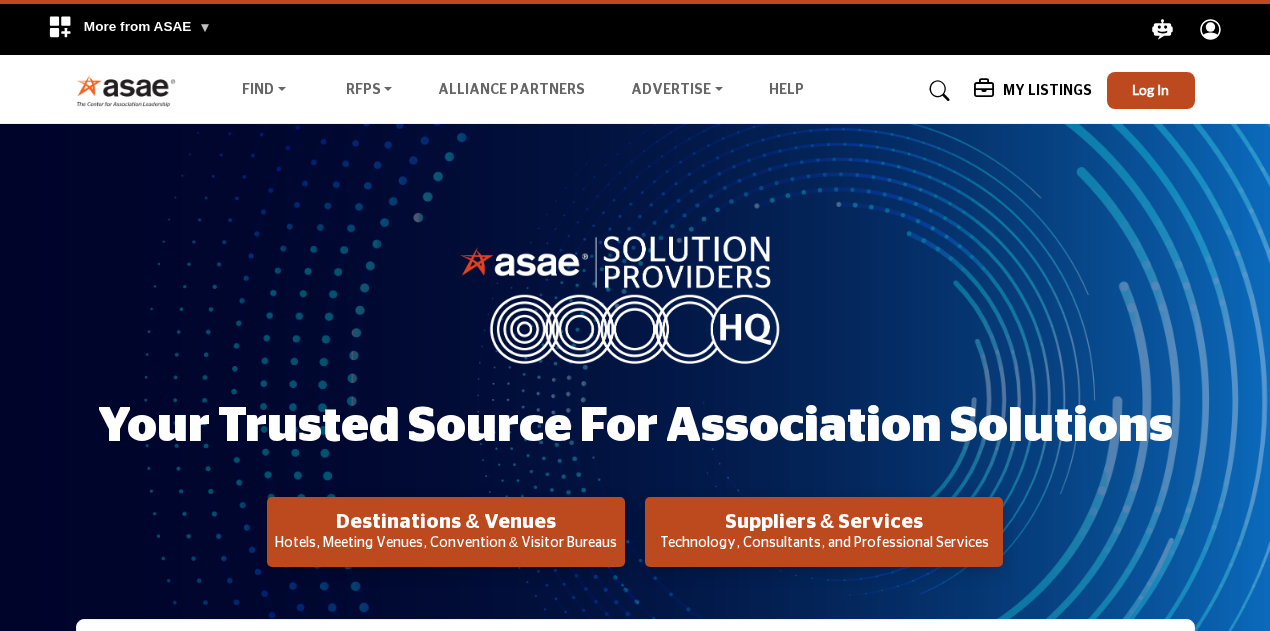 scroll, scrollTop: 0, scrollLeft: 0, axis: both 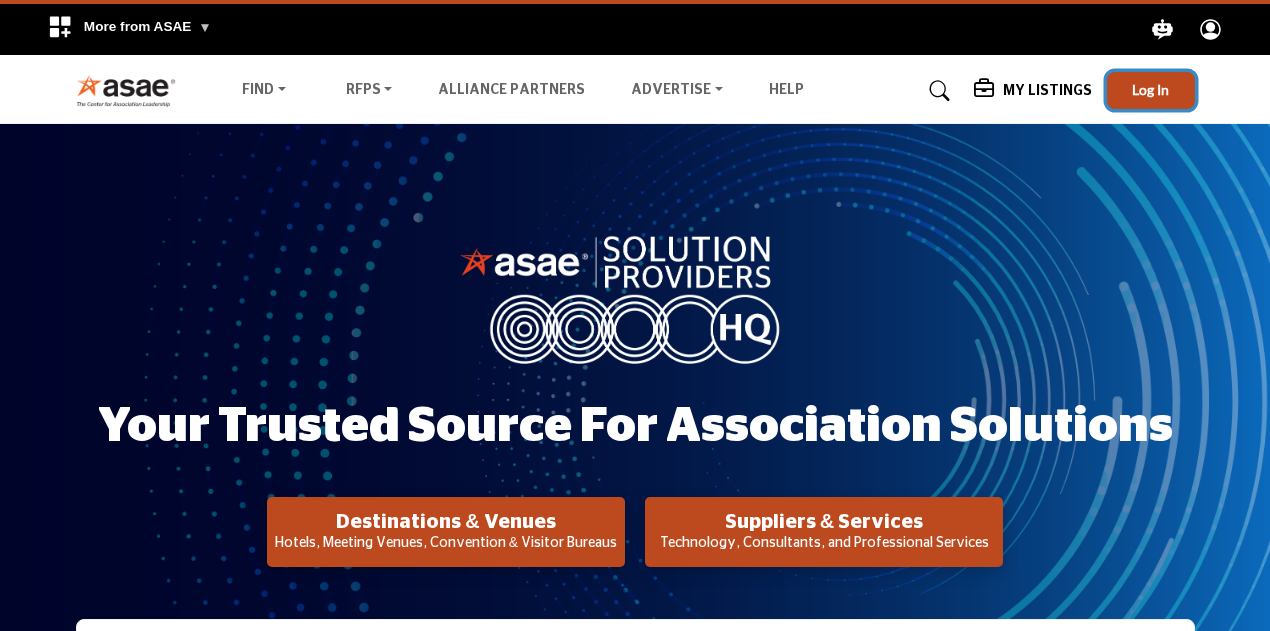 click on "Log In" at bounding box center [1151, 90] 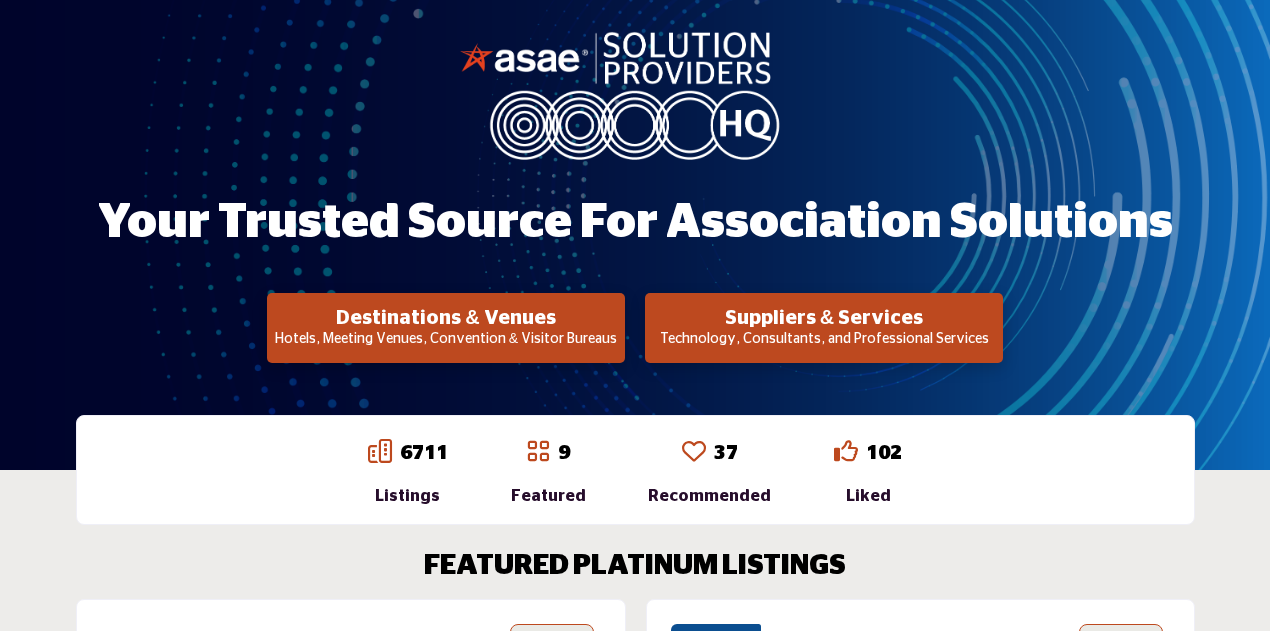 scroll, scrollTop: 200, scrollLeft: 0, axis: vertical 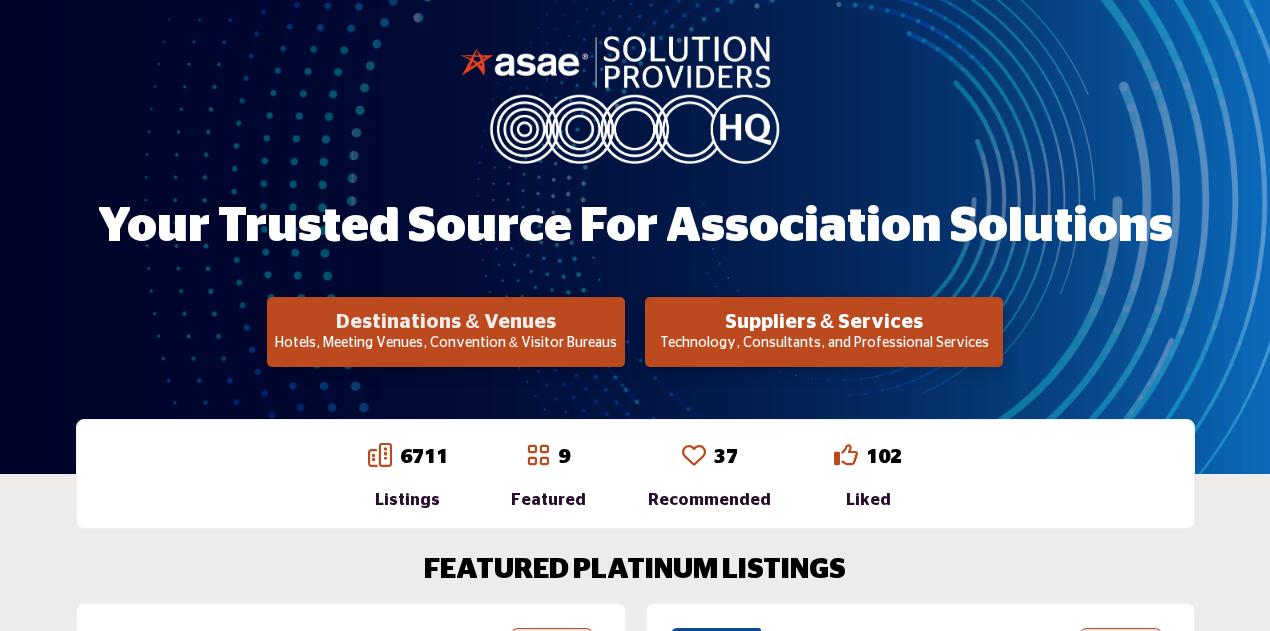 click on "Destinations & Venues" at bounding box center [446, 322] 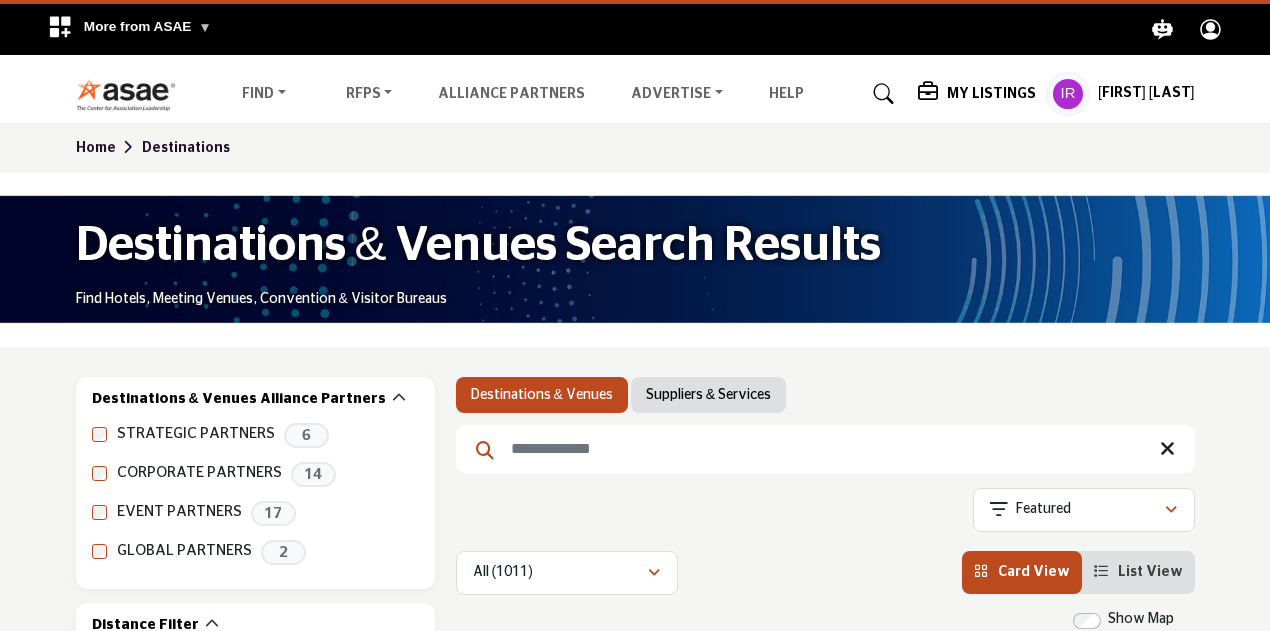scroll, scrollTop: 0, scrollLeft: 0, axis: both 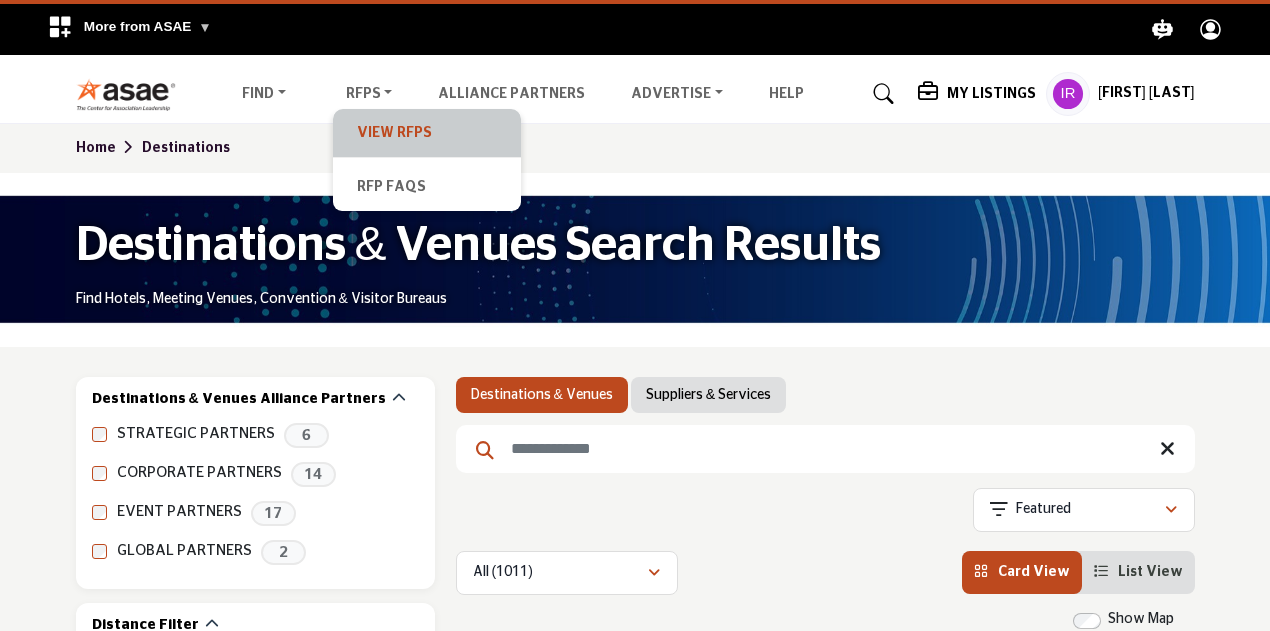 click on "View RFPs" at bounding box center (427, 133) 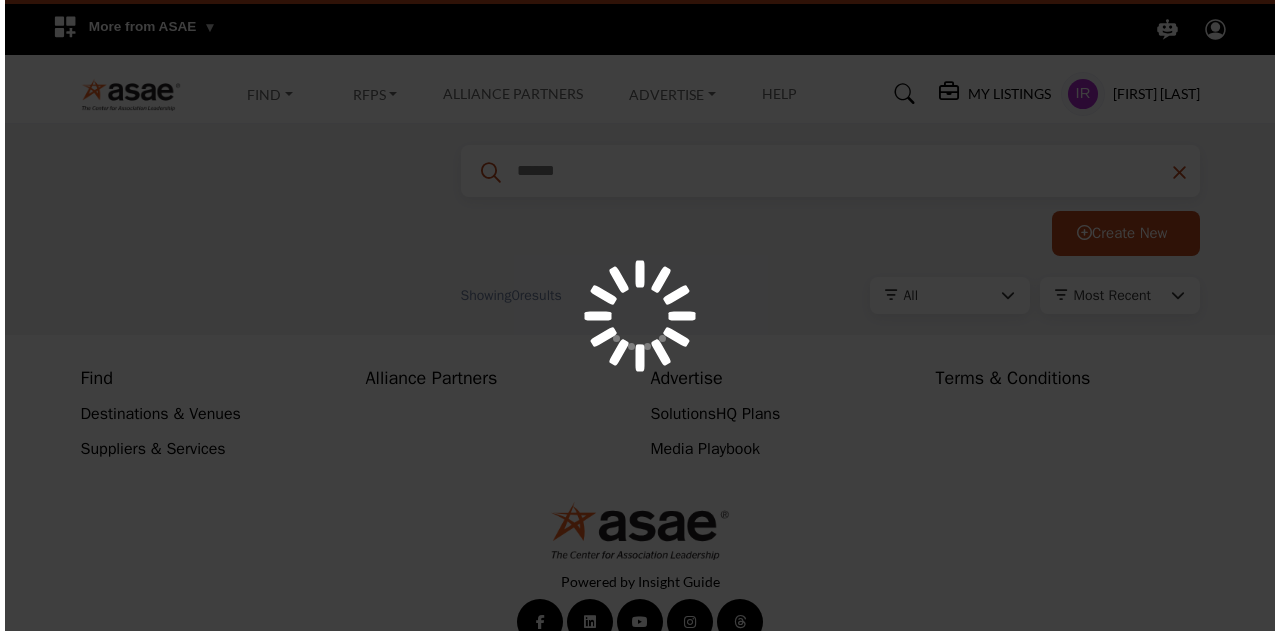 scroll, scrollTop: 0, scrollLeft: 0, axis: both 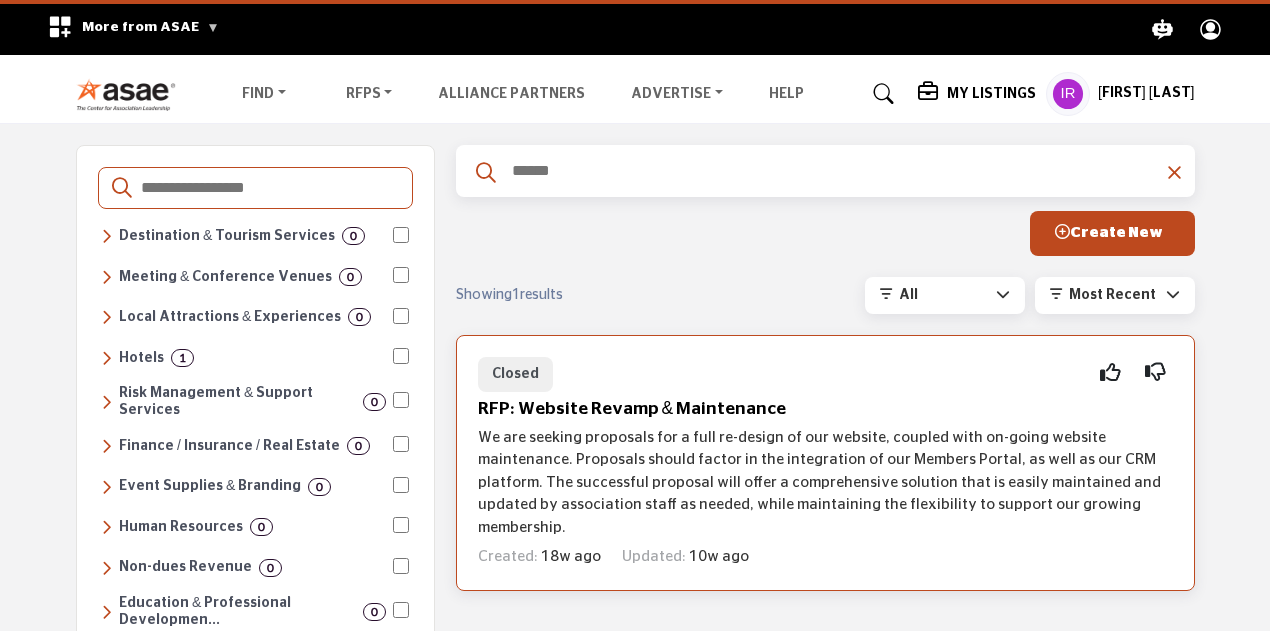 click on "We are seeking proposals for a full re-design of our website, coupled with on-going website maintenance. Proposals should factor in the integration of our Members Portal, as well as our CRM platform. The successful proposal will offer a comprehensive solution that is easily maintained and updated by association staff as needed, while maintaining the flexibility to support our growing membership." at bounding box center [825, 483] 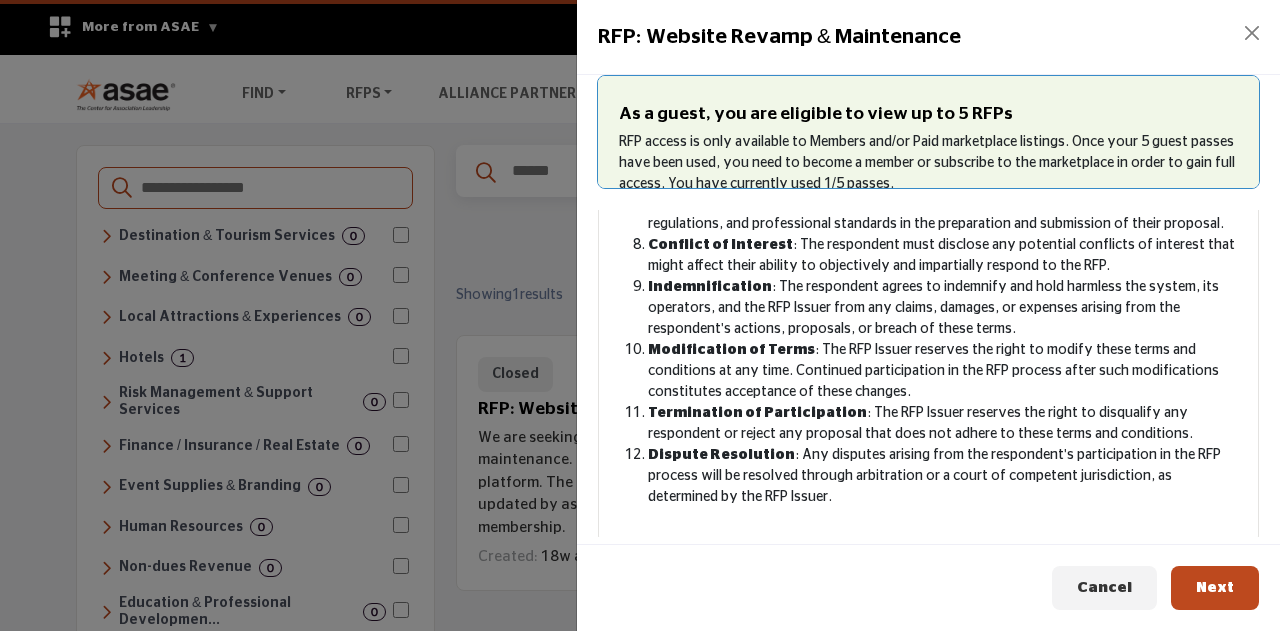 scroll, scrollTop: 646, scrollLeft: 0, axis: vertical 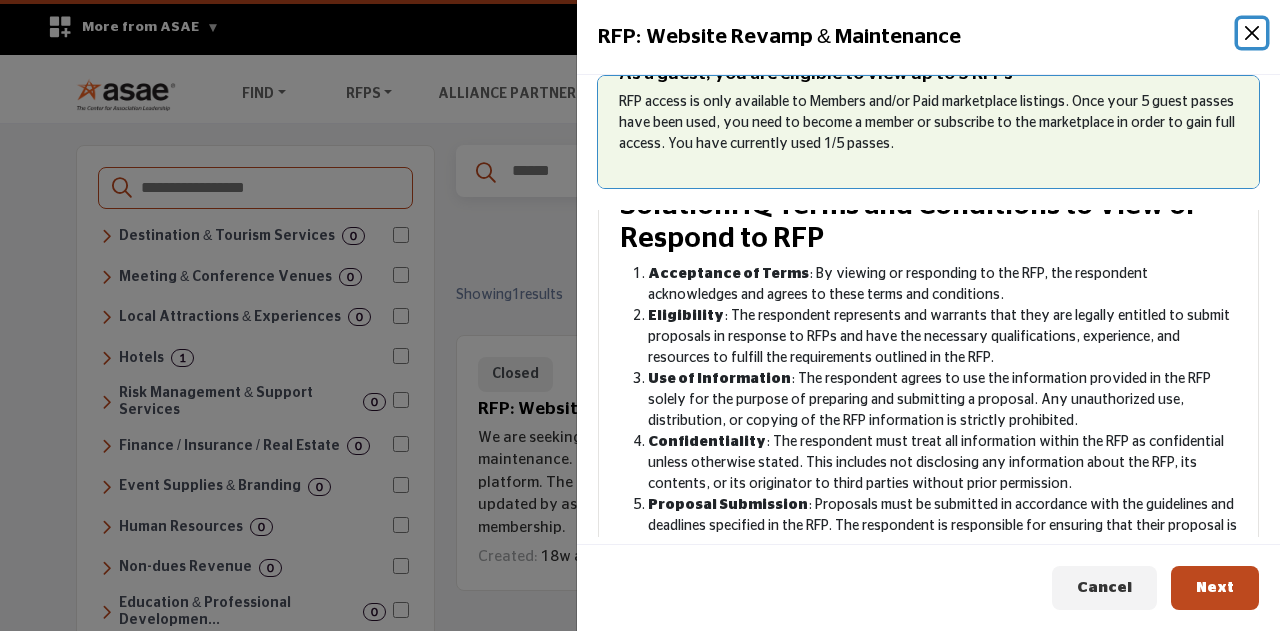 click at bounding box center [1252, 33] 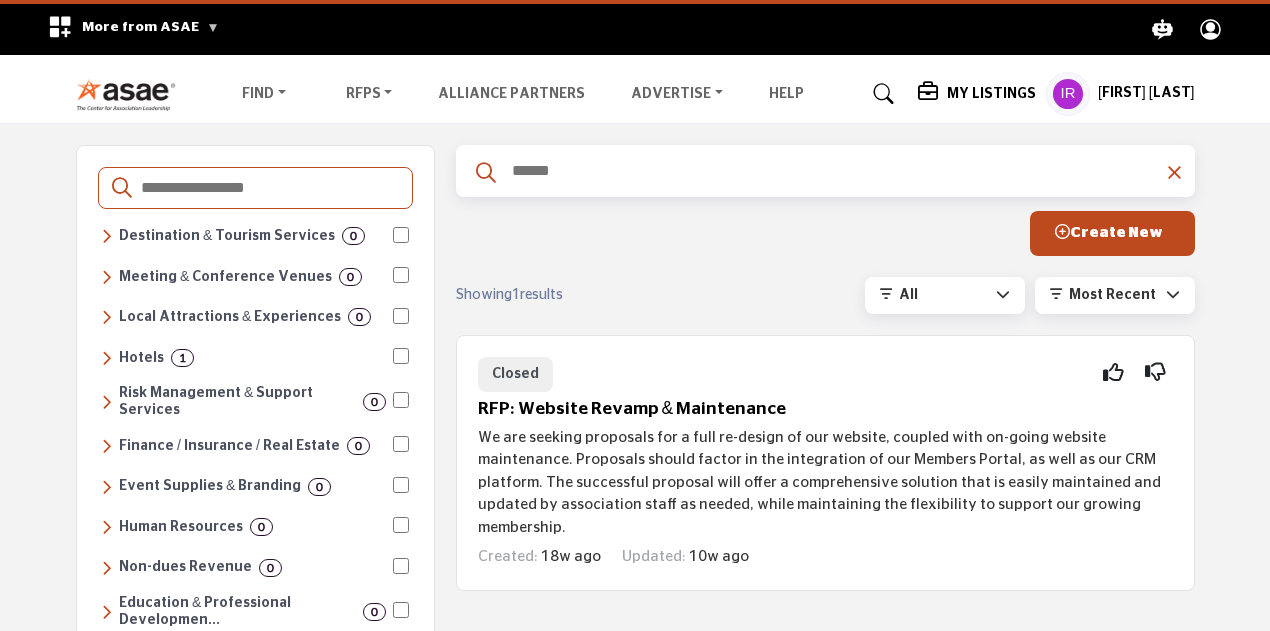 click 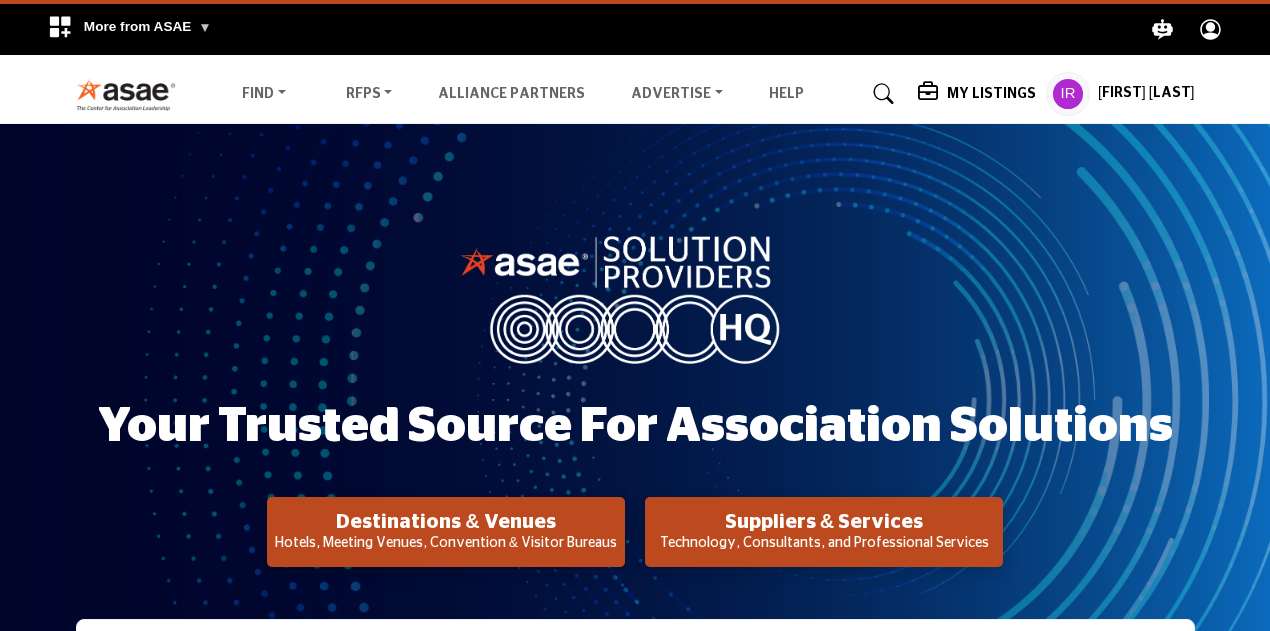 scroll, scrollTop: 0, scrollLeft: 0, axis: both 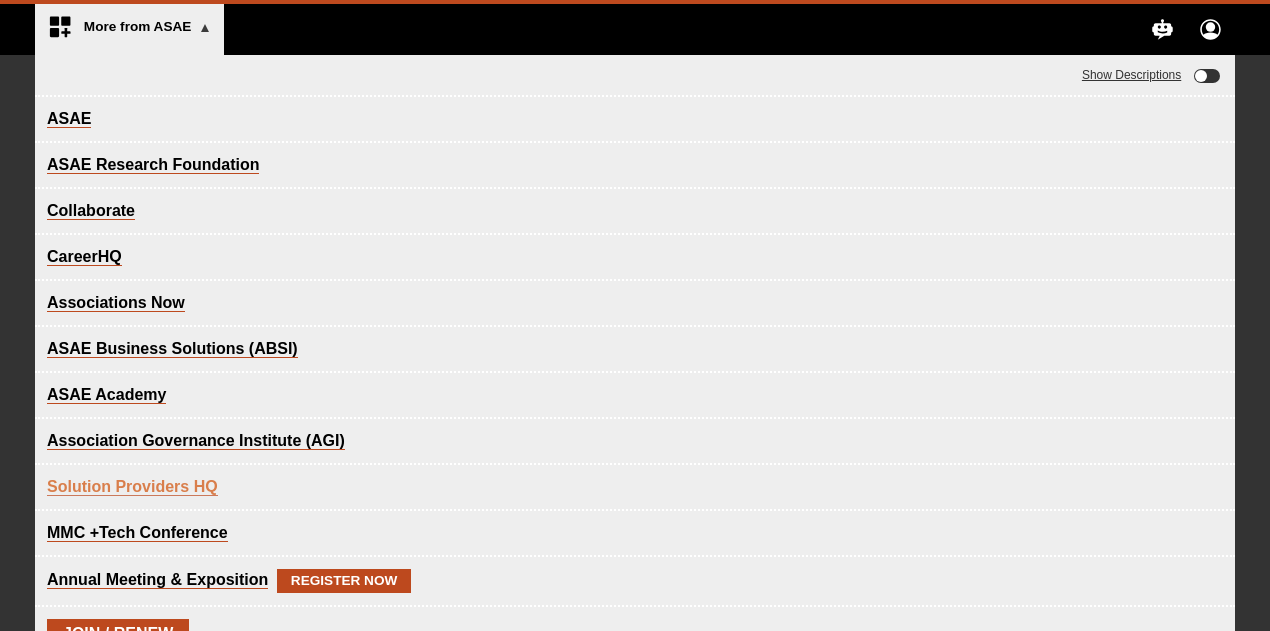 click on "More from ASAE" at bounding box center [148, 26] 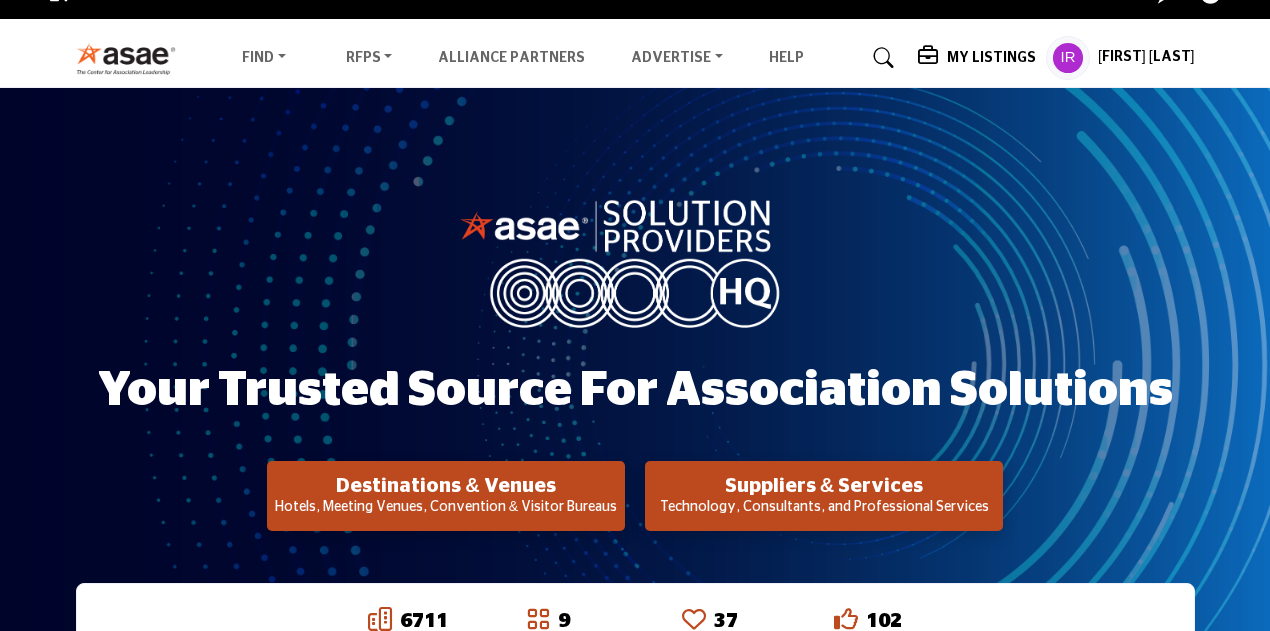 scroll, scrollTop: 0, scrollLeft: 0, axis: both 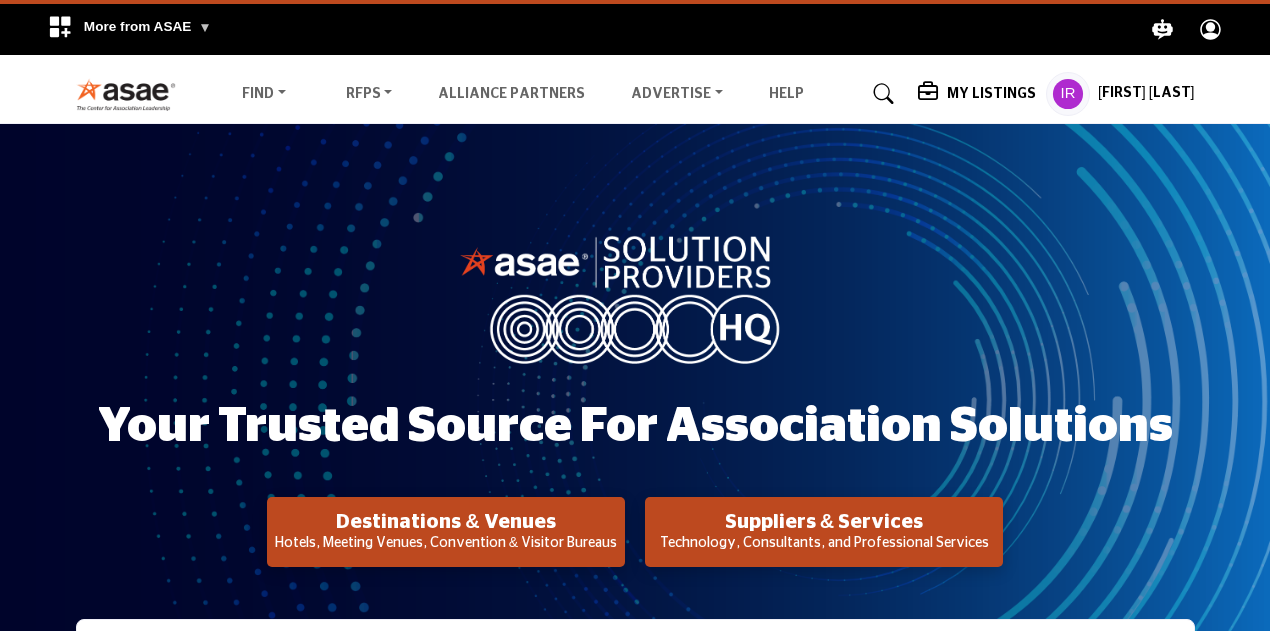 click on "More from ASAE
.asae-eb-switcher-icon { fill: #ffffff; stroke-width: 0px; } .asae-eb-switcher-icon.active { fill: #000000; stroke-width: 0px; }
More from ASAE" at bounding box center (129, 29) 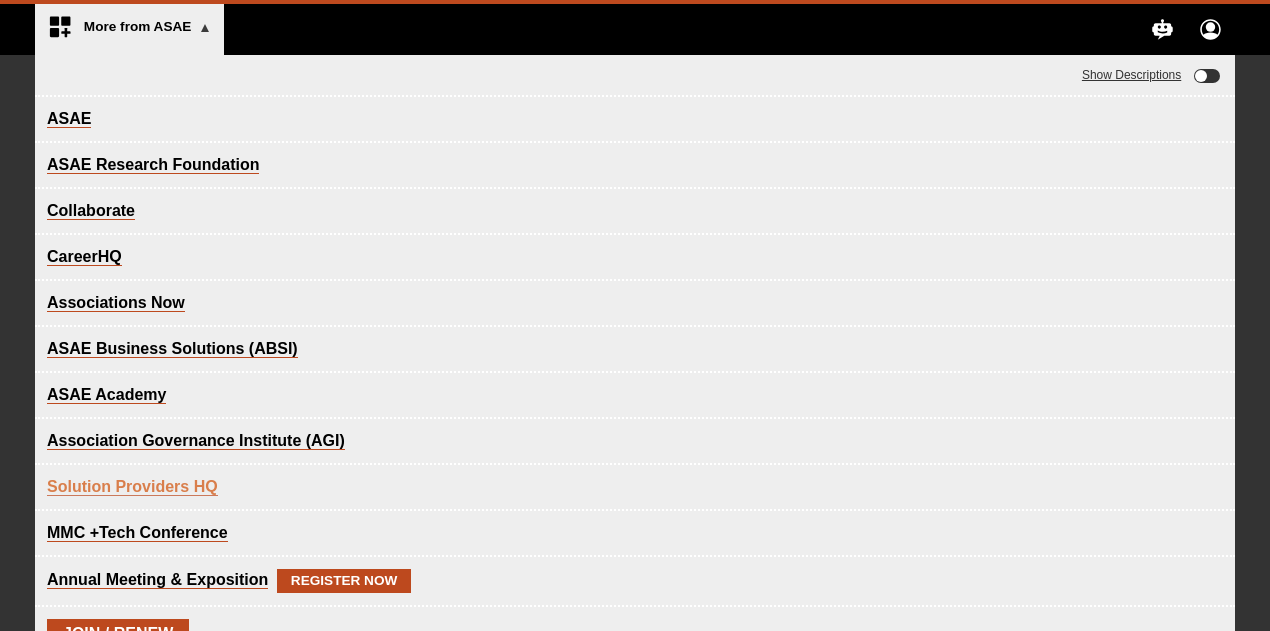 click on "More from ASAE" at bounding box center [148, 26] 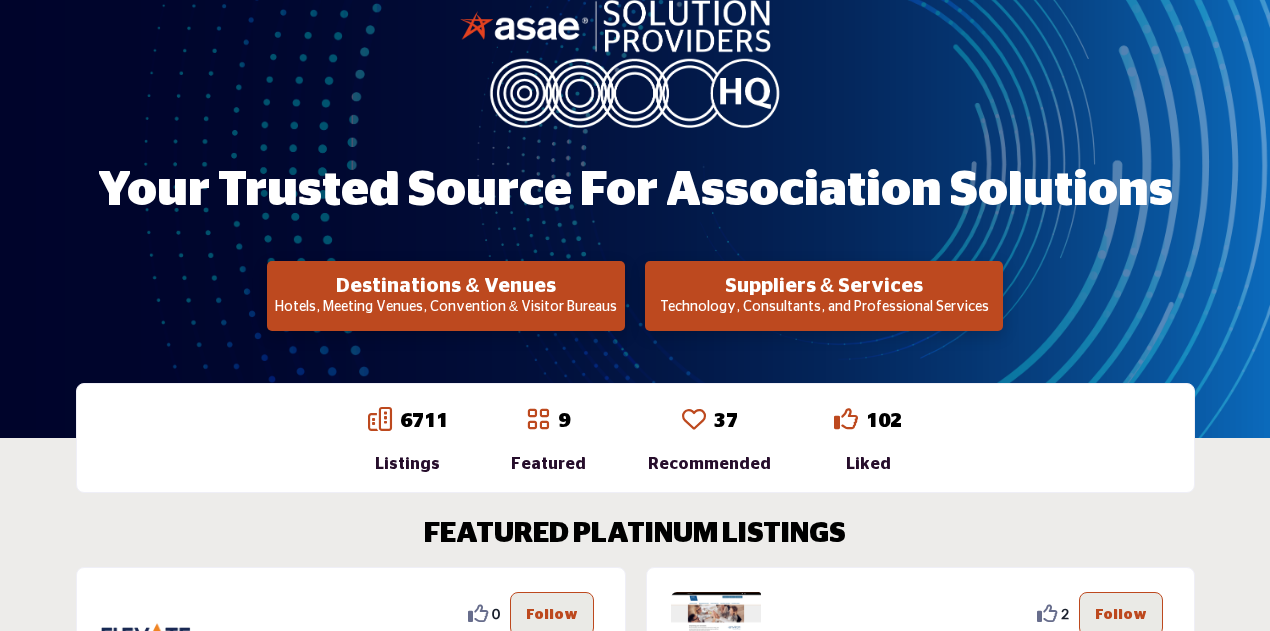 scroll, scrollTop: 400, scrollLeft: 0, axis: vertical 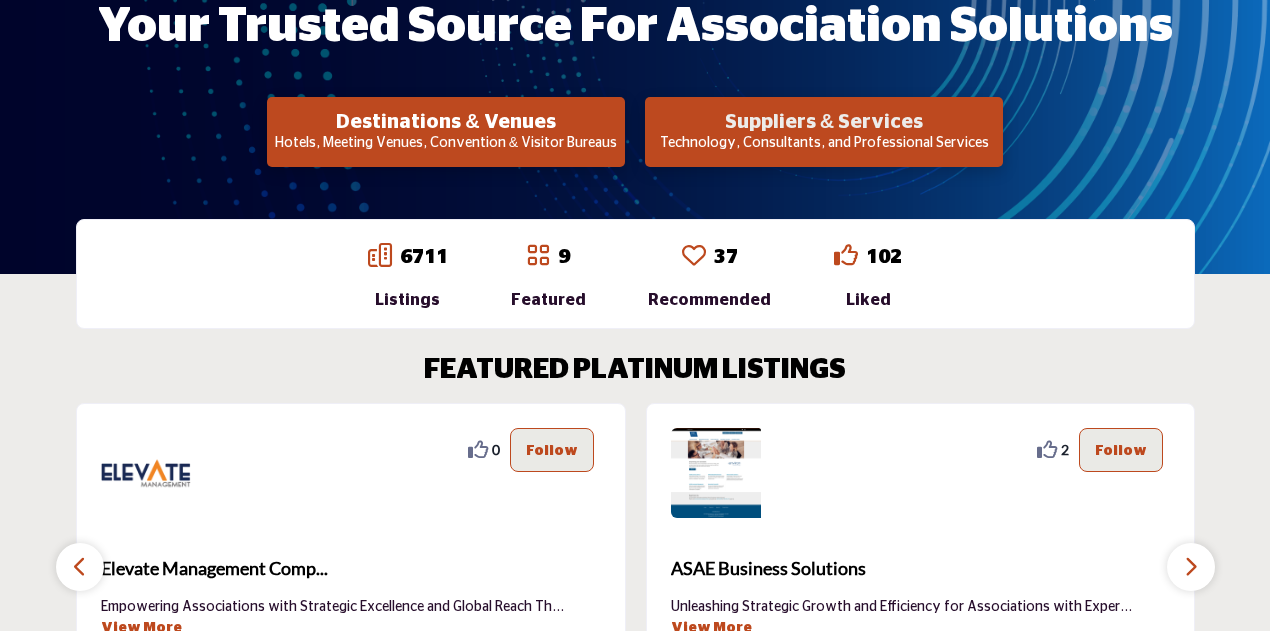 click on "Suppliers & Services" at bounding box center [446, 122] 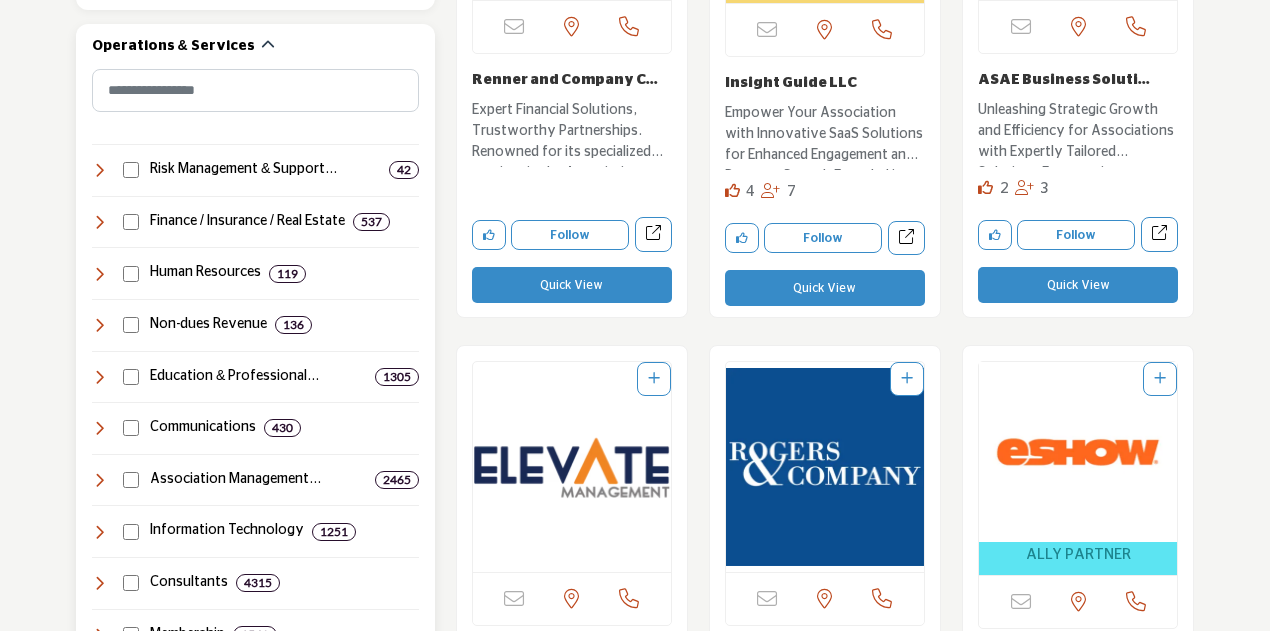 scroll, scrollTop: 900, scrollLeft: 0, axis: vertical 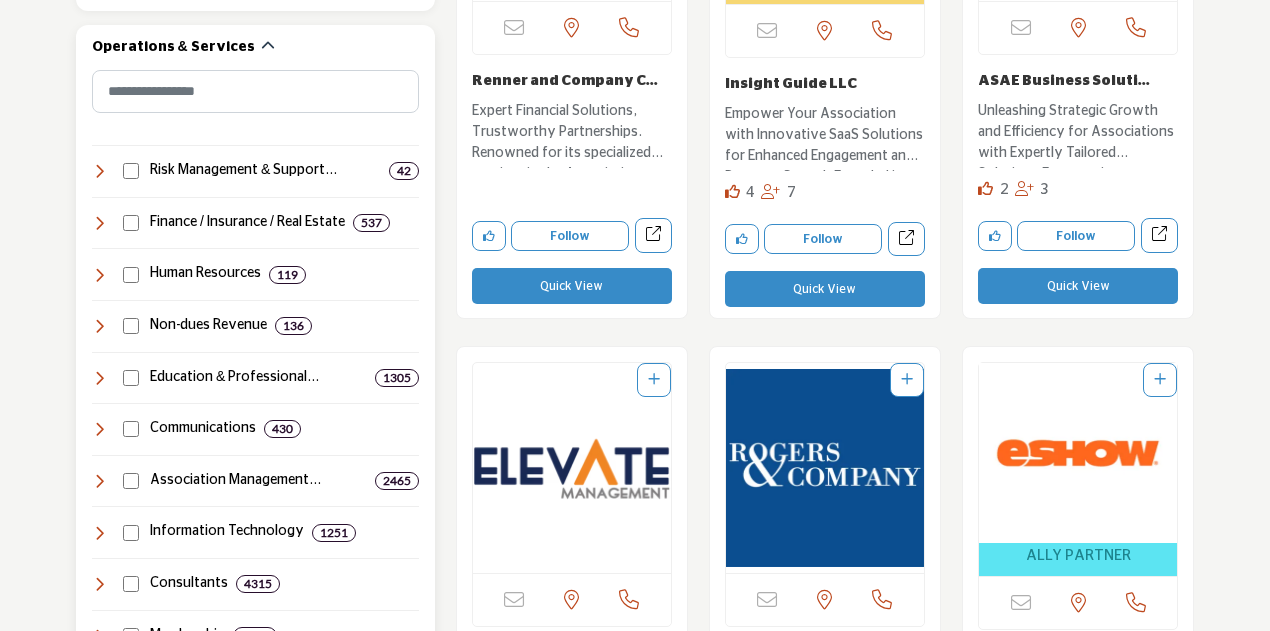 click at bounding box center (100, 223) 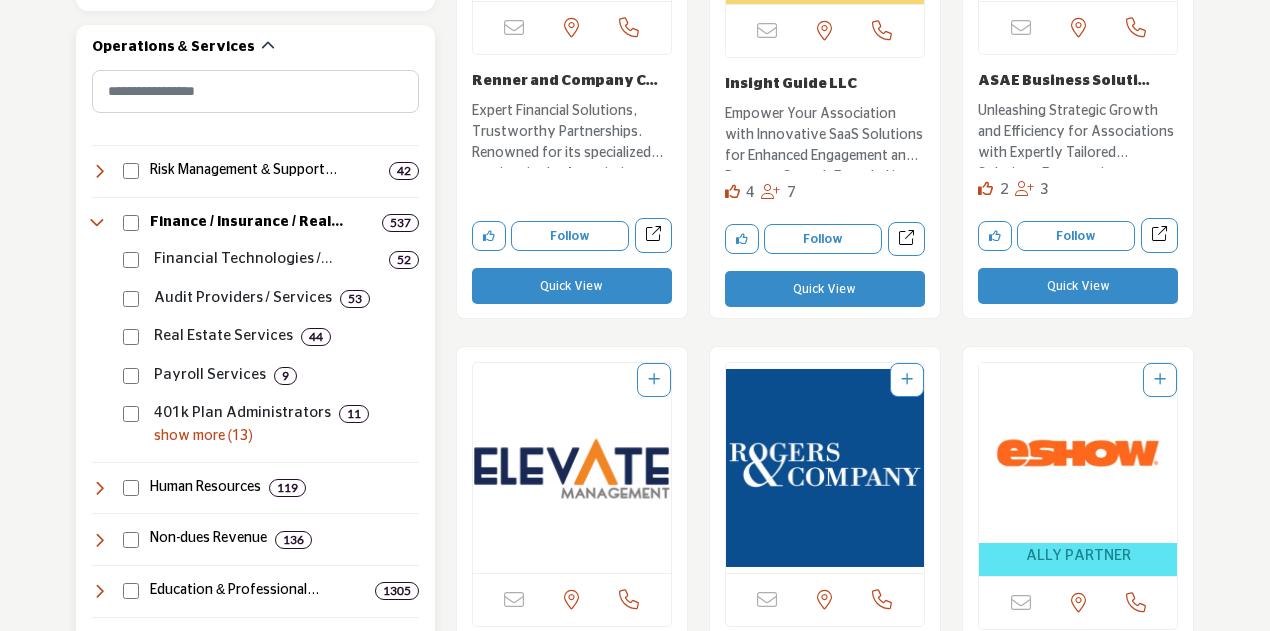 click on "show more (13)" at bounding box center [286, 436] 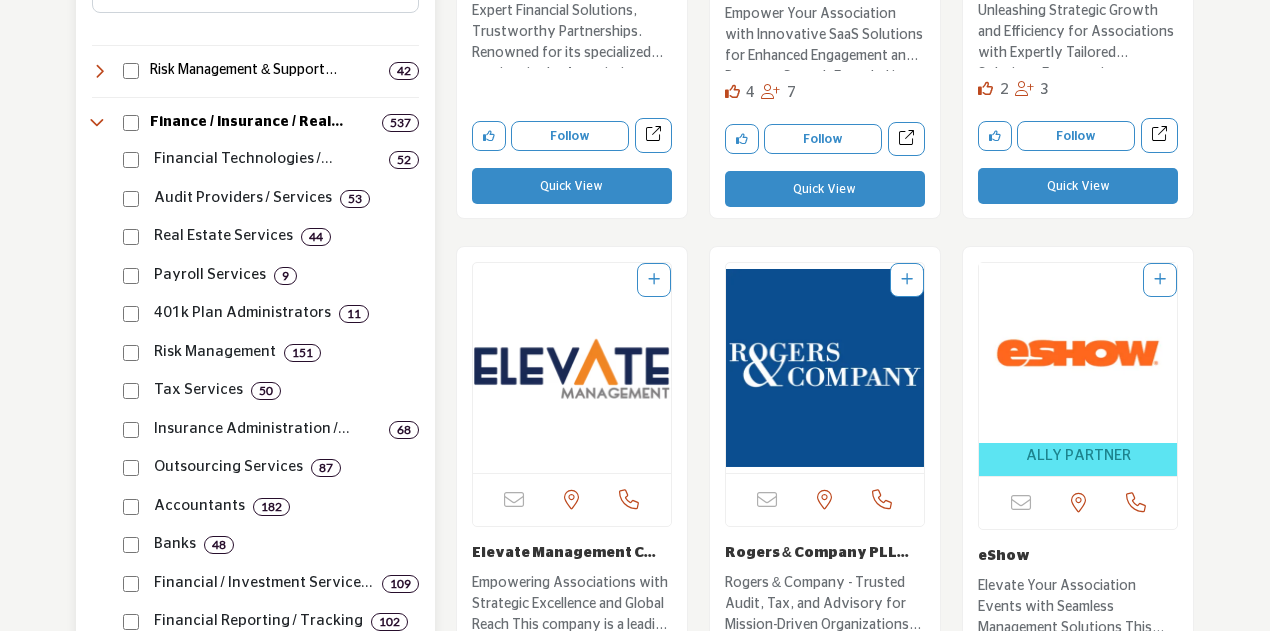 scroll, scrollTop: 1100, scrollLeft: 0, axis: vertical 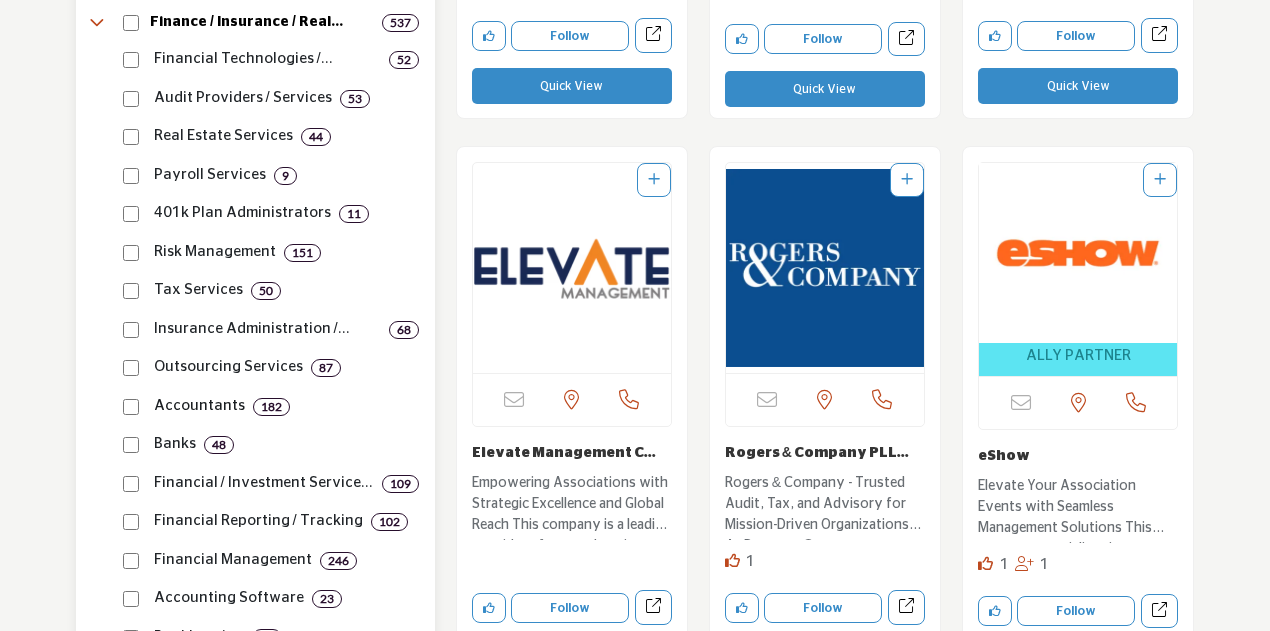 click on "Accountants" at bounding box center (199, 406) 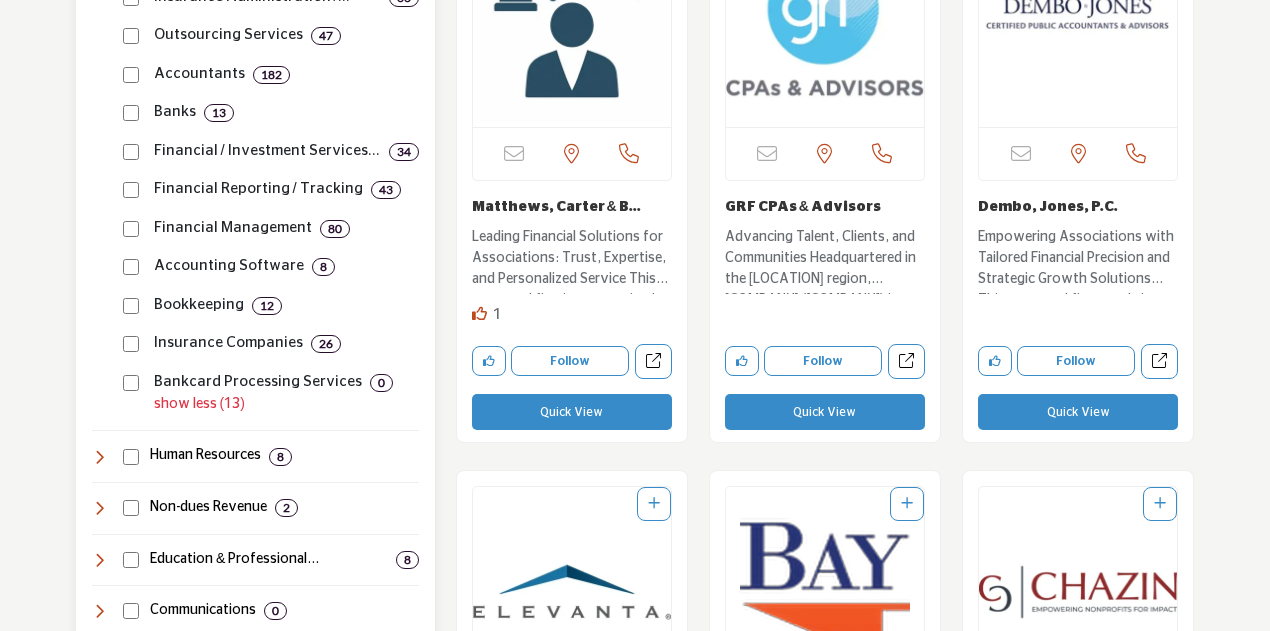 scroll, scrollTop: 1200, scrollLeft: 0, axis: vertical 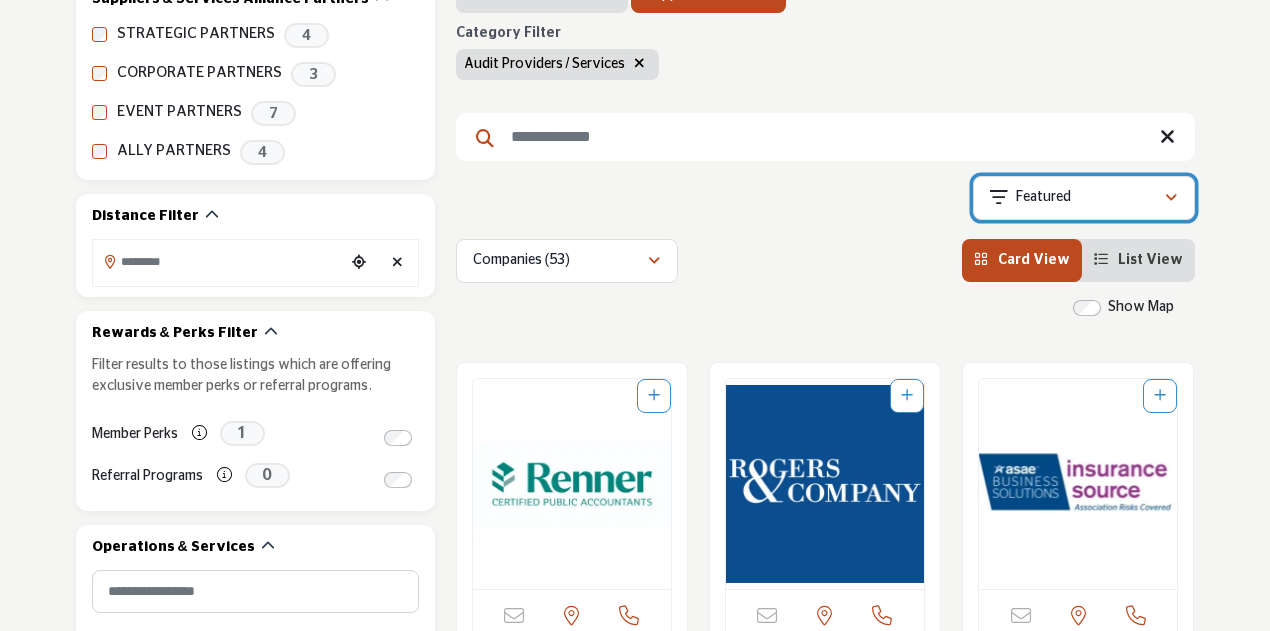 click on "Featured" at bounding box center (1077, 198) 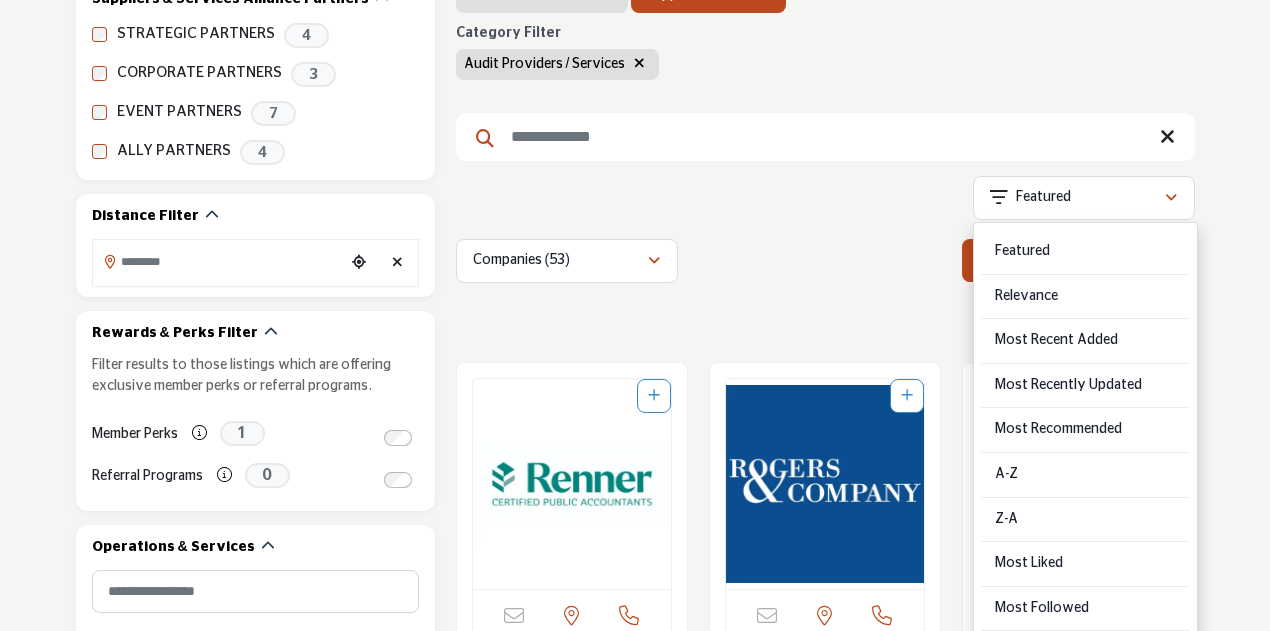 click on "A-Z" at bounding box center [1085, 475] 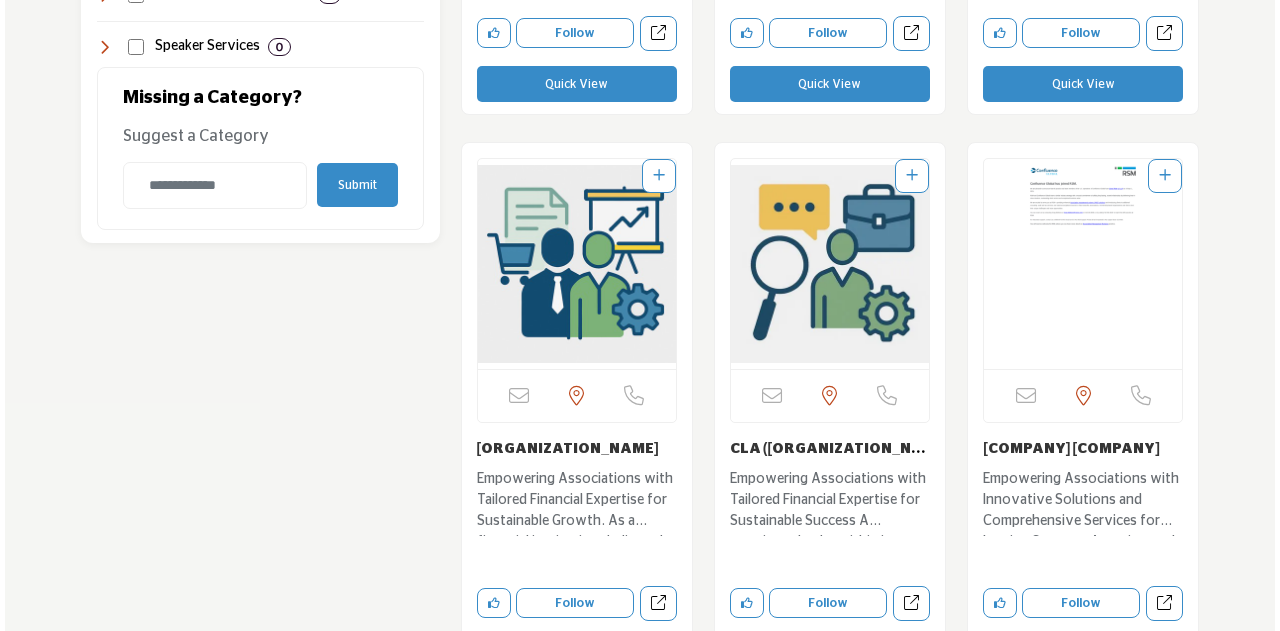 scroll, scrollTop: 3000, scrollLeft: 0, axis: vertical 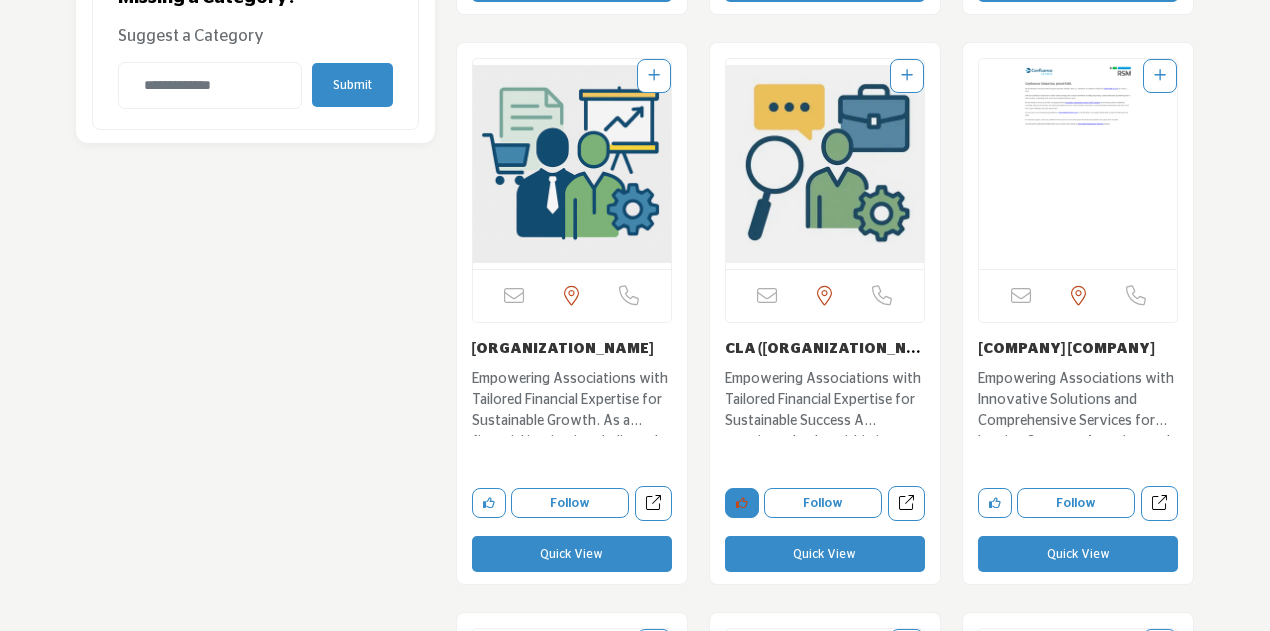 click at bounding box center [742, 503] 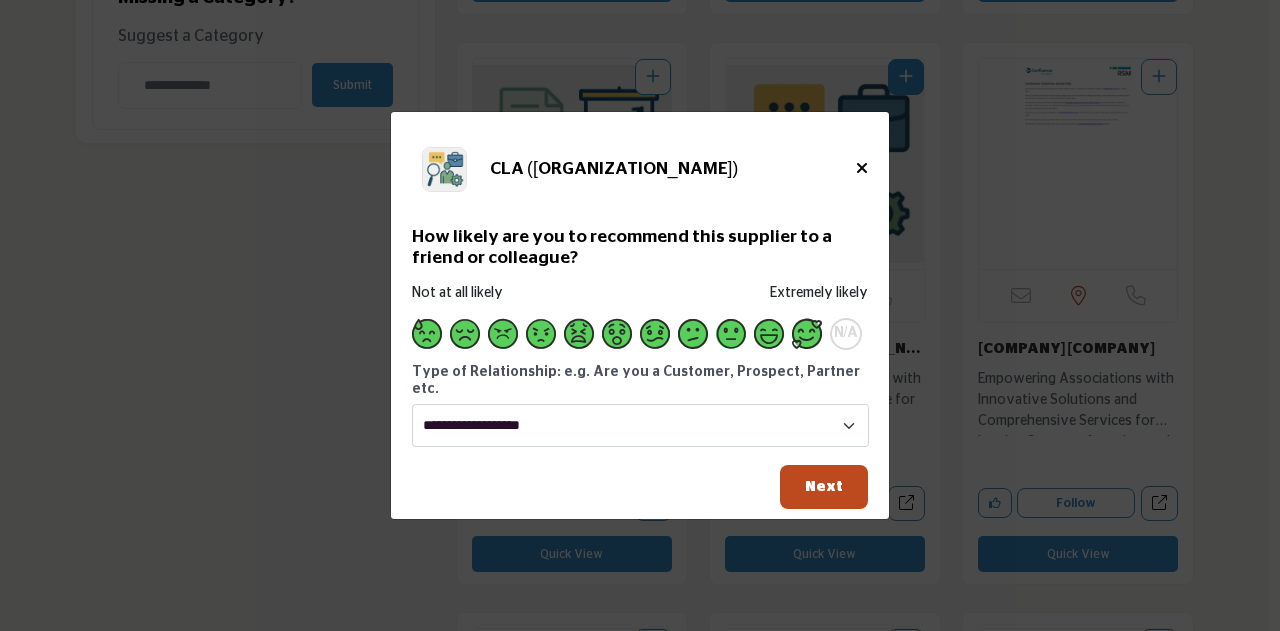 click at bounding box center (807, 334) 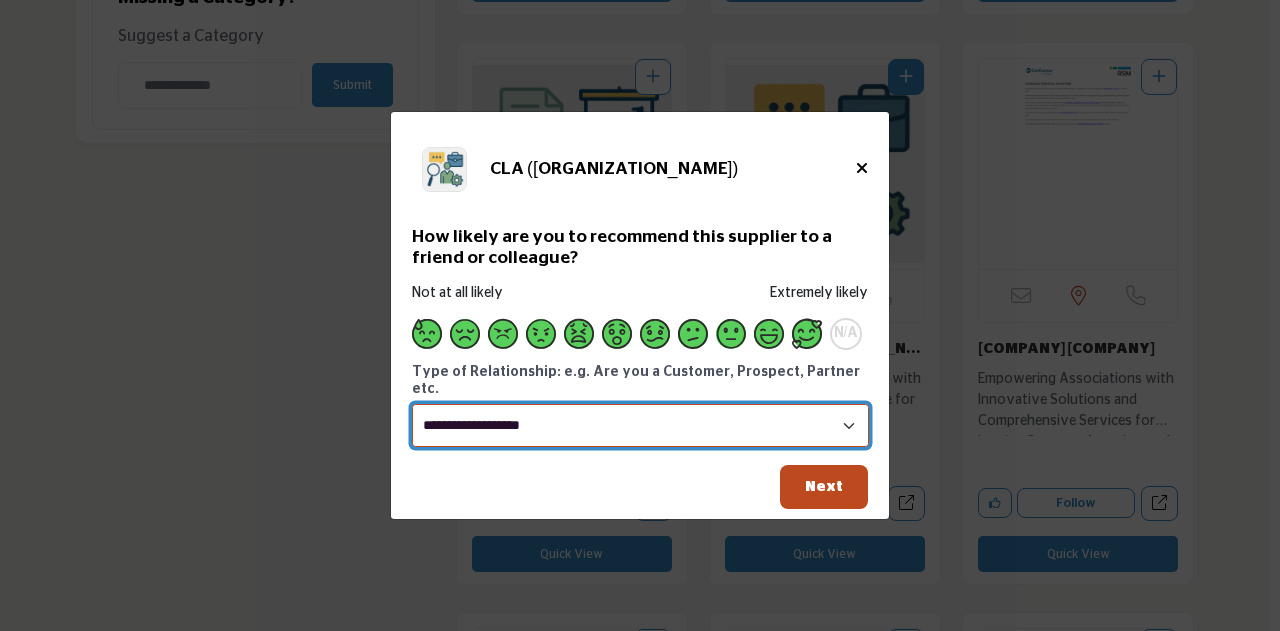 click on "**********" at bounding box center [640, 425] 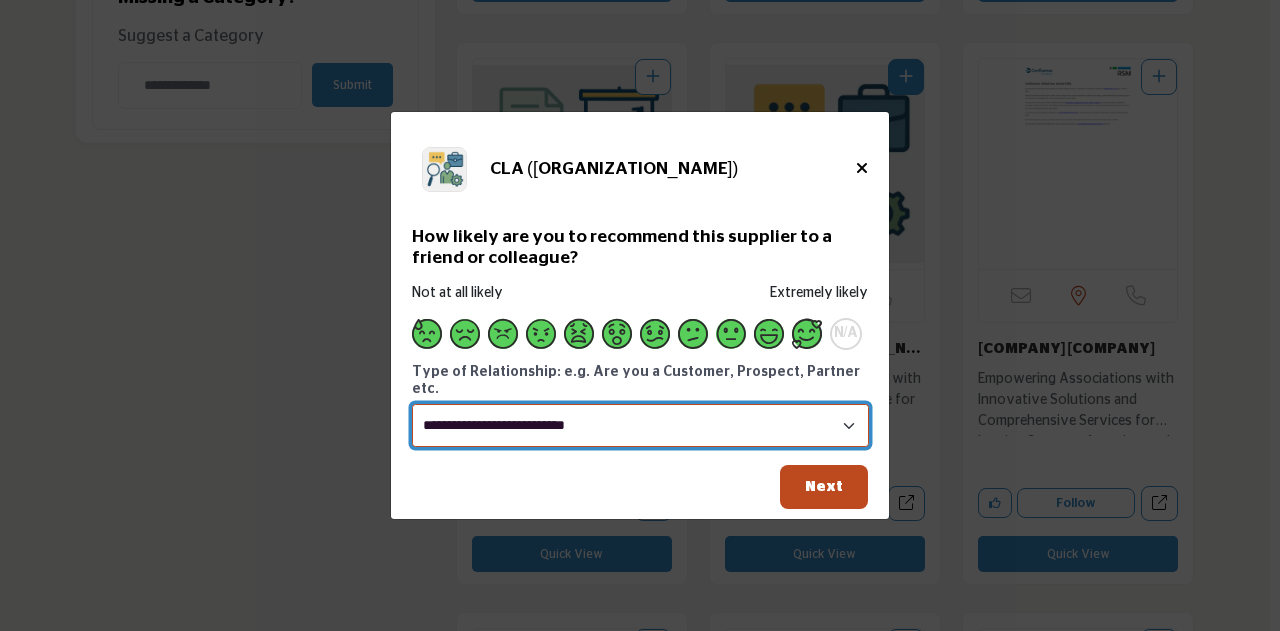 click on "**********" at bounding box center [640, 425] 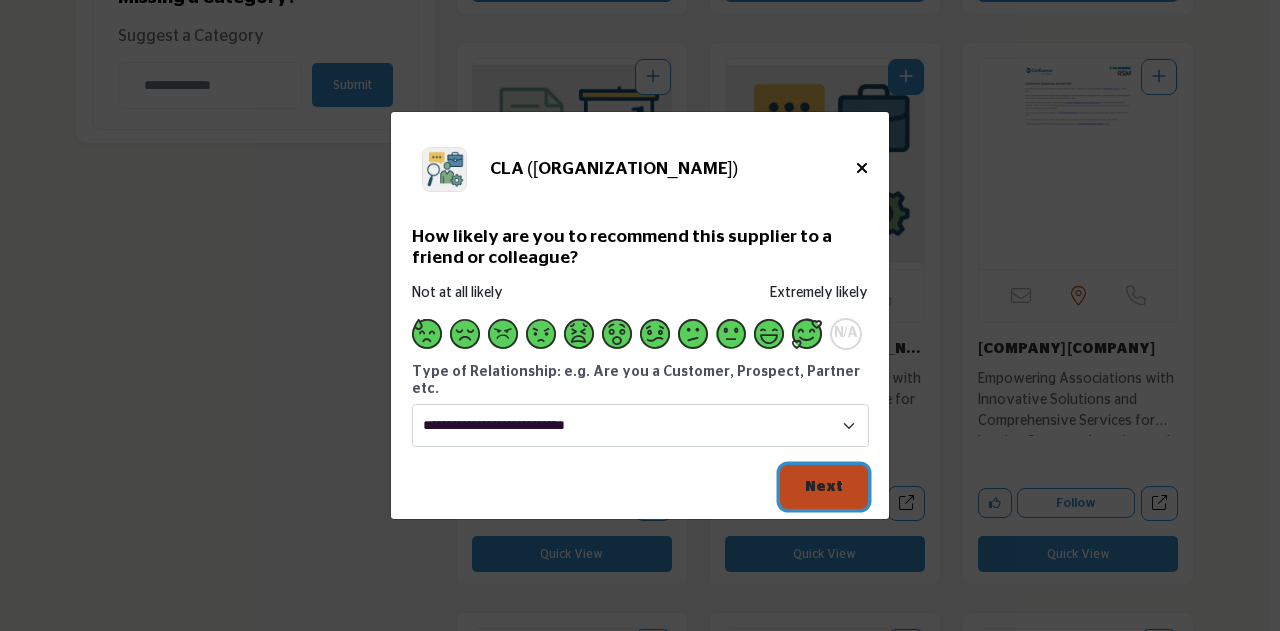 click on "Next" at bounding box center [824, 486] 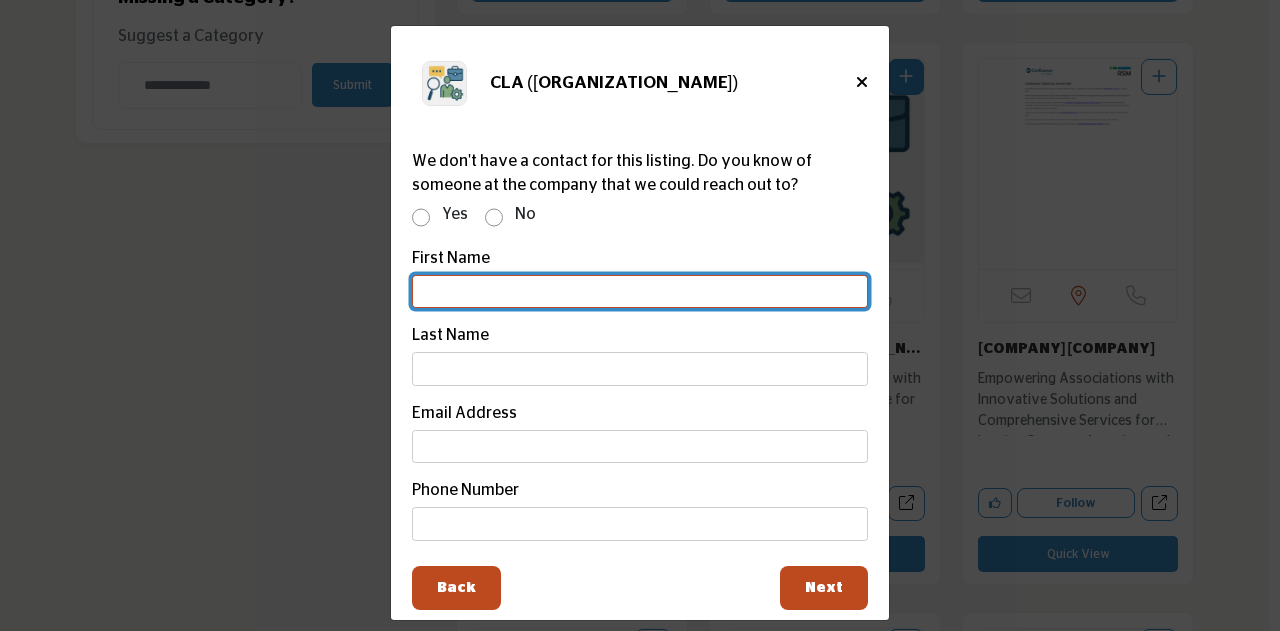 click at bounding box center [640, 292] 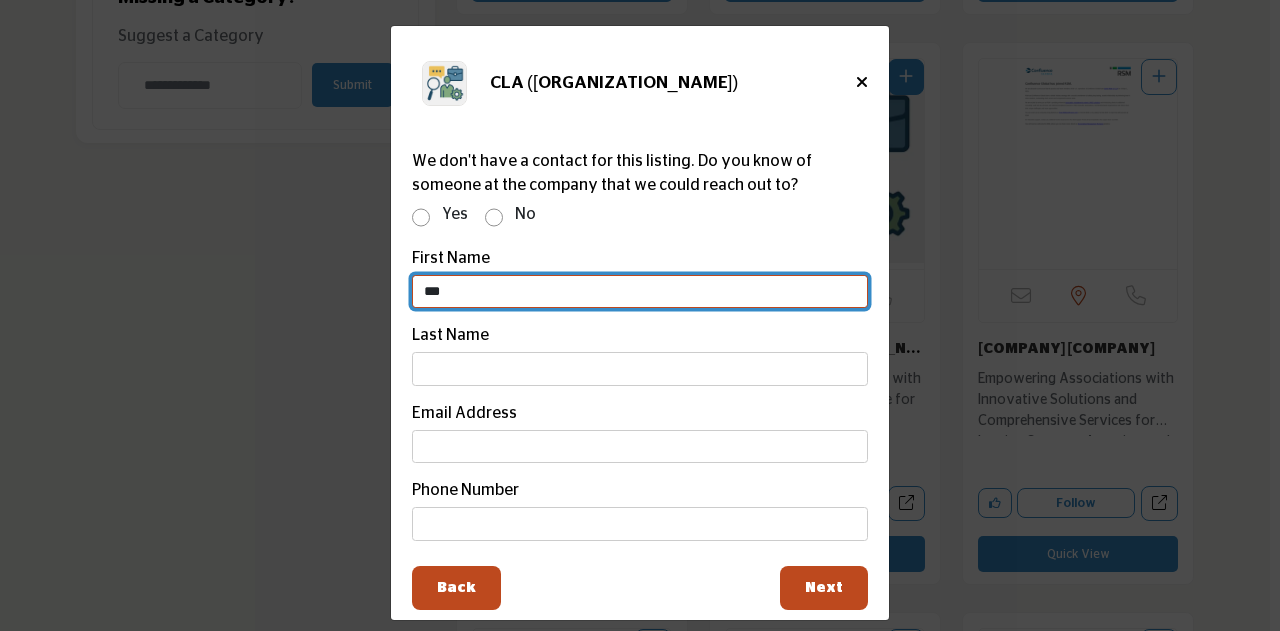 type on "***" 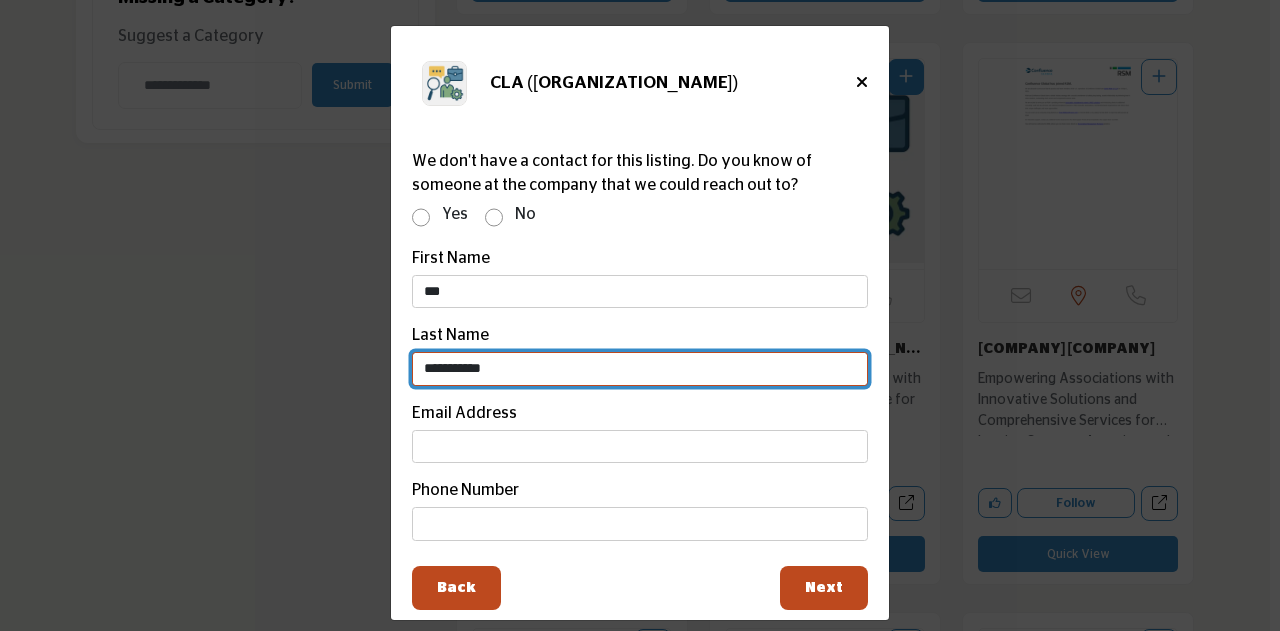 type on "**********" 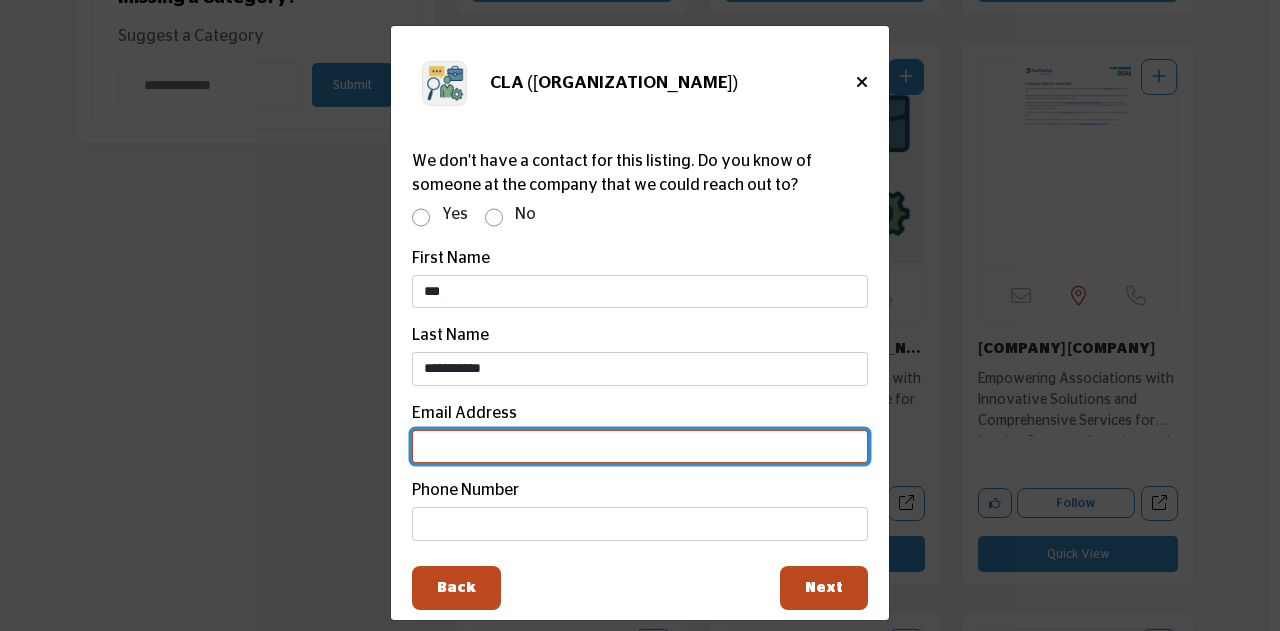click at bounding box center (640, 447) 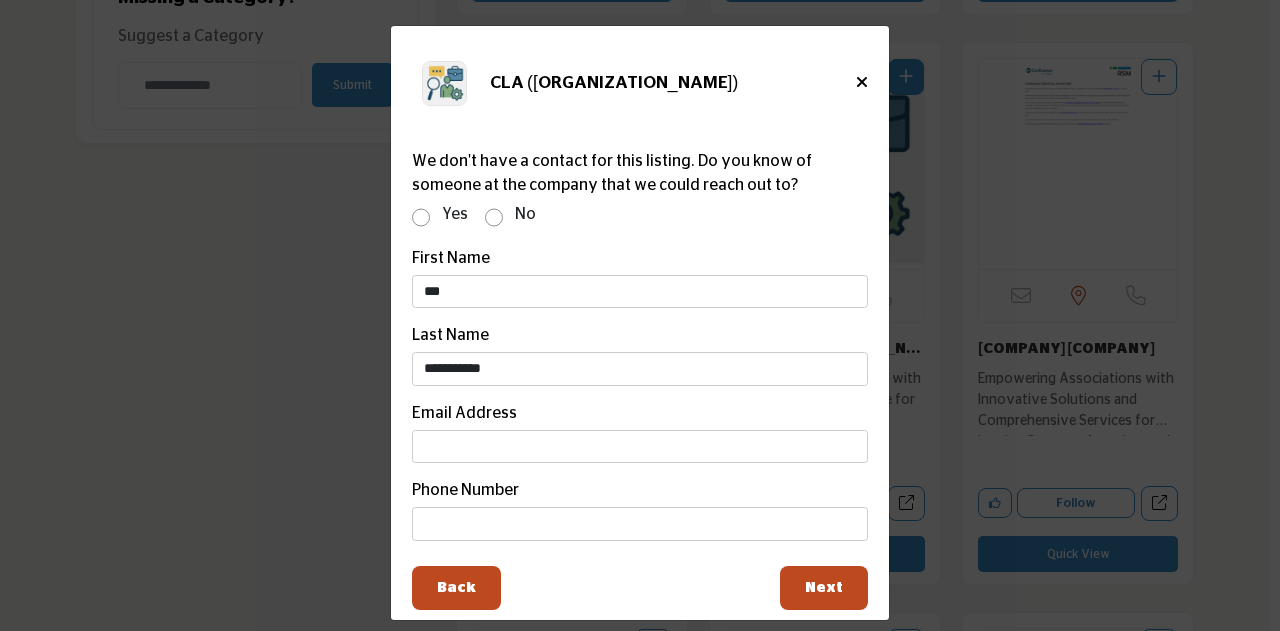 click on "CLA (CliftonLarsonAllen LLP)
How likely are you to recommend this supplier to a friend or colleague?" at bounding box center (640, 304) 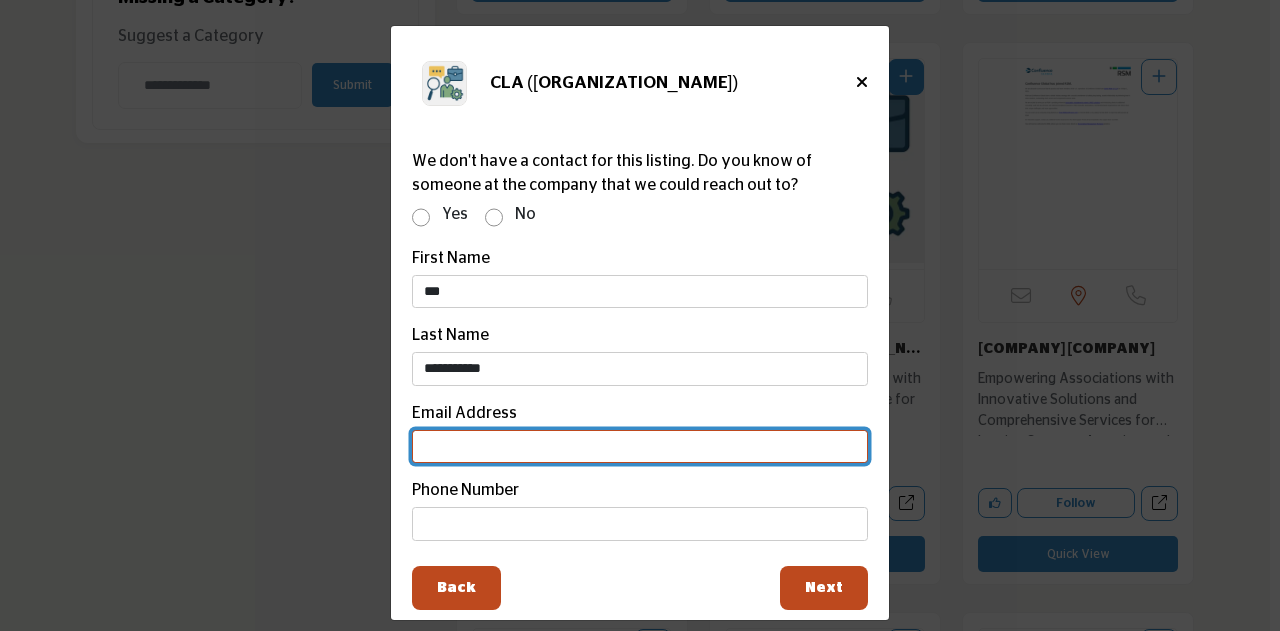 click at bounding box center (640, 447) 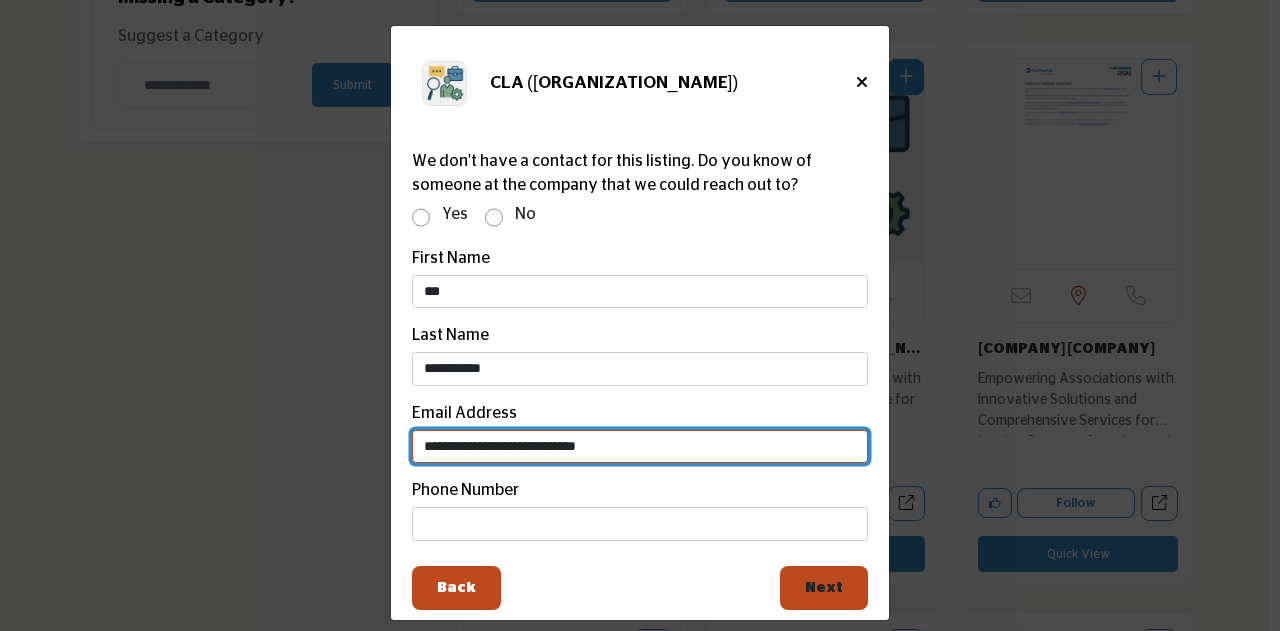 type on "**********" 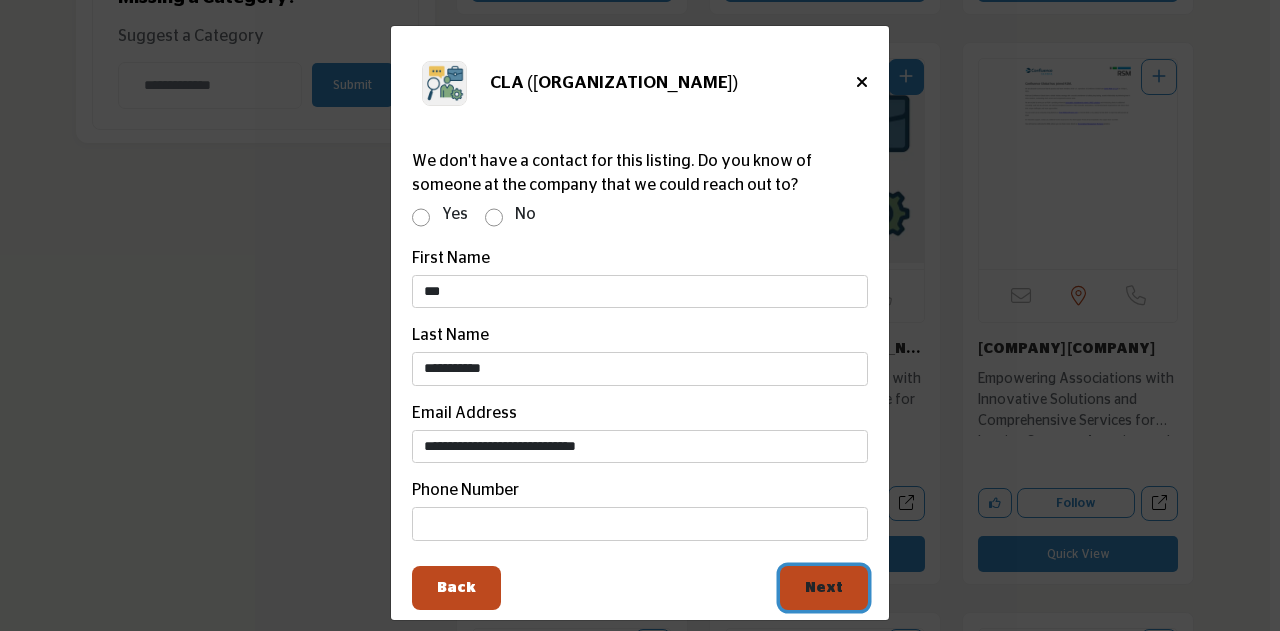 click on "Next" at bounding box center [824, 588] 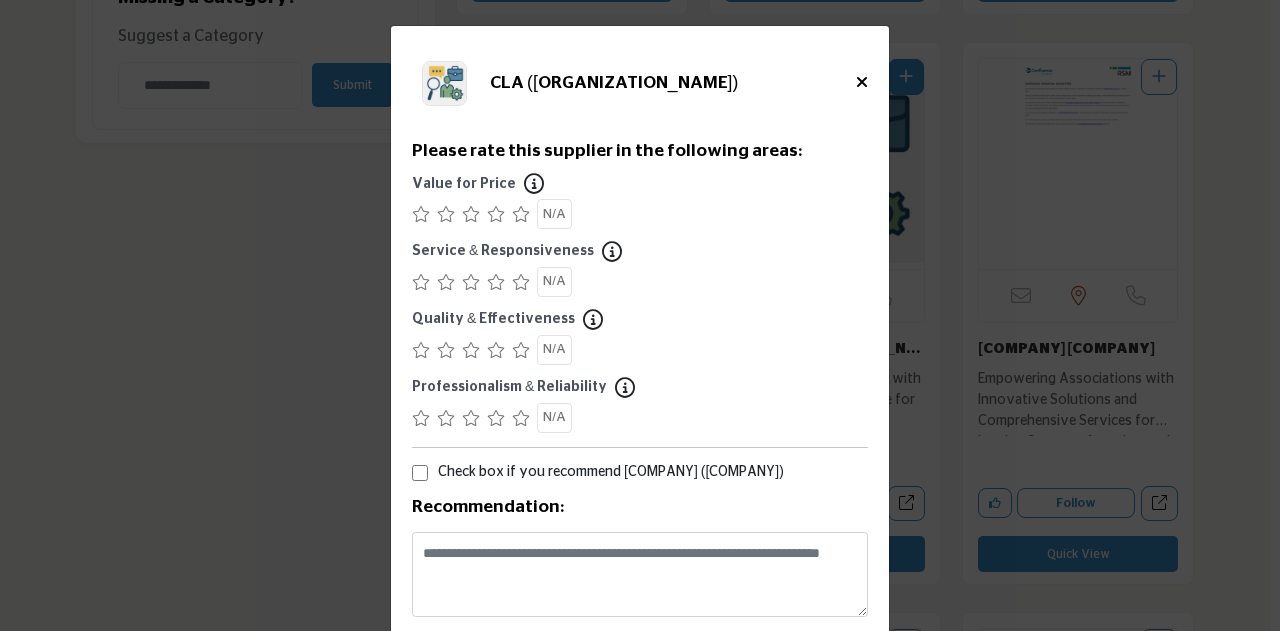 click at bounding box center [521, 214] 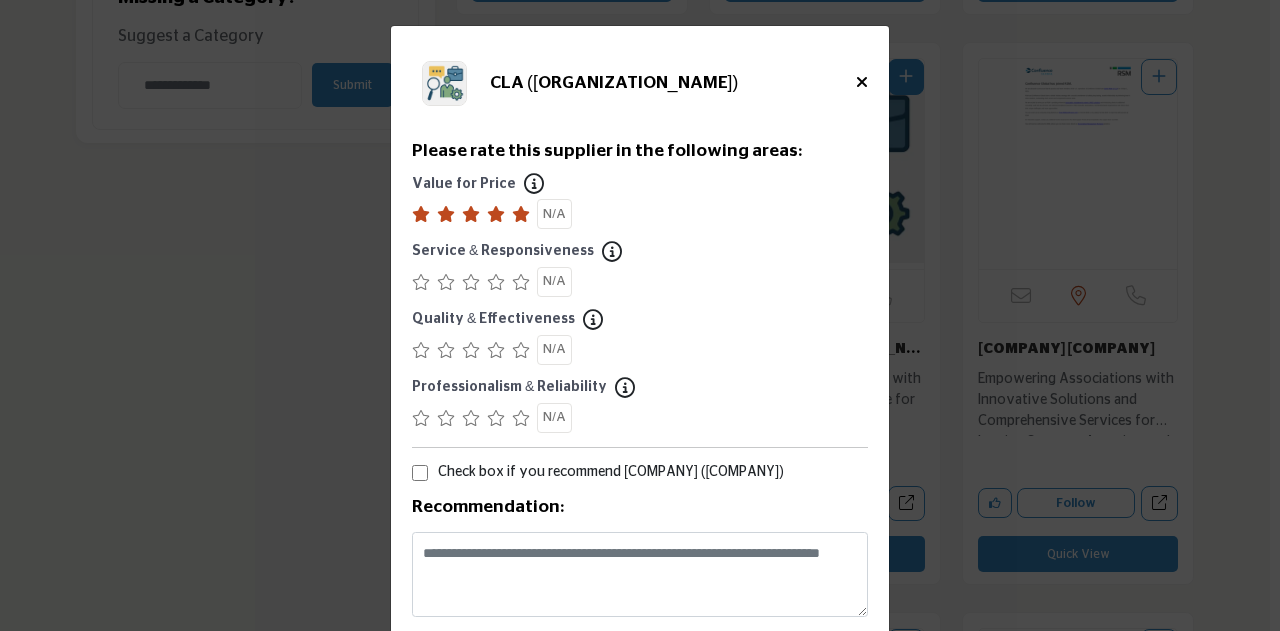 click at bounding box center (521, 282) 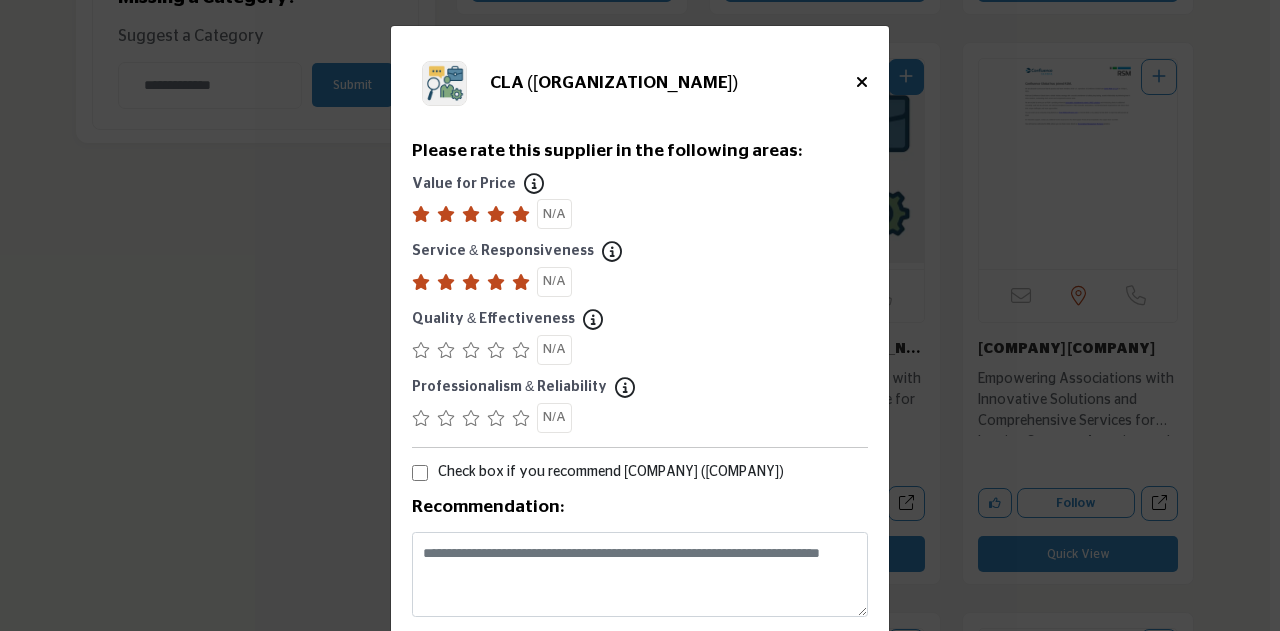 click at bounding box center (521, 350) 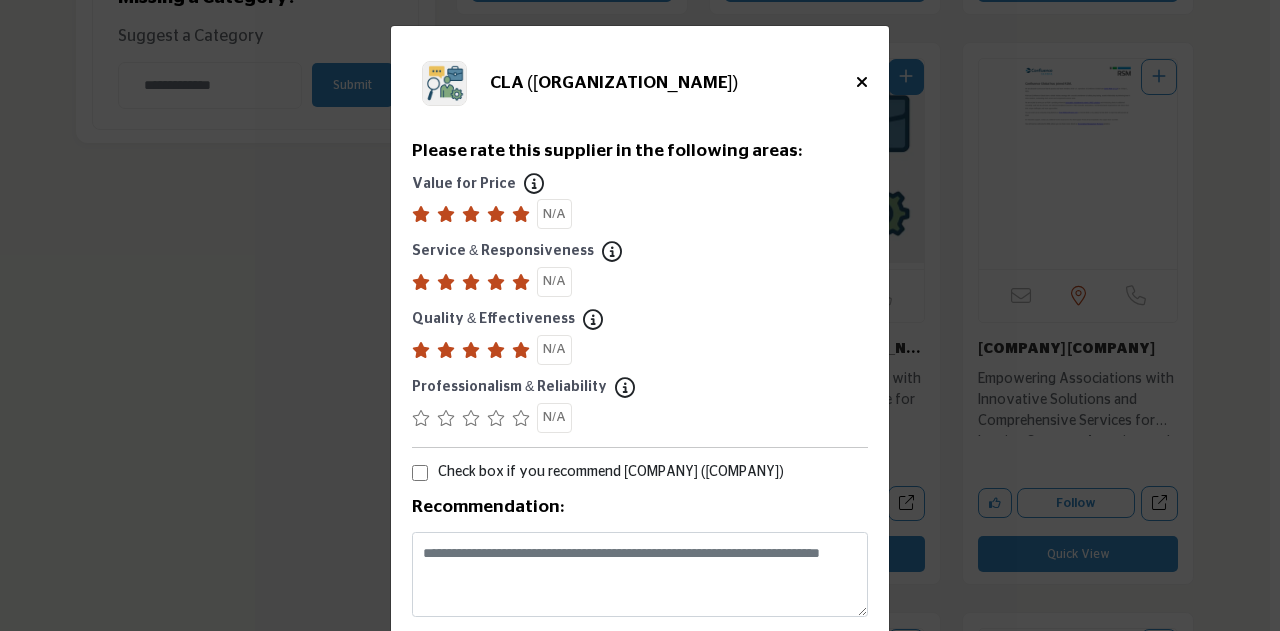 click at bounding box center [521, 418] 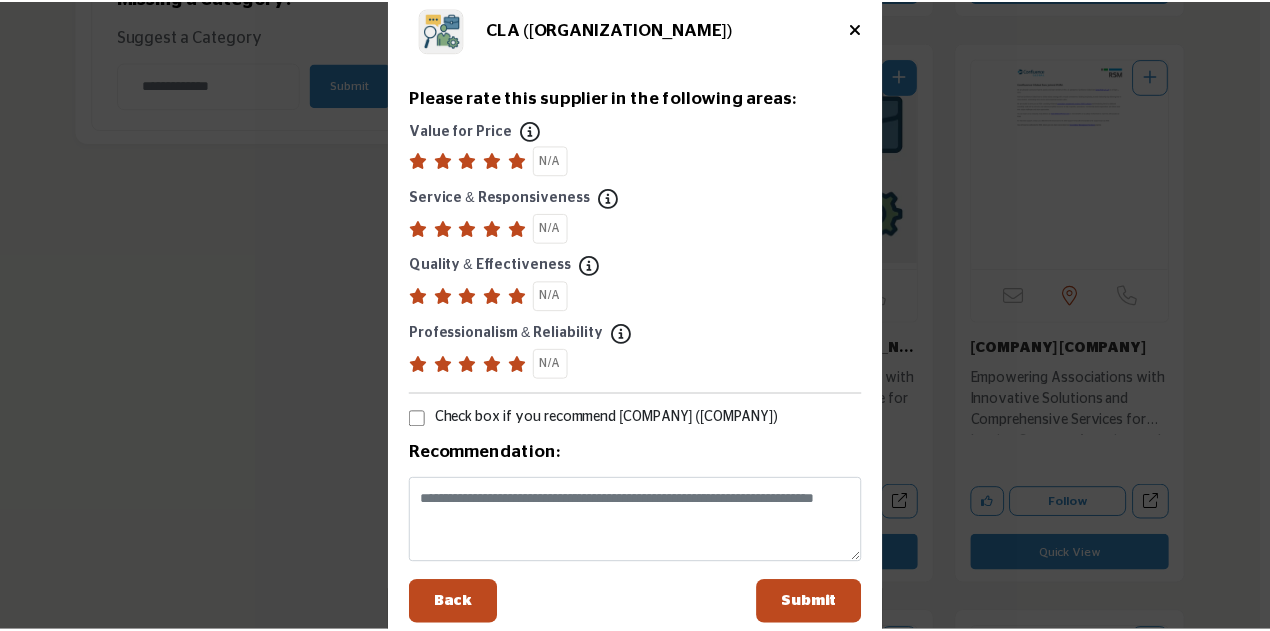 scroll, scrollTop: 81, scrollLeft: 0, axis: vertical 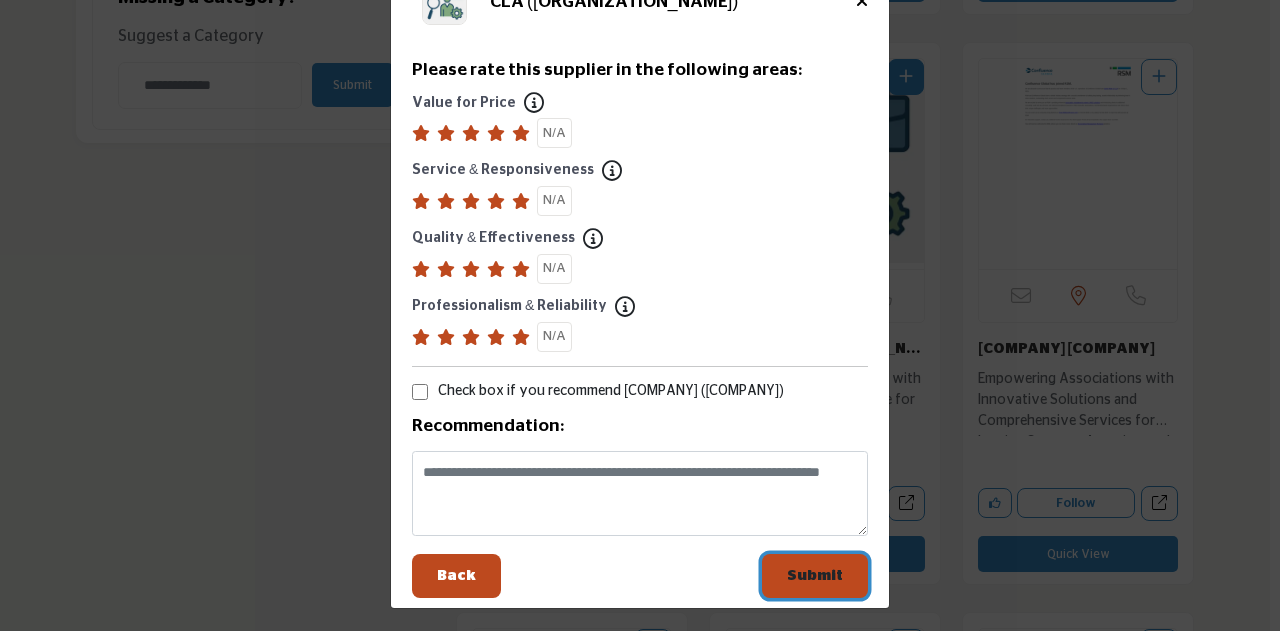 click on "Submit" at bounding box center [815, 575] 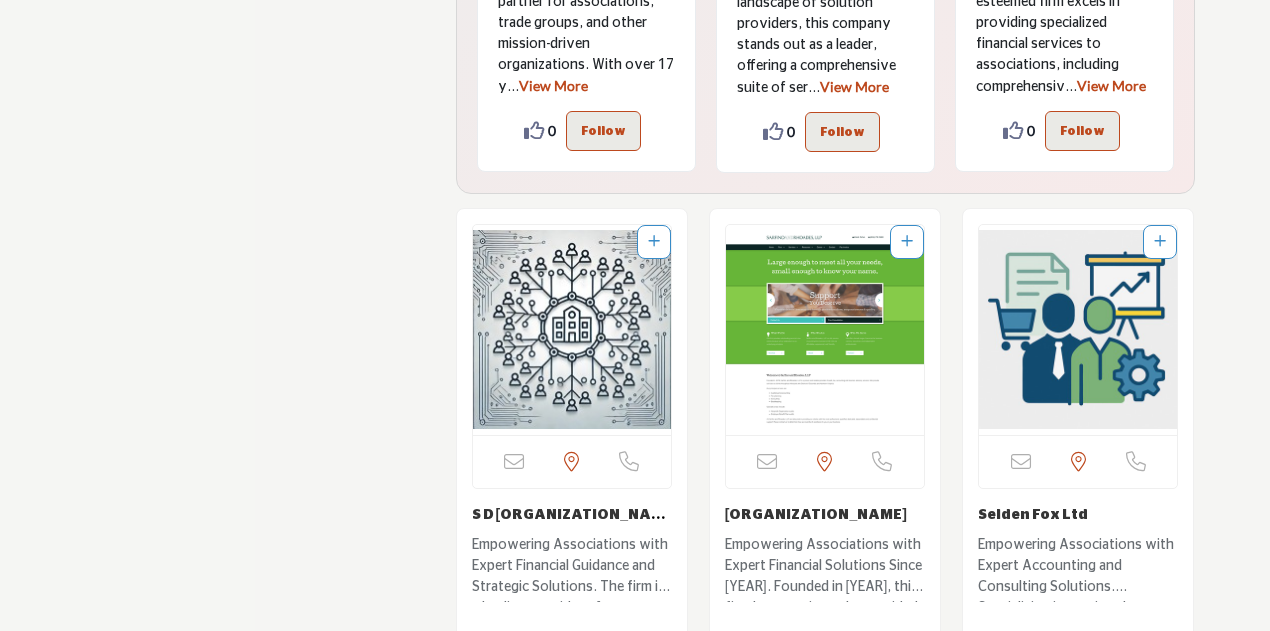scroll, scrollTop: 9700, scrollLeft: 0, axis: vertical 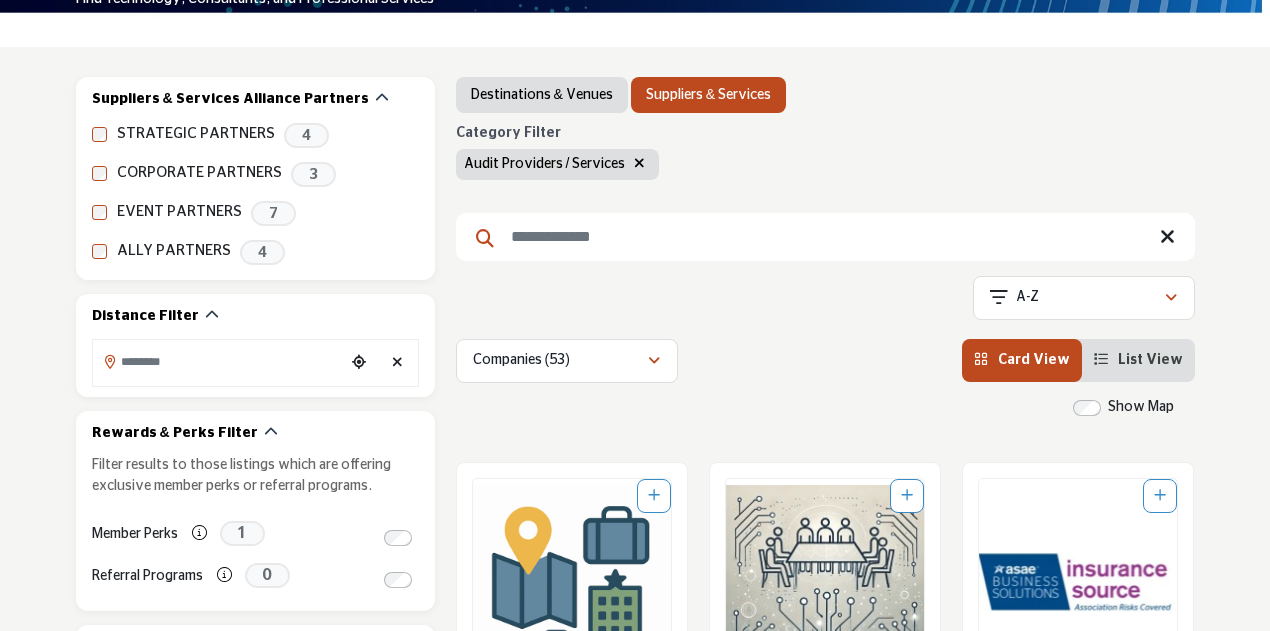 click at bounding box center (639, 163) 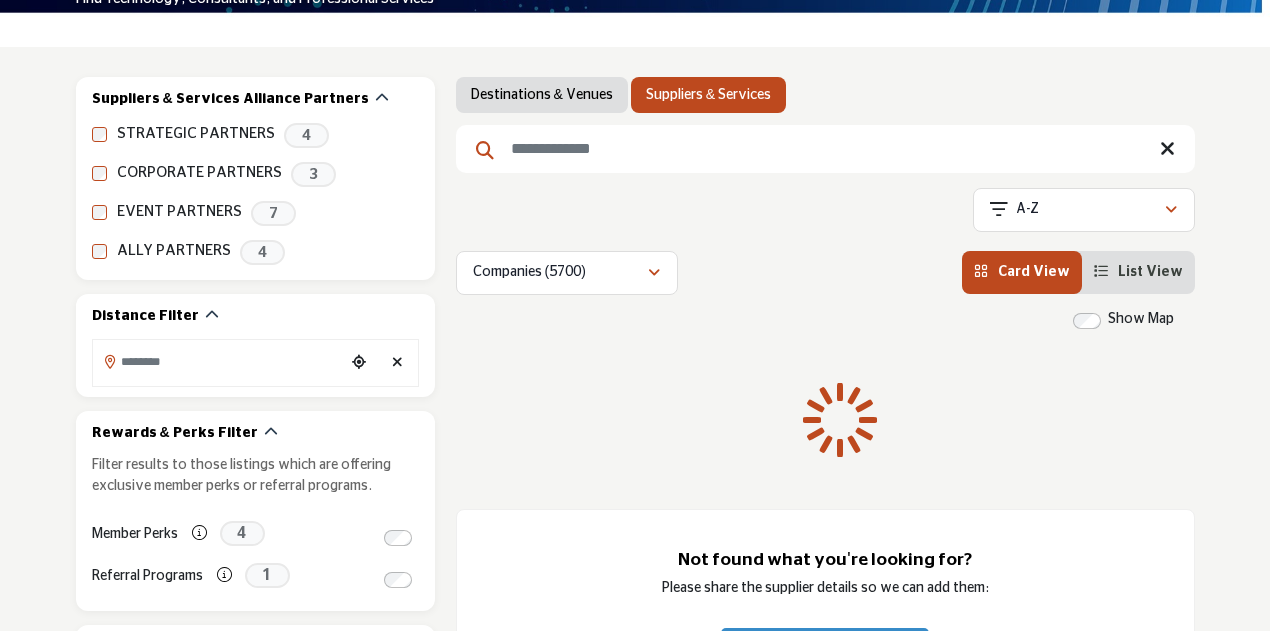 click at bounding box center (825, 149) 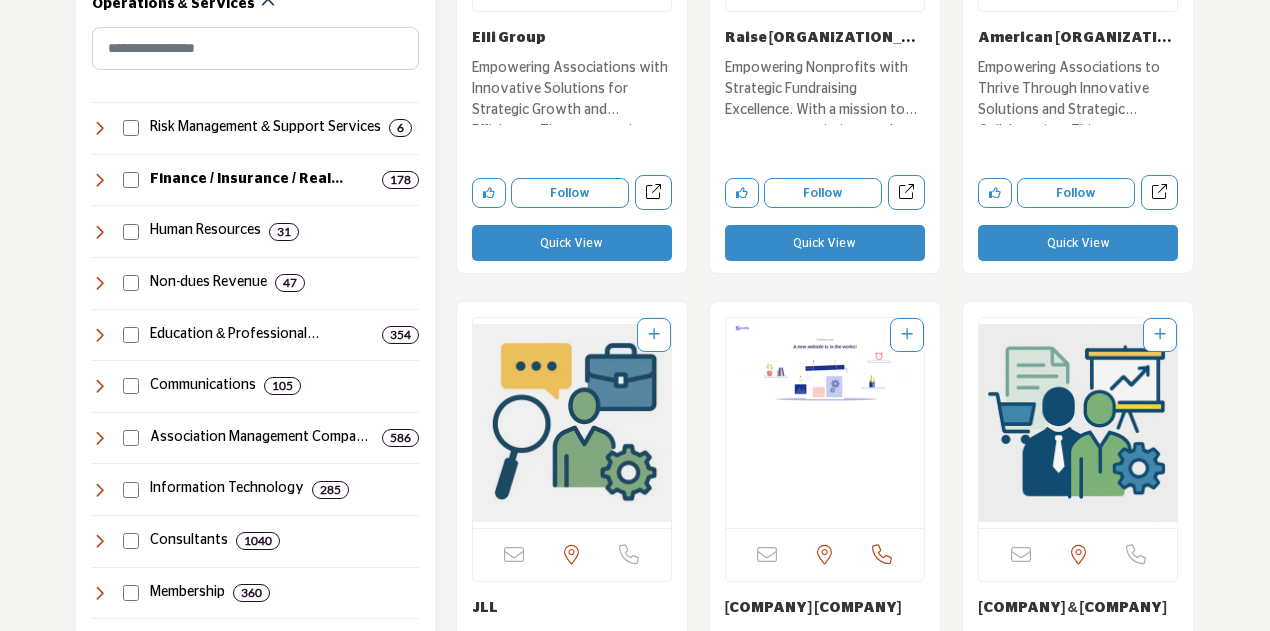 scroll, scrollTop: 900, scrollLeft: 0, axis: vertical 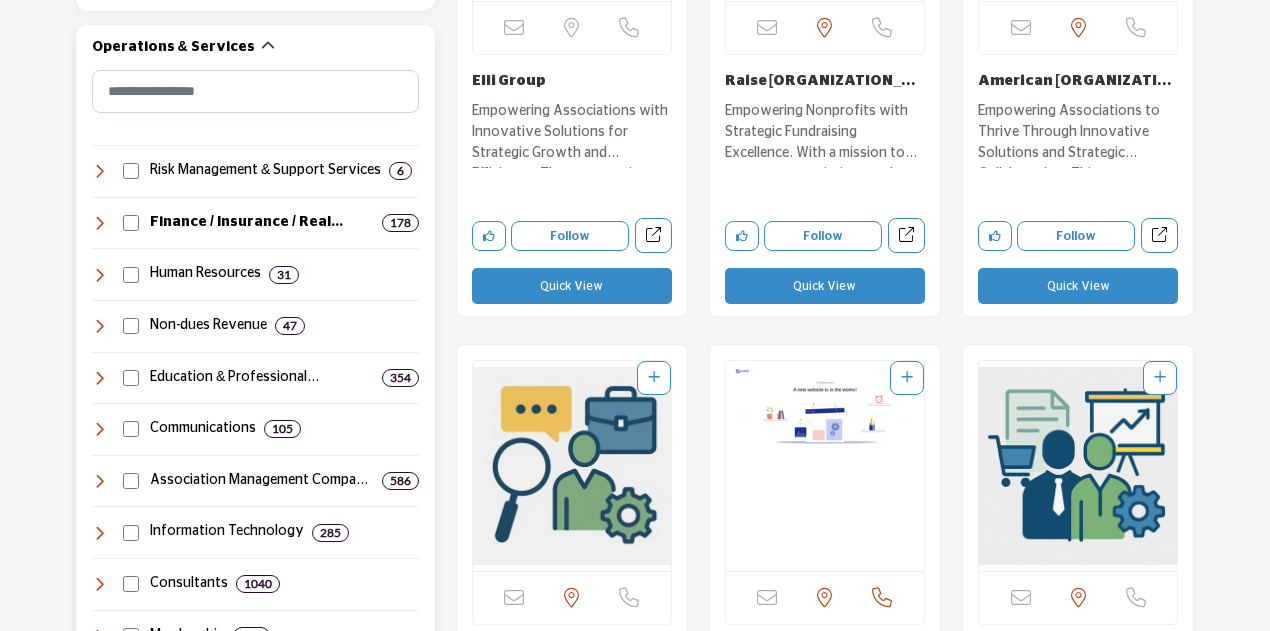 type on "***" 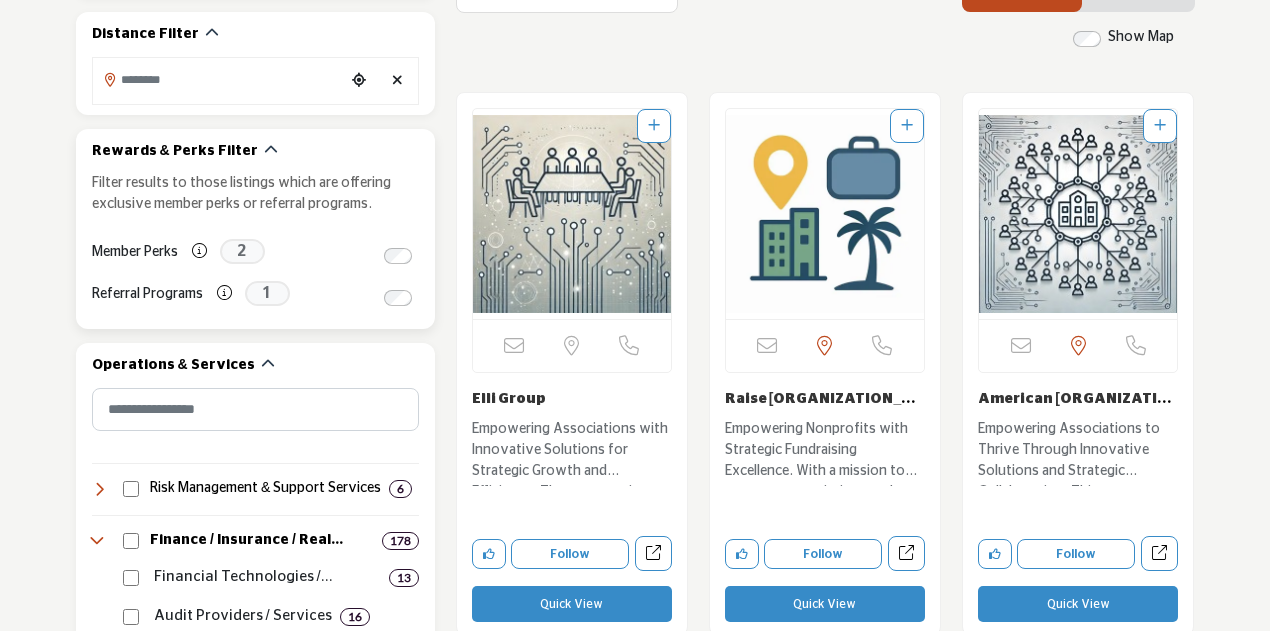 scroll, scrollTop: 500, scrollLeft: 0, axis: vertical 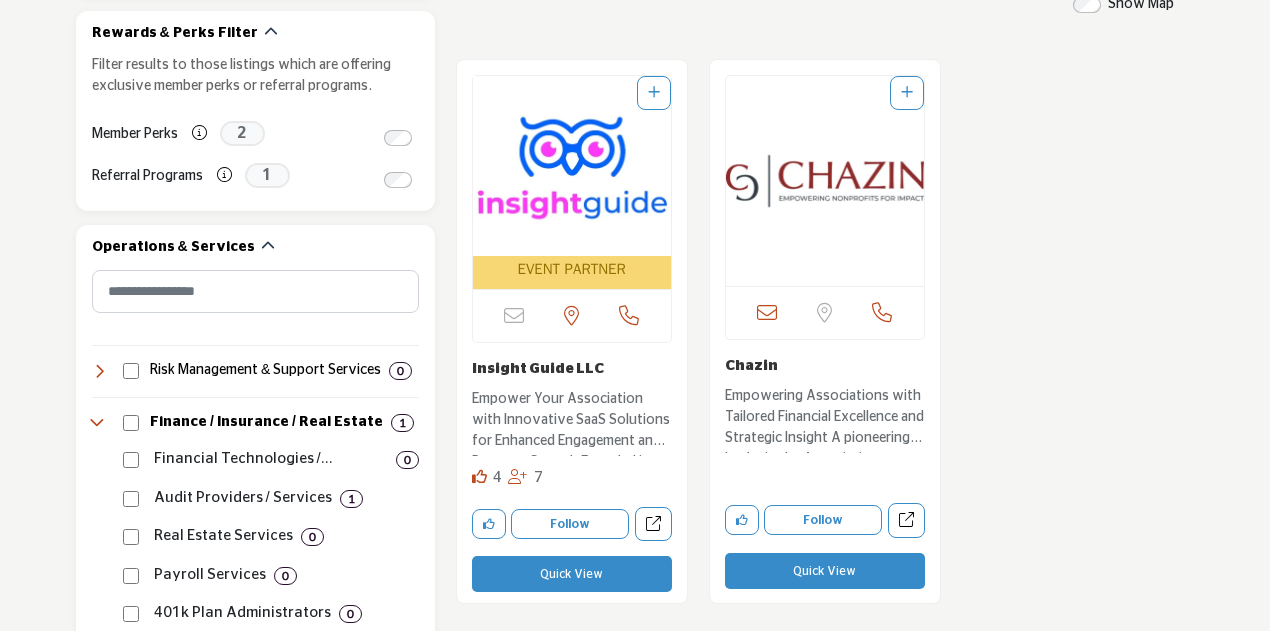 click on "Empowering Associations with Tailored Financial Excellence and Strategic Insight
A pioneering leader in the Association industry, this company ex..." at bounding box center (825, 419) 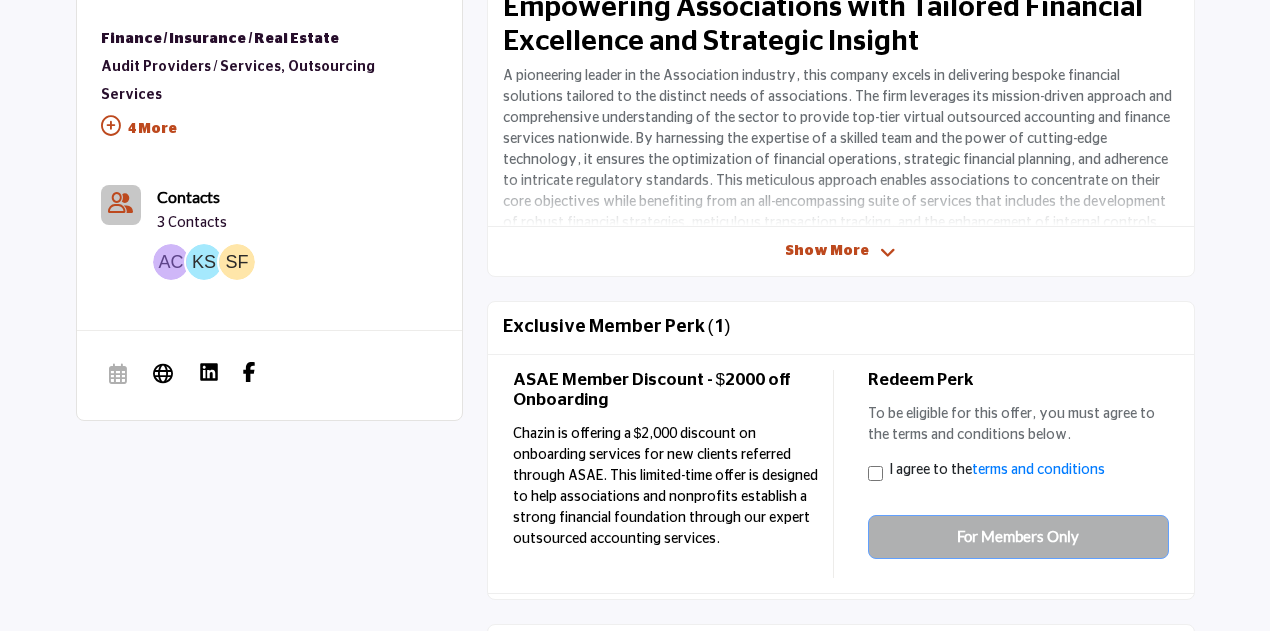 scroll, scrollTop: 800, scrollLeft: 0, axis: vertical 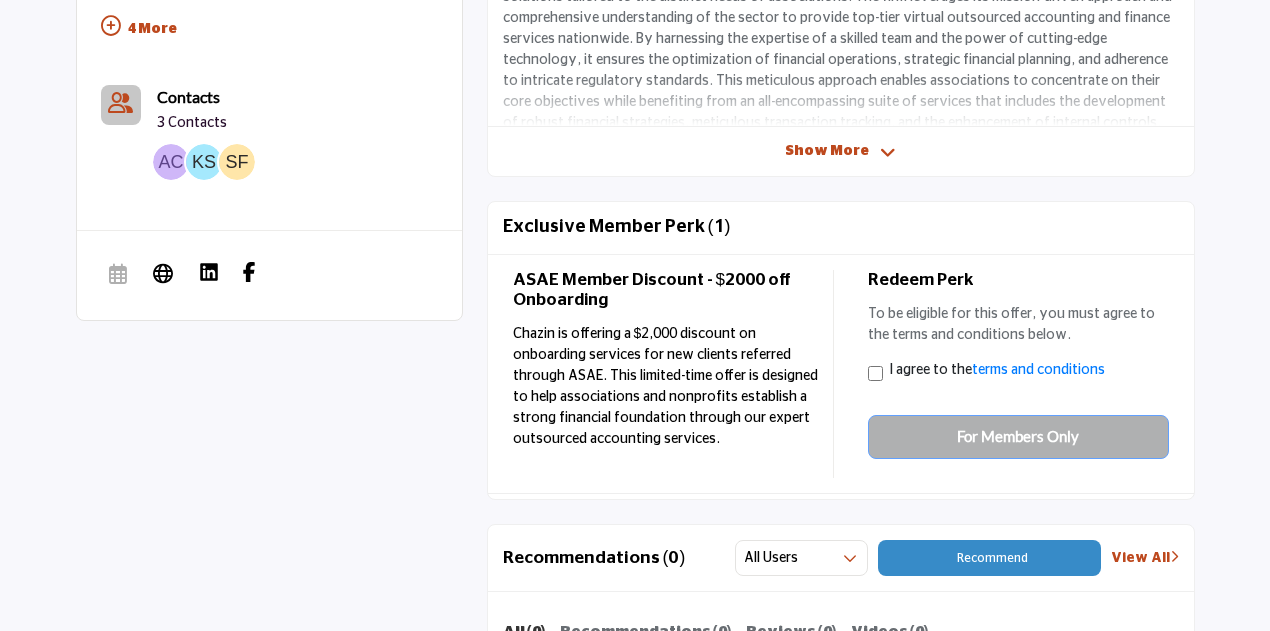 click on "Chazin is offering a $2,000 discount on onboarding services for new clients referred through ASAE. This limited-time offer is designed to help associations and nonprofits establish a strong financial foundation through our expert outsourced accounting services." at bounding box center (665, 386) 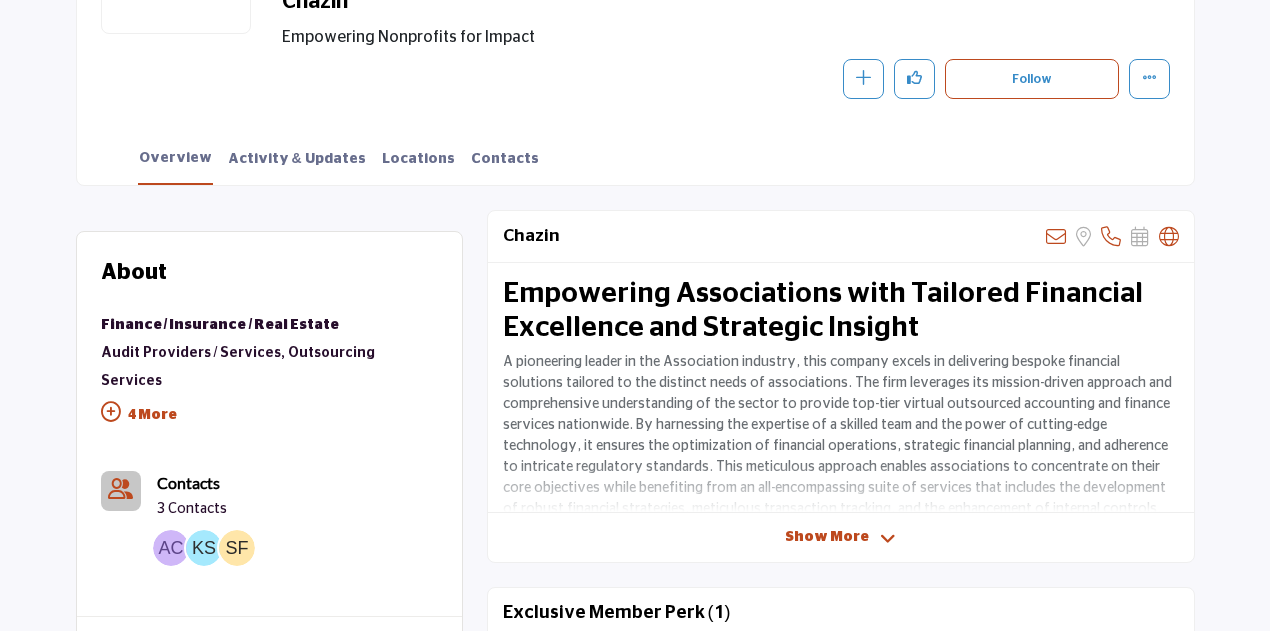 scroll, scrollTop: 398, scrollLeft: 0, axis: vertical 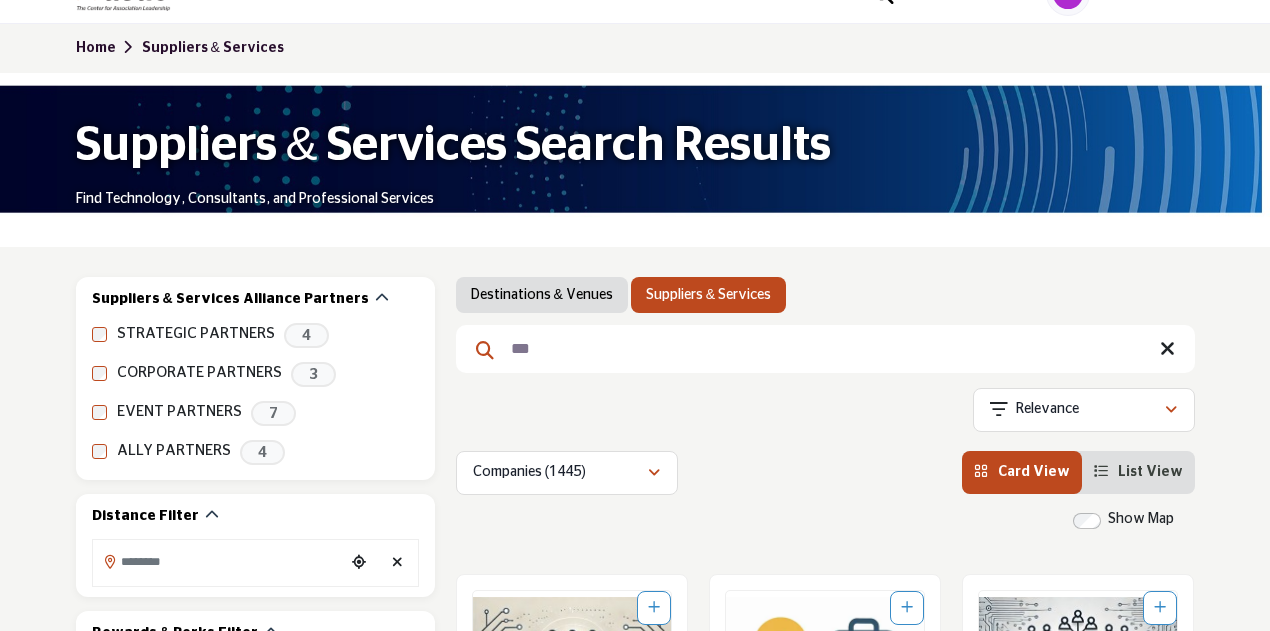 click on "***" at bounding box center [825, 349] 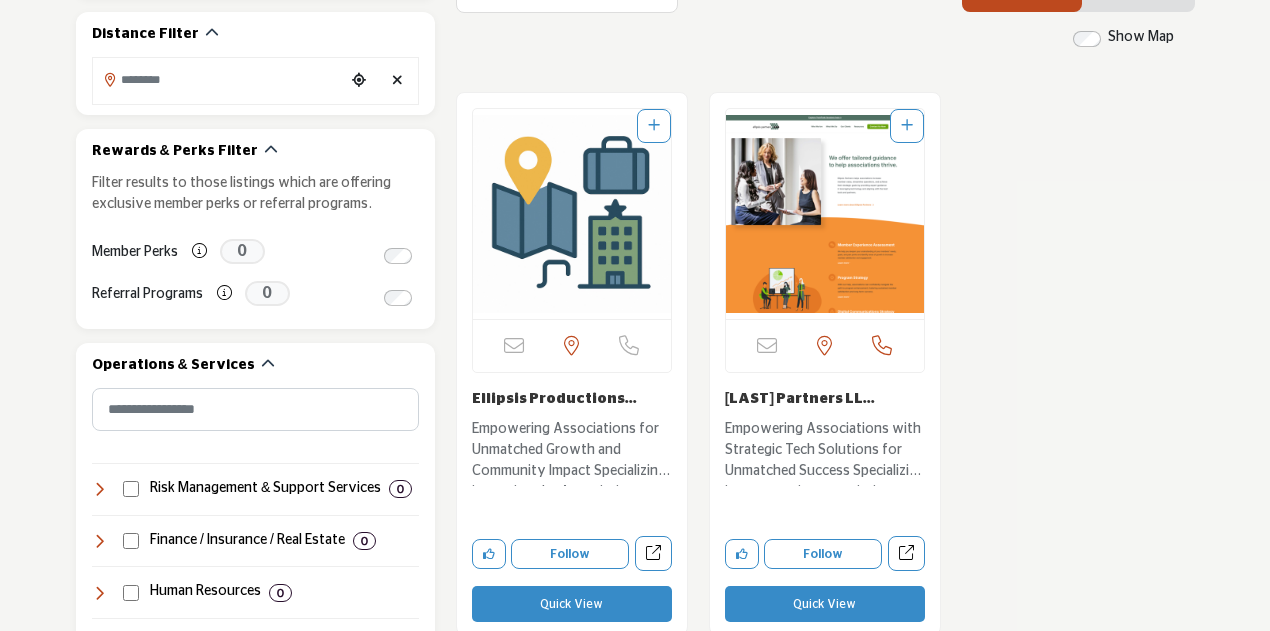 scroll, scrollTop: 600, scrollLeft: 0, axis: vertical 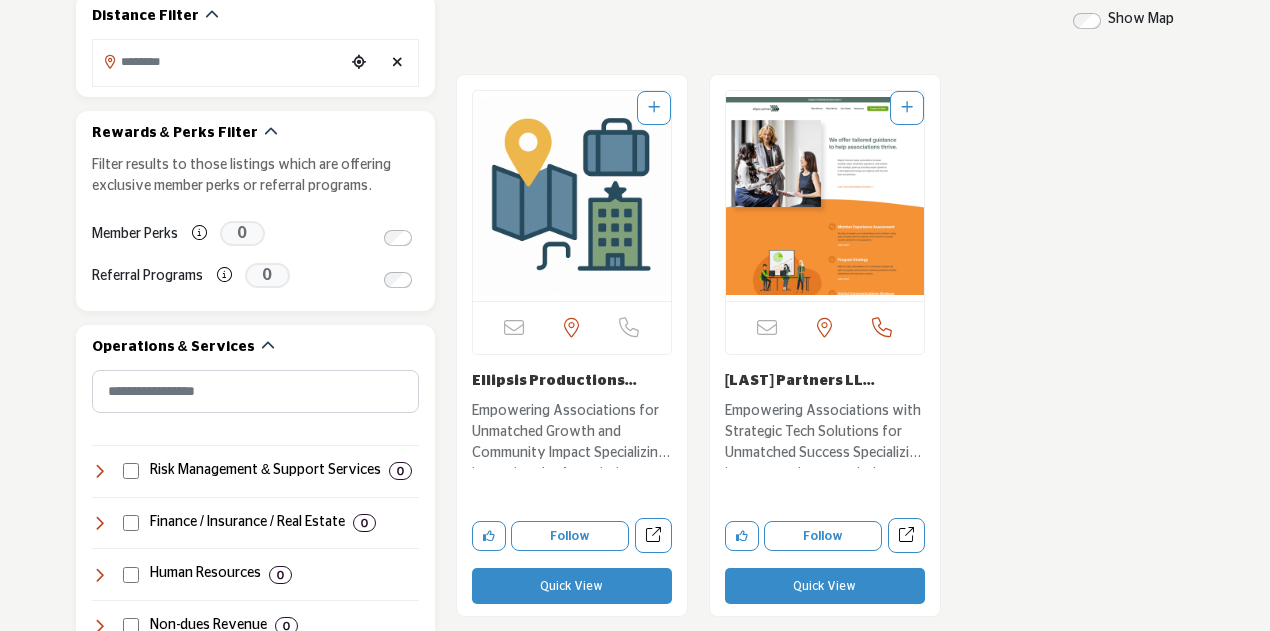 type on "*******" 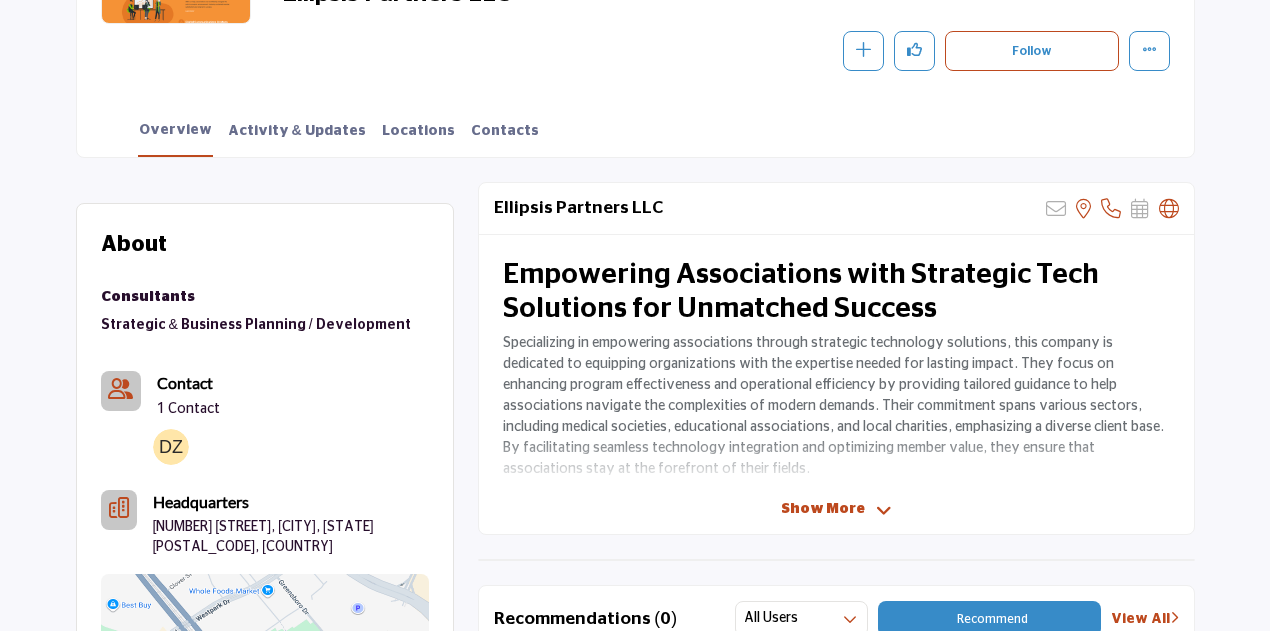scroll, scrollTop: 454, scrollLeft: 0, axis: vertical 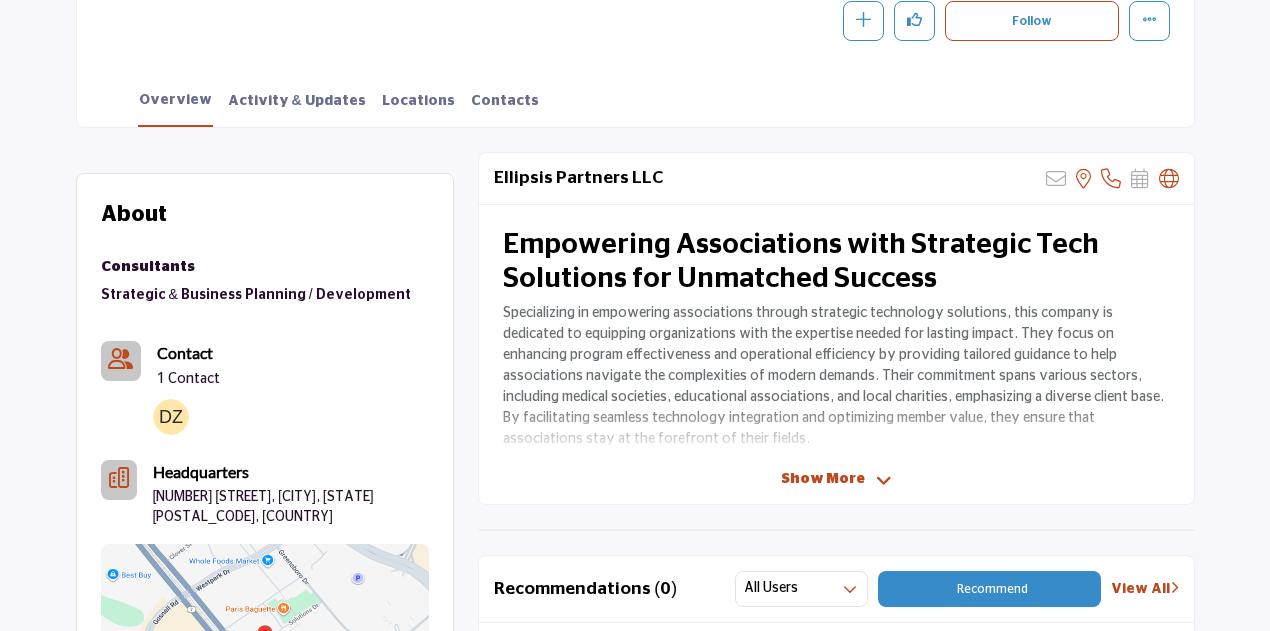 click at bounding box center [171, 417] 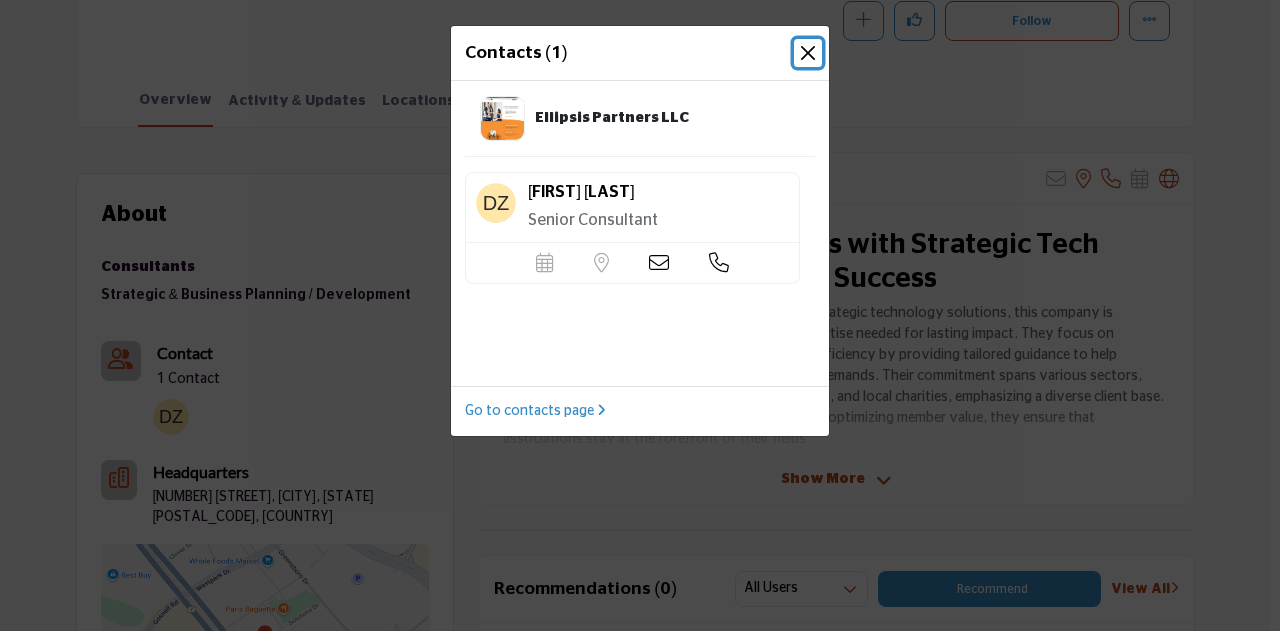 click at bounding box center [808, 53] 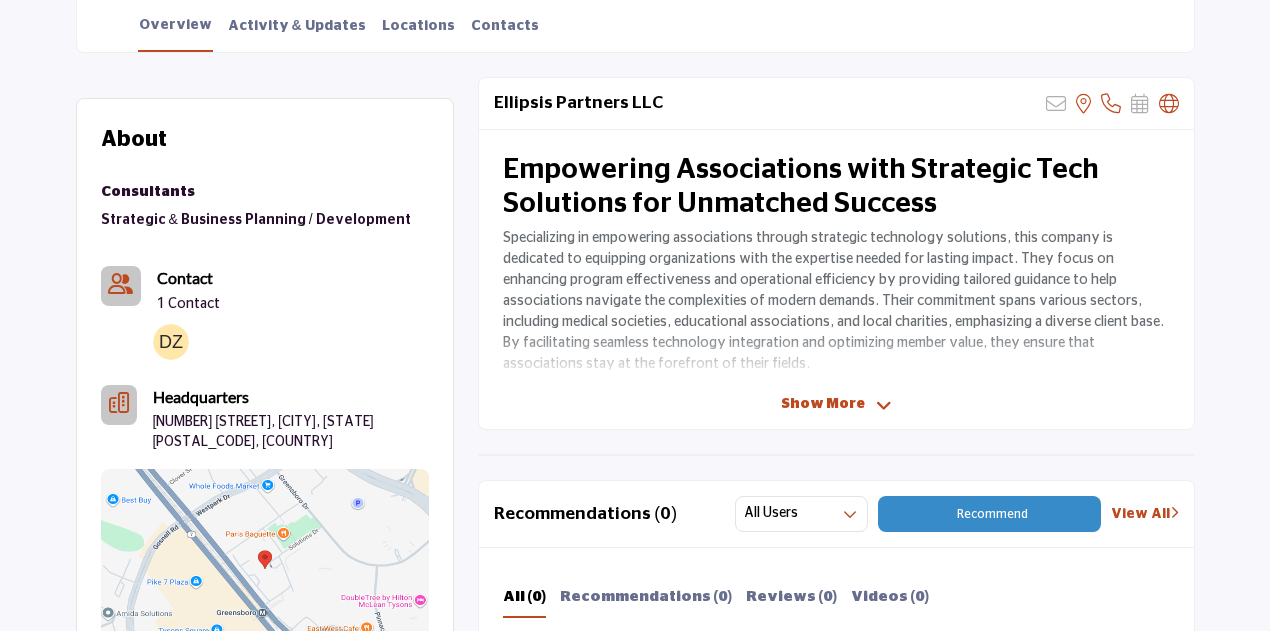 scroll, scrollTop: 454, scrollLeft: 0, axis: vertical 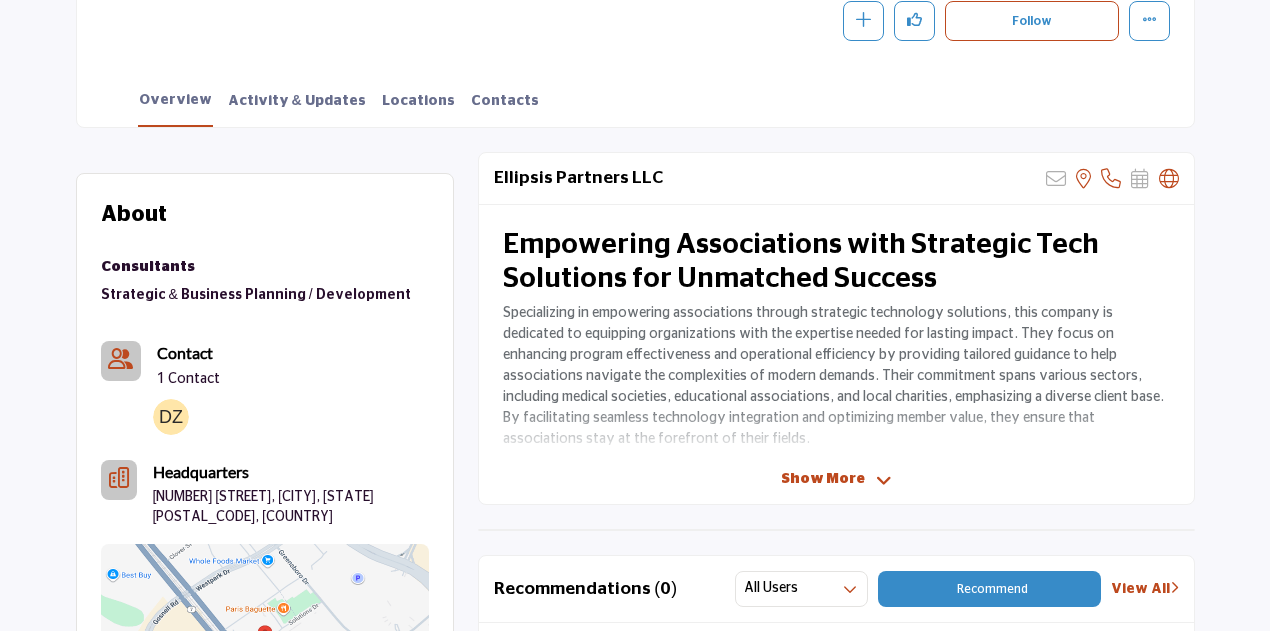 click on "Show More" at bounding box center [823, 479] 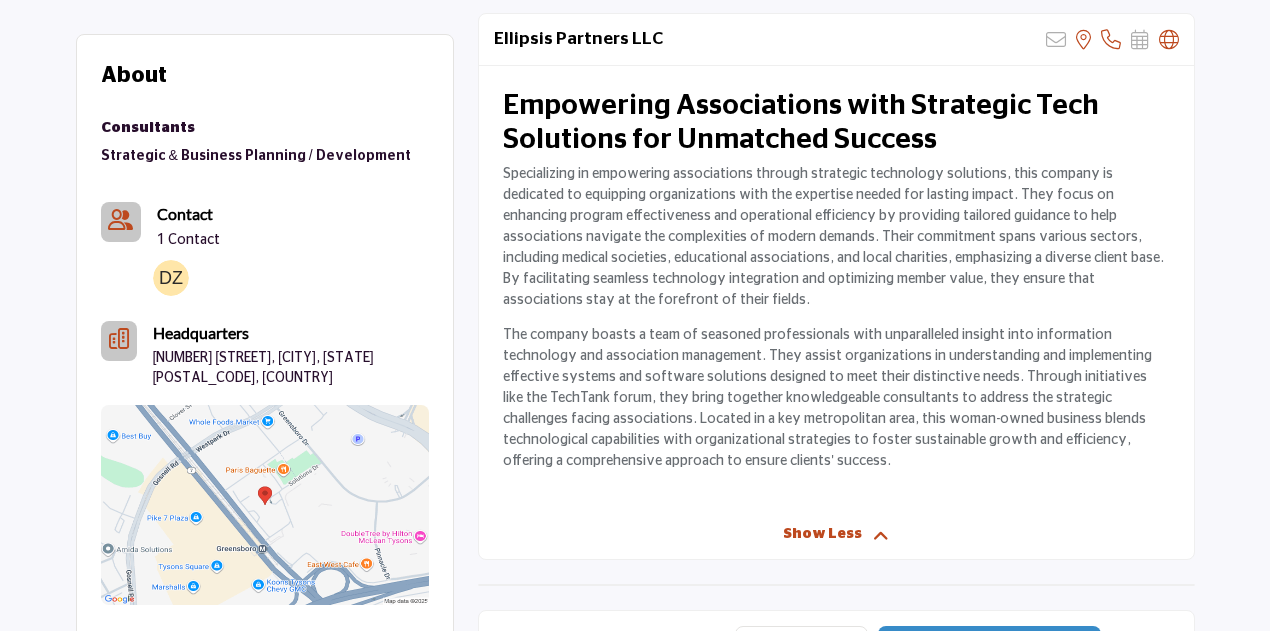 scroll, scrollTop: 354, scrollLeft: 0, axis: vertical 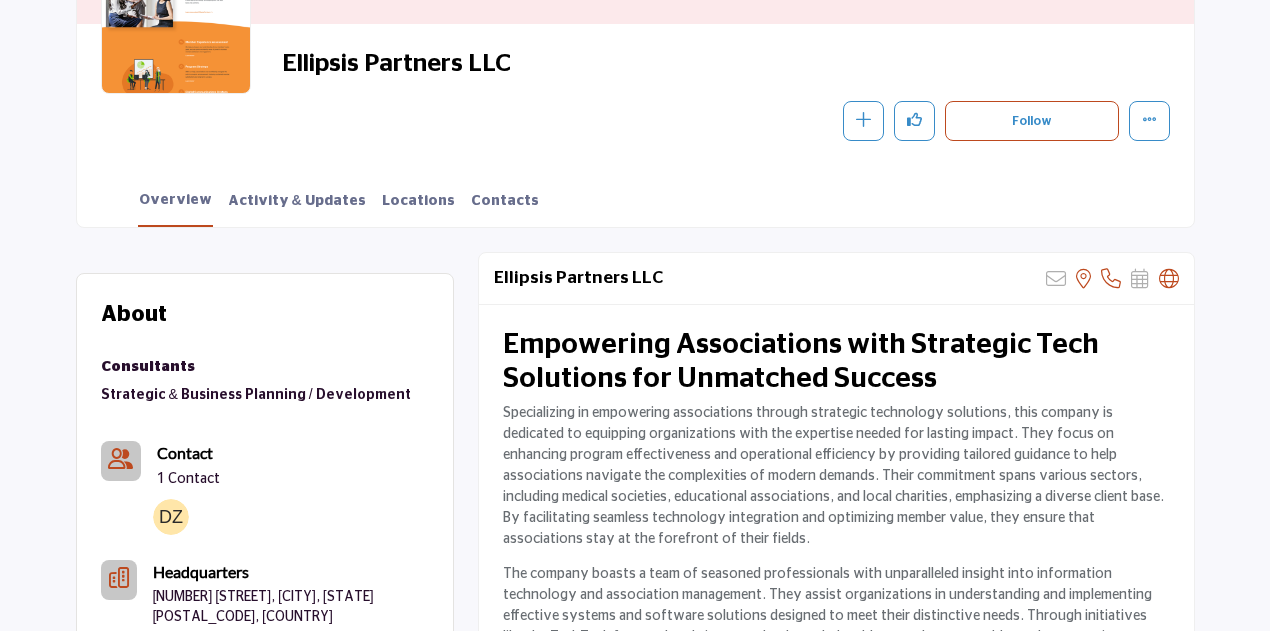 click on "Ellipsis Partners LLC" at bounding box center (554, 64) 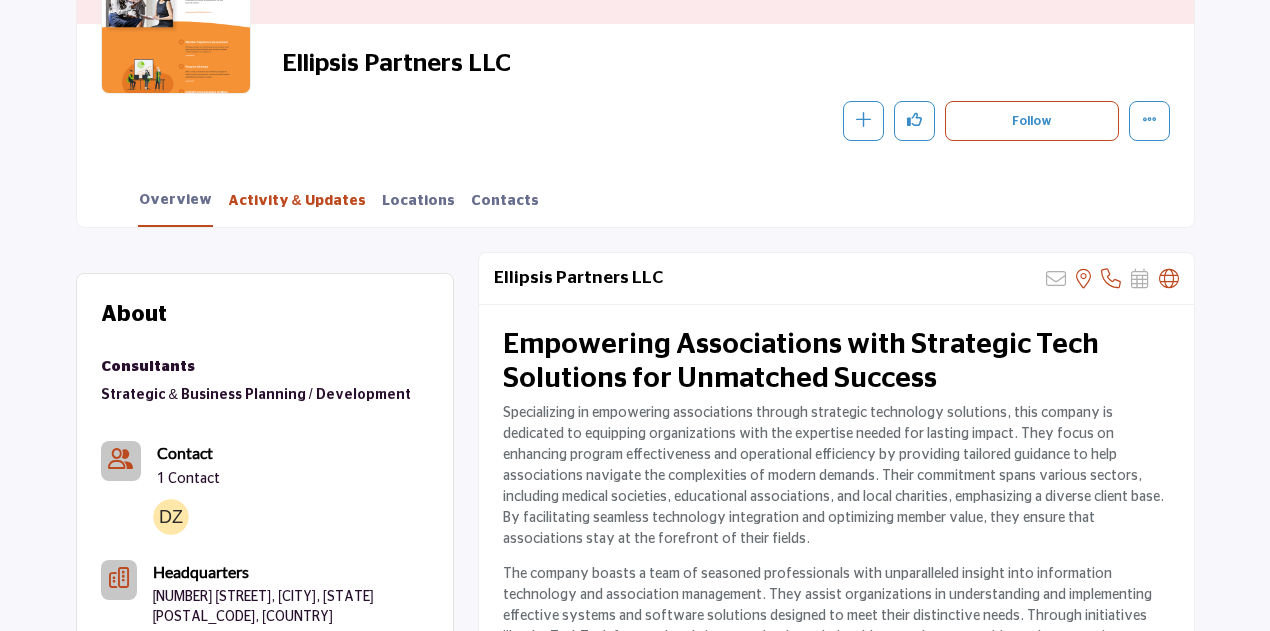 click on "Activity & Updates" at bounding box center [297, 208] 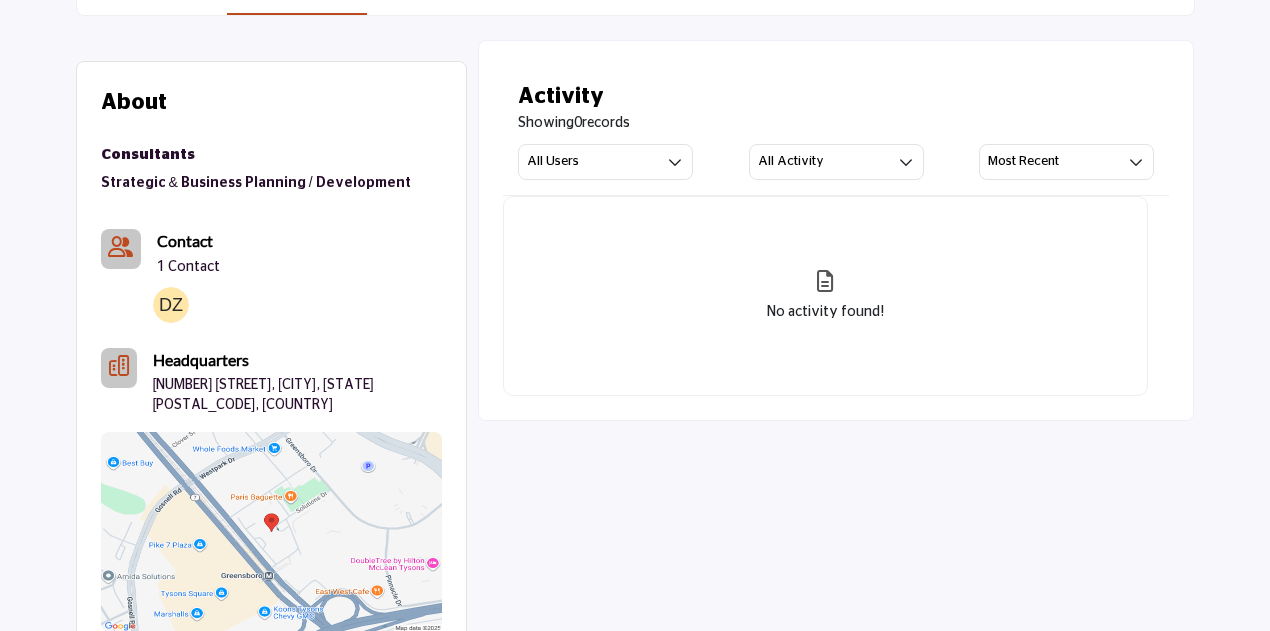 scroll, scrollTop: 374, scrollLeft: 0, axis: vertical 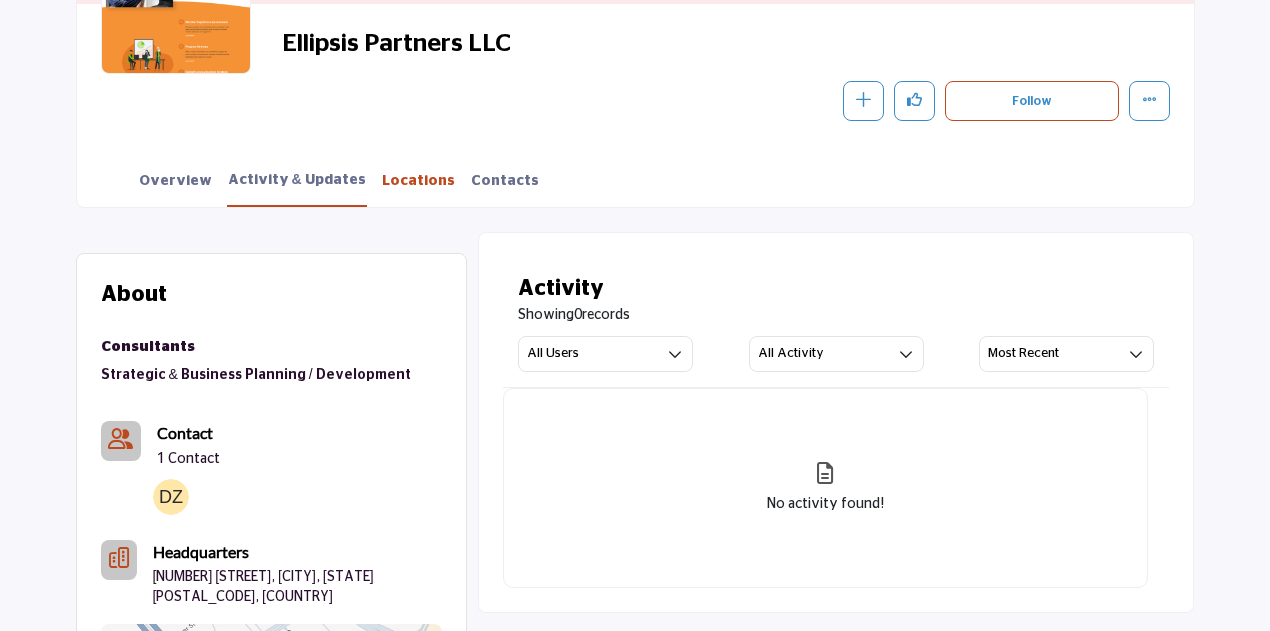 click on "Locations" at bounding box center [418, 188] 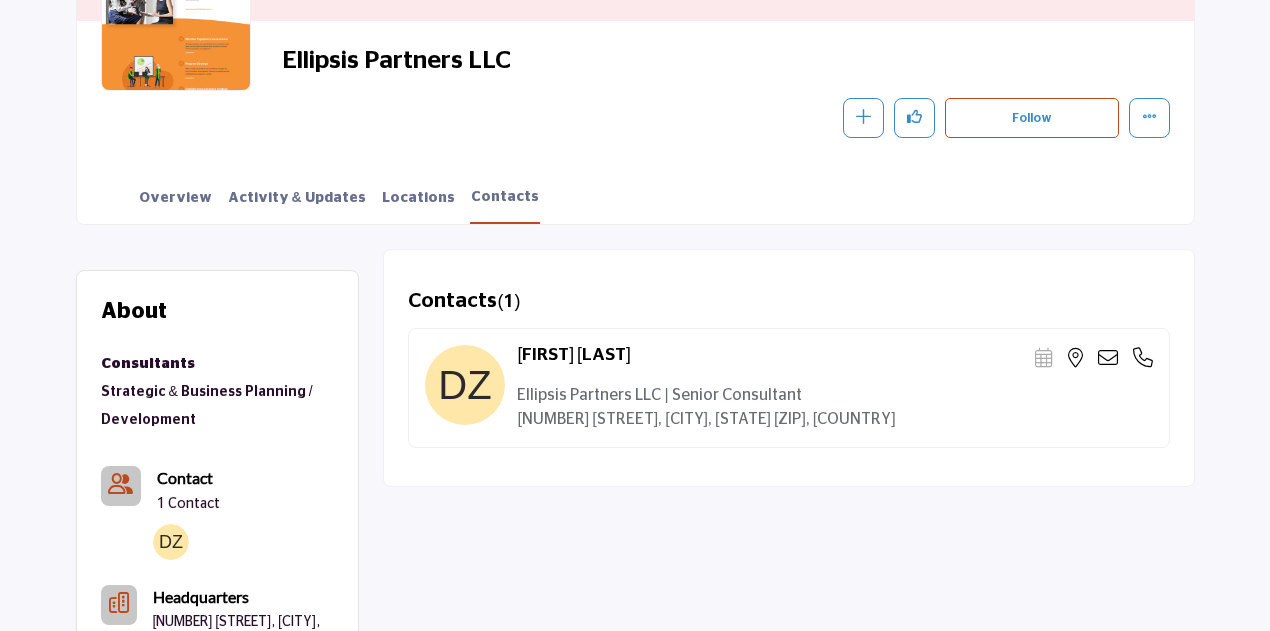 scroll, scrollTop: 354, scrollLeft: 0, axis: vertical 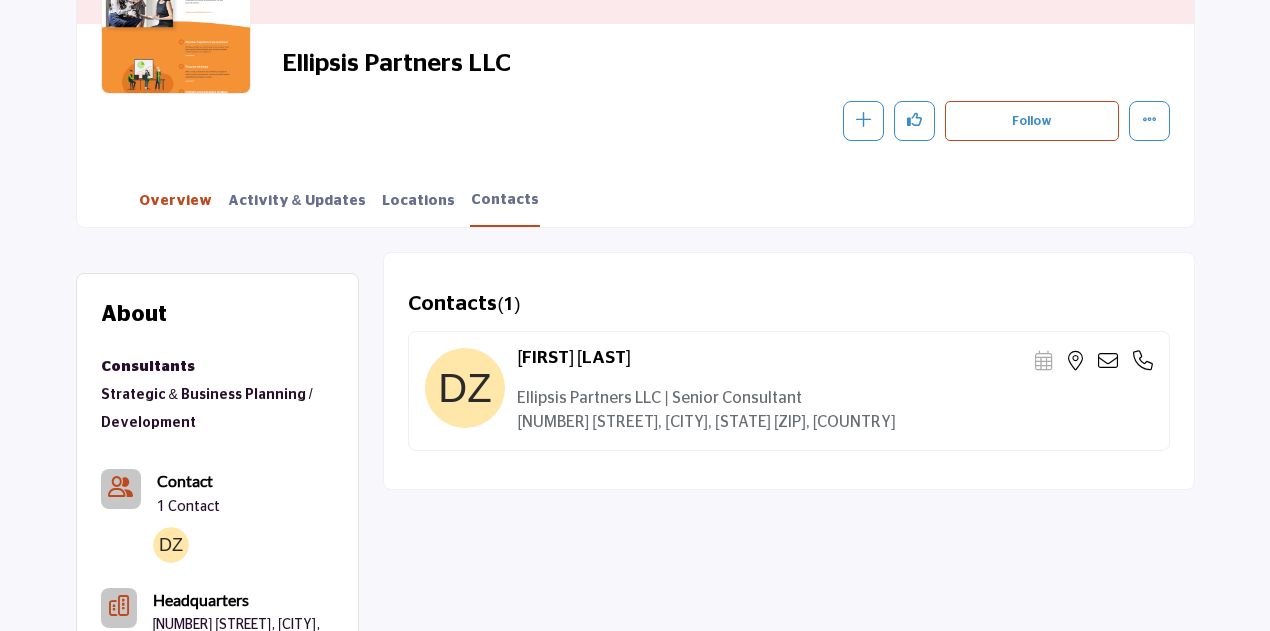 click on "Overview" at bounding box center [175, 208] 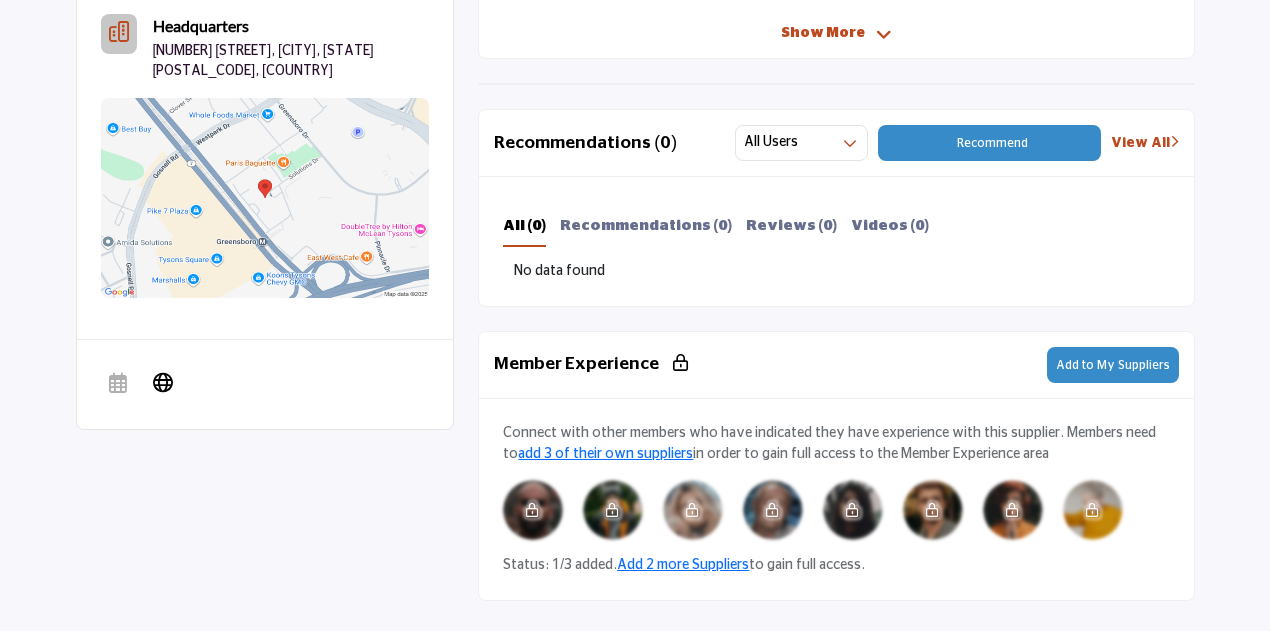 scroll, scrollTop: 1000, scrollLeft: 0, axis: vertical 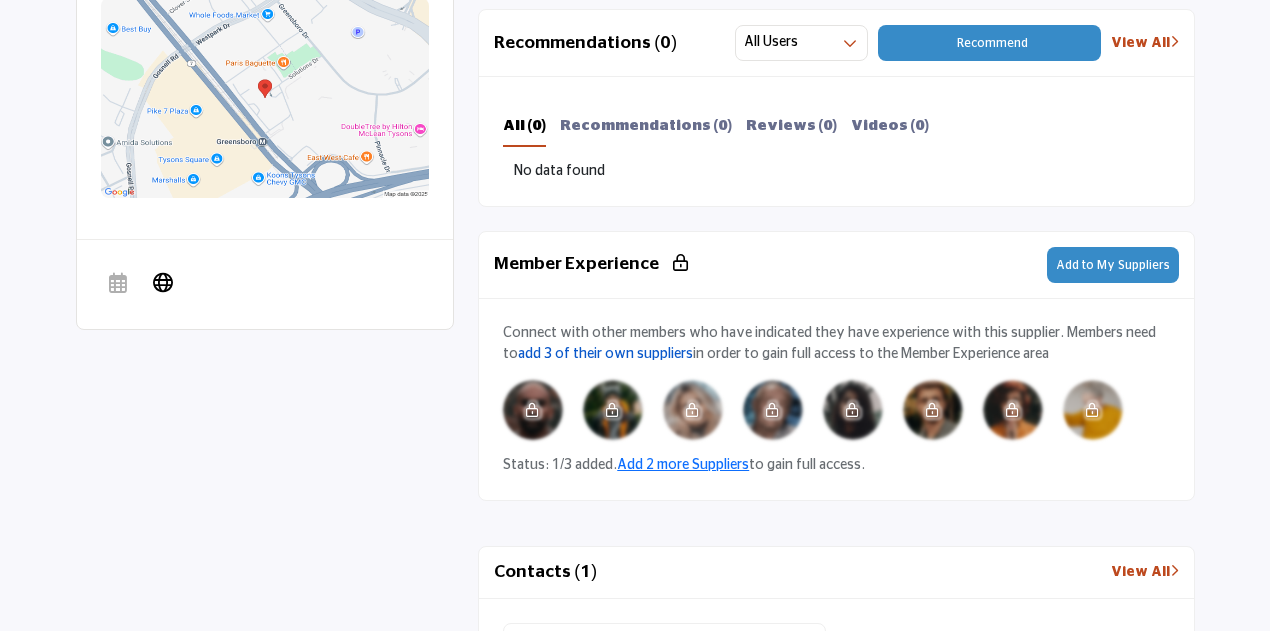 click on "add 3 of their own suppliers" at bounding box center [605, 354] 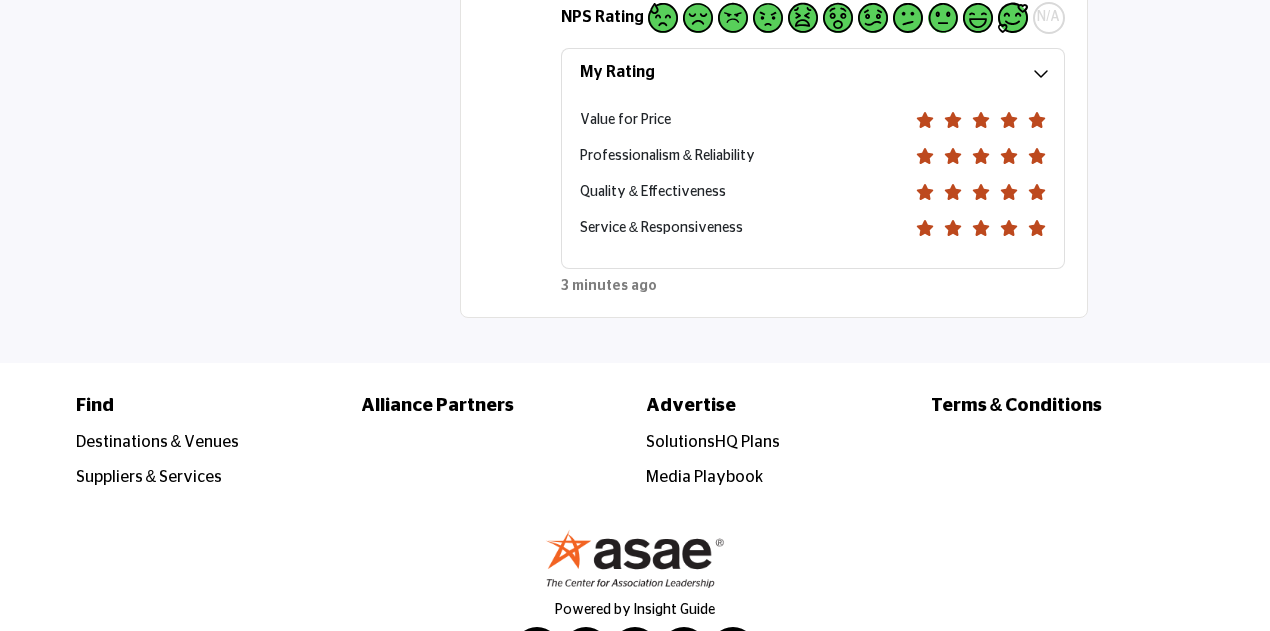 scroll, scrollTop: 400, scrollLeft: 0, axis: vertical 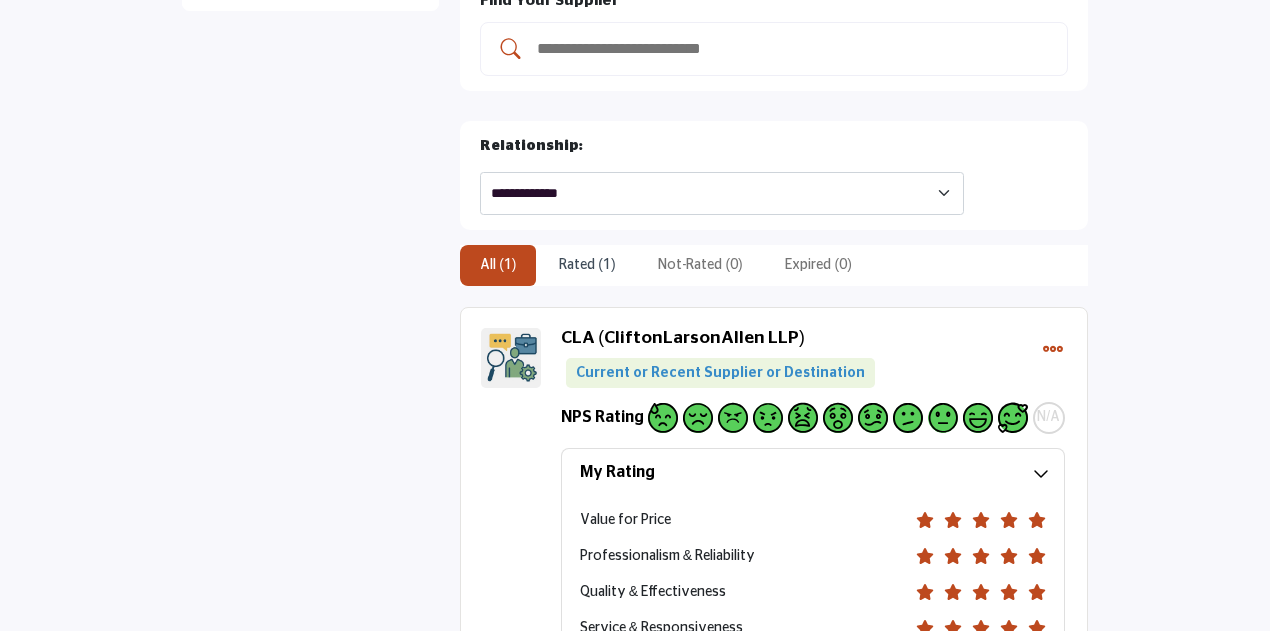 click on "Rated (1)" at bounding box center (587, 265) 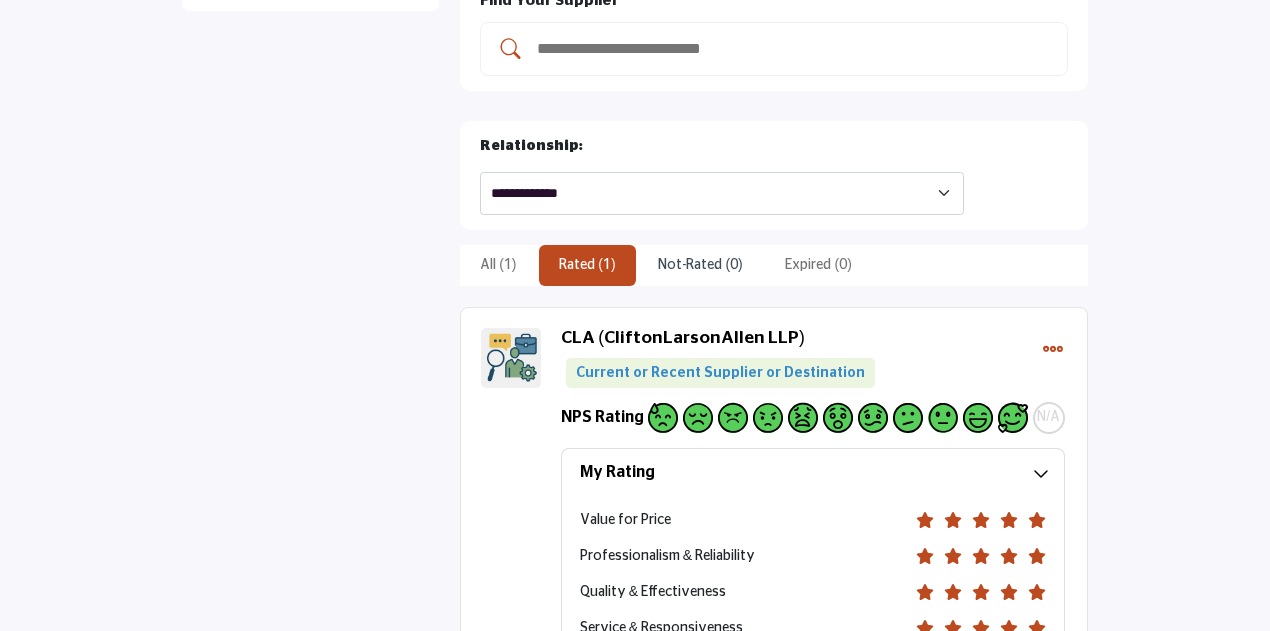 click on "Not-Rated (0)" at bounding box center (700, 265) 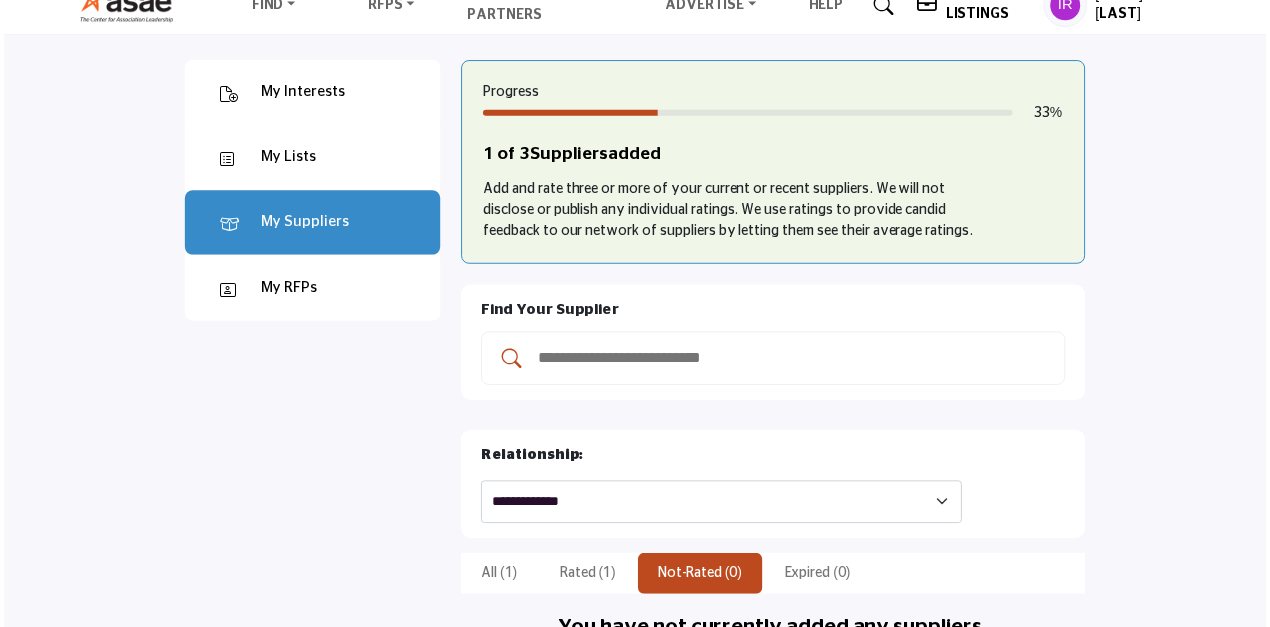 scroll, scrollTop: 0, scrollLeft: 0, axis: both 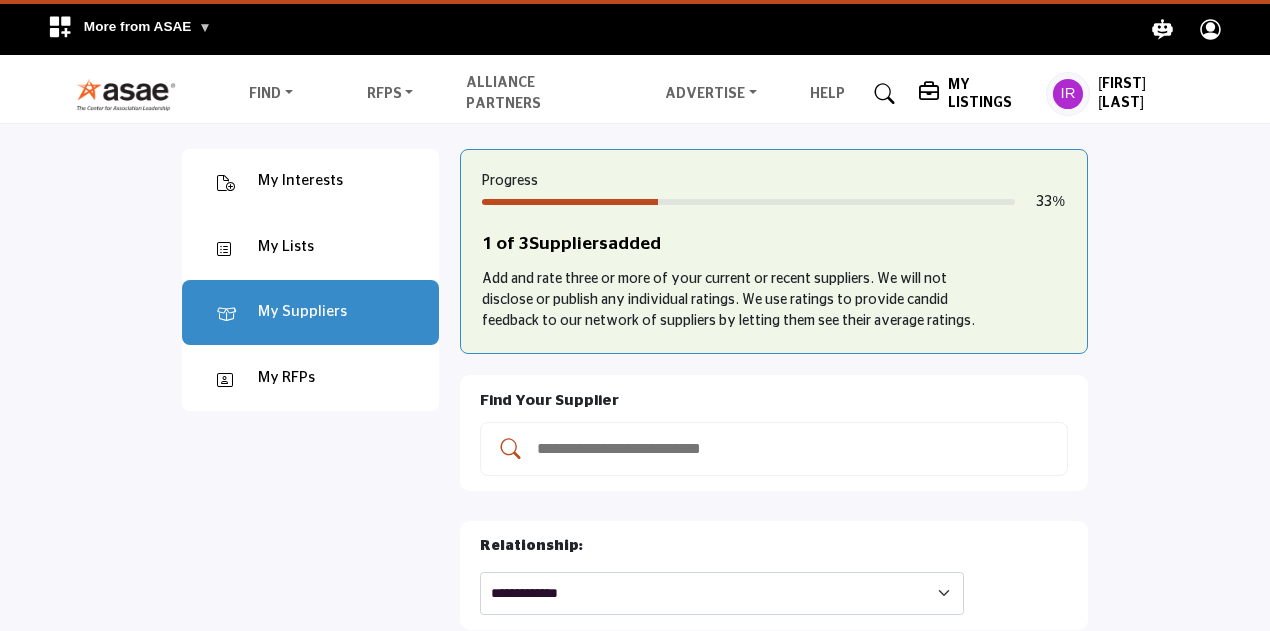 click on "My Listings" at bounding box center (992, 94) 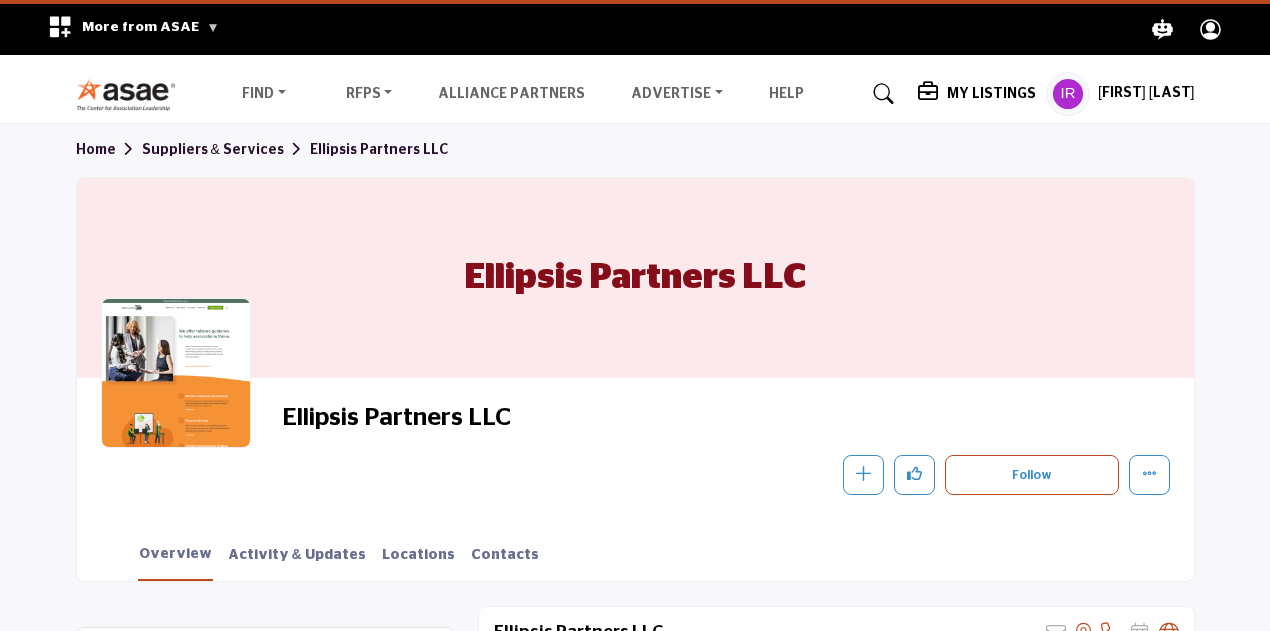 scroll, scrollTop: 0, scrollLeft: 0, axis: both 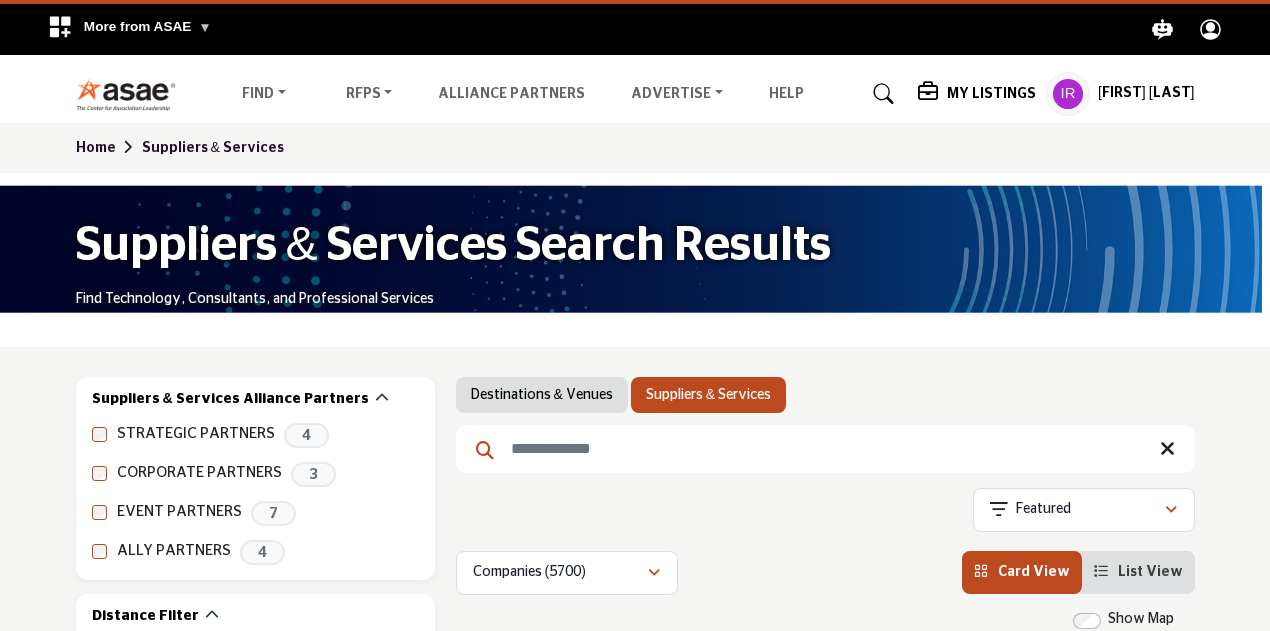 click at bounding box center (825, 449) 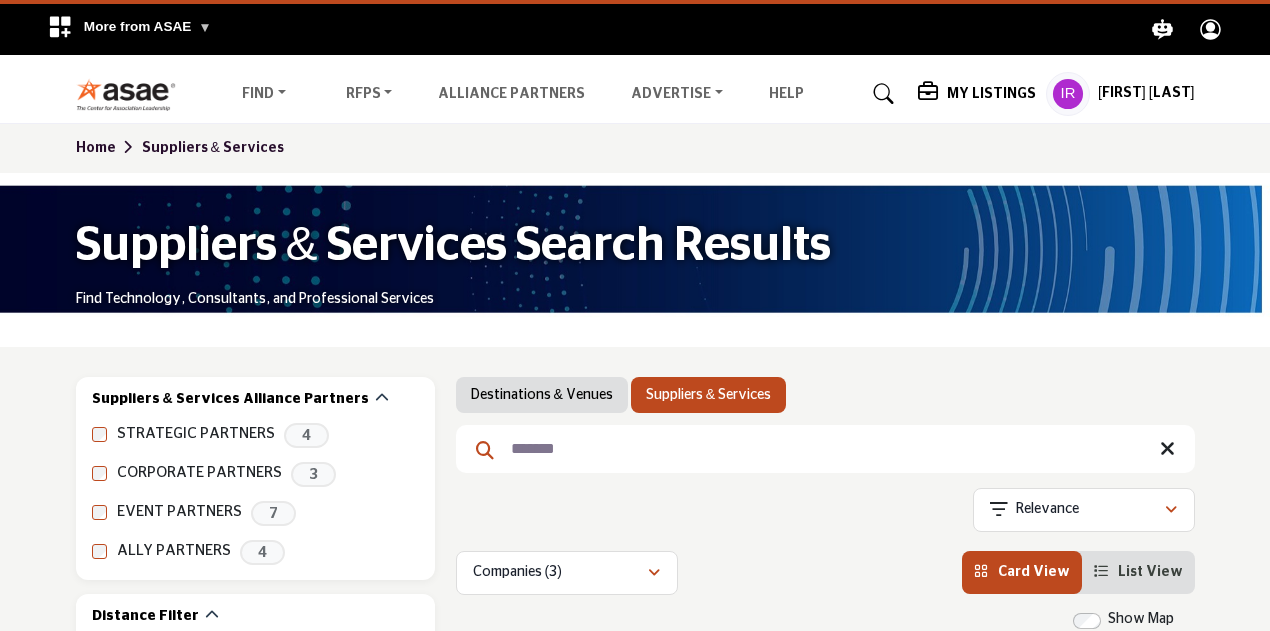 type on "*******" 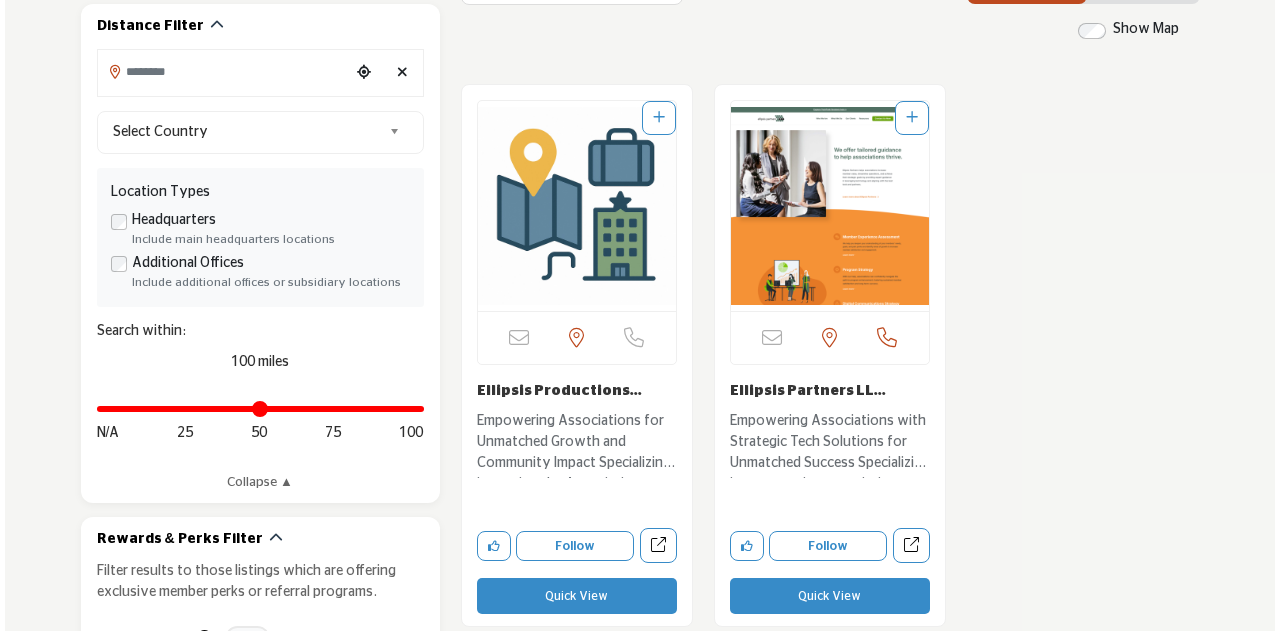 scroll, scrollTop: 700, scrollLeft: 0, axis: vertical 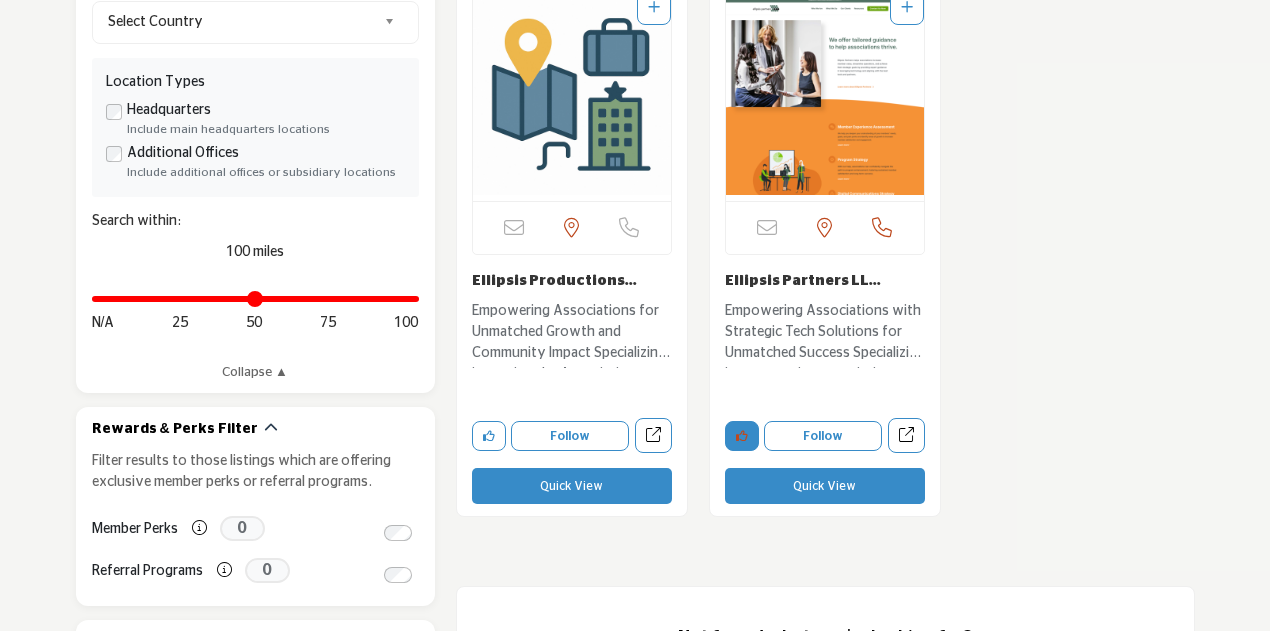 click at bounding box center (742, 436) 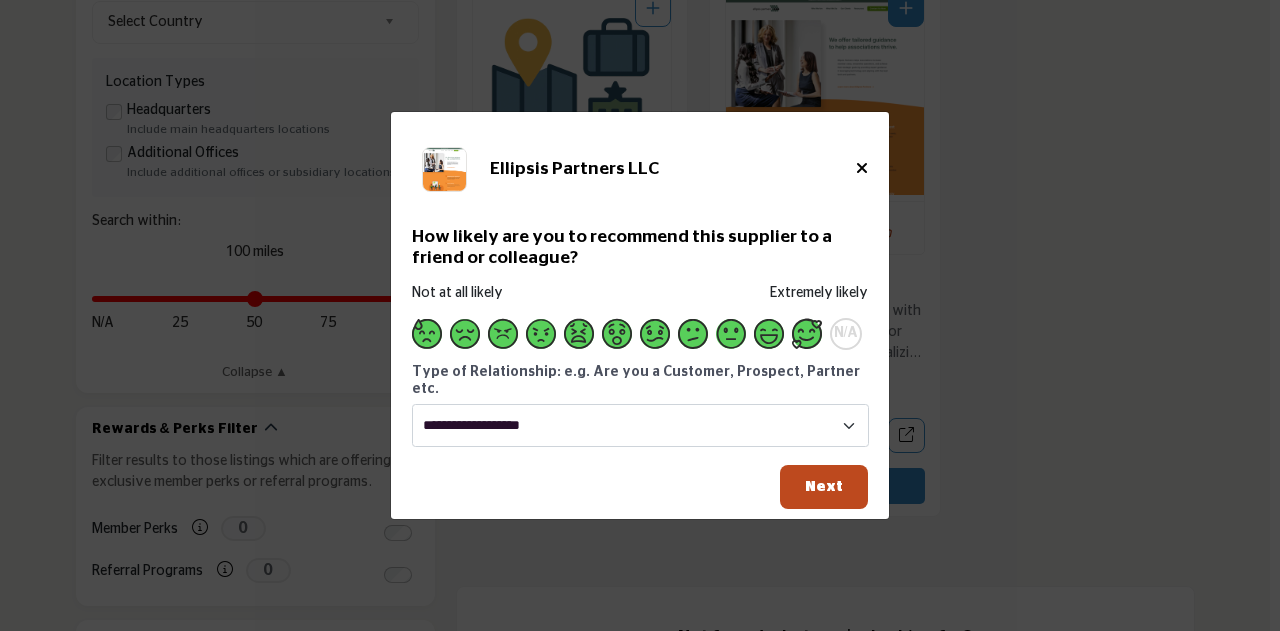 click at bounding box center [807, 334] 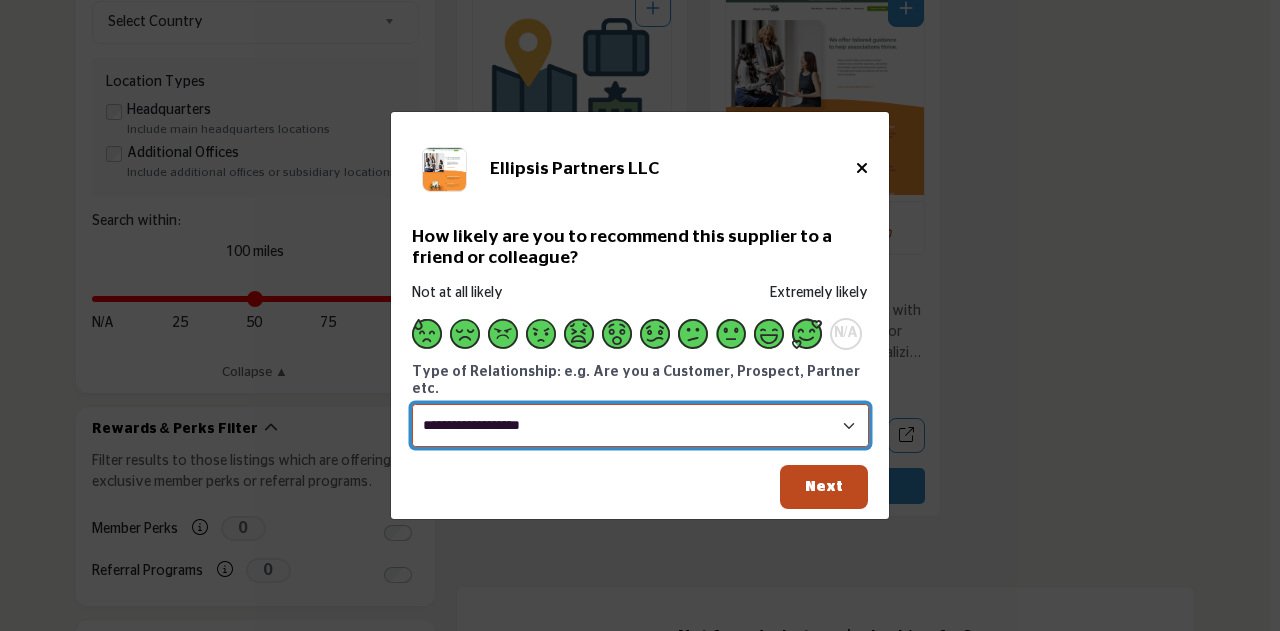 click on "**********" at bounding box center [640, 425] 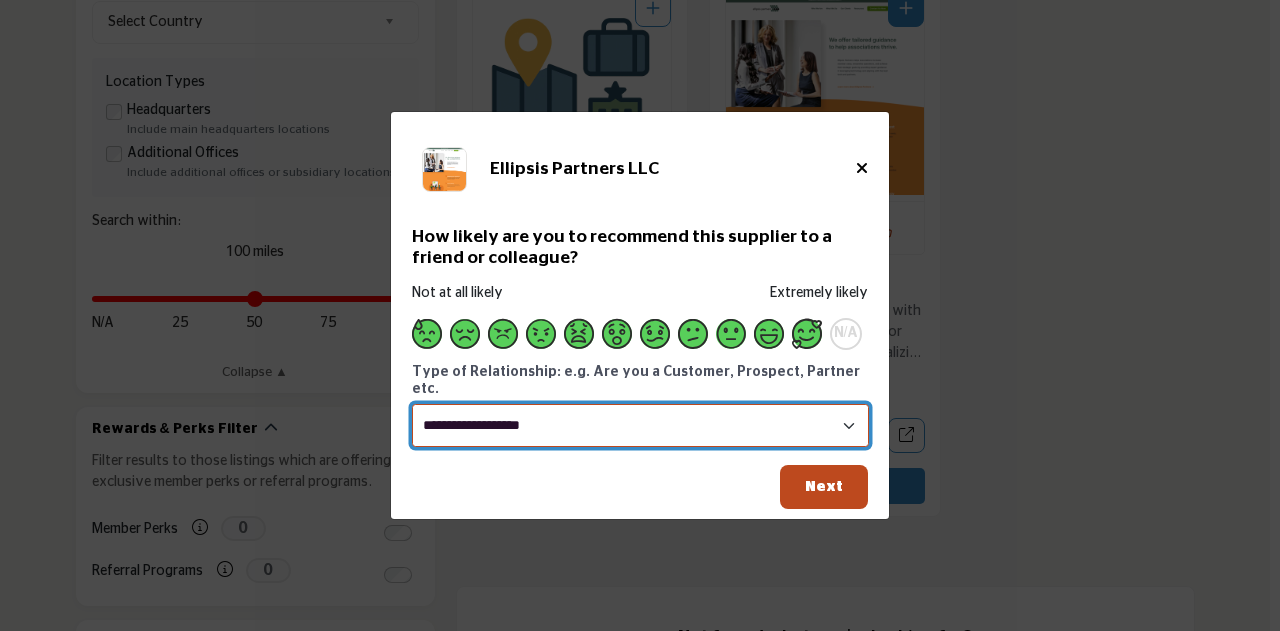 select on "********" 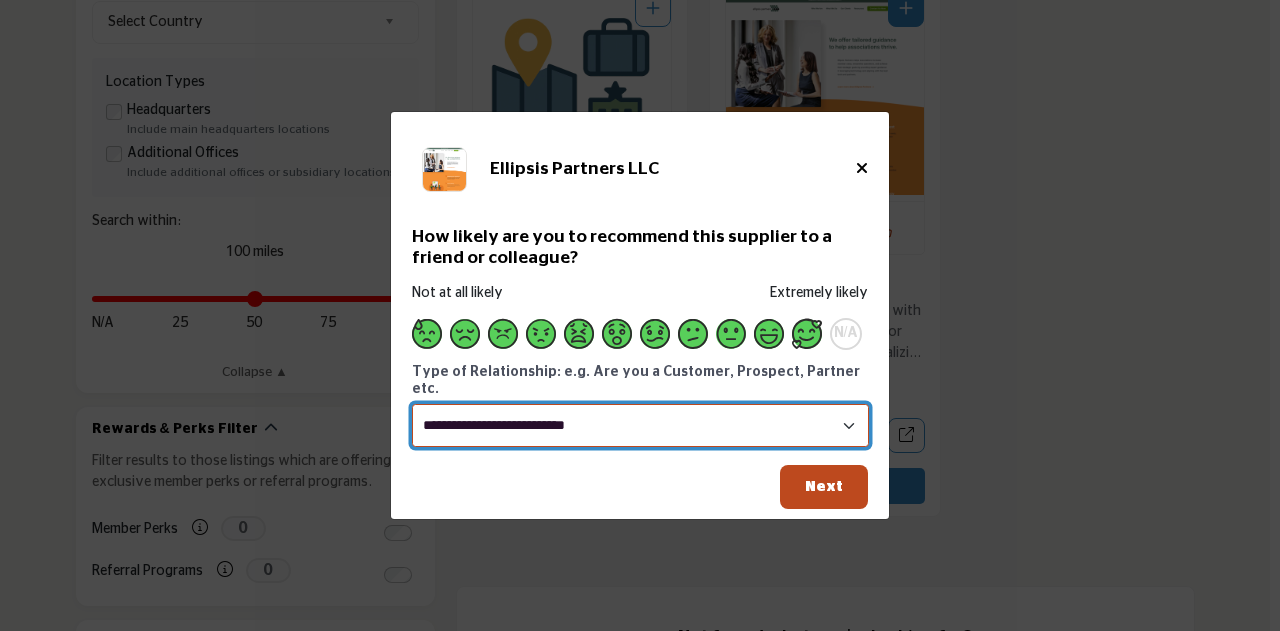 click on "**********" at bounding box center (640, 425) 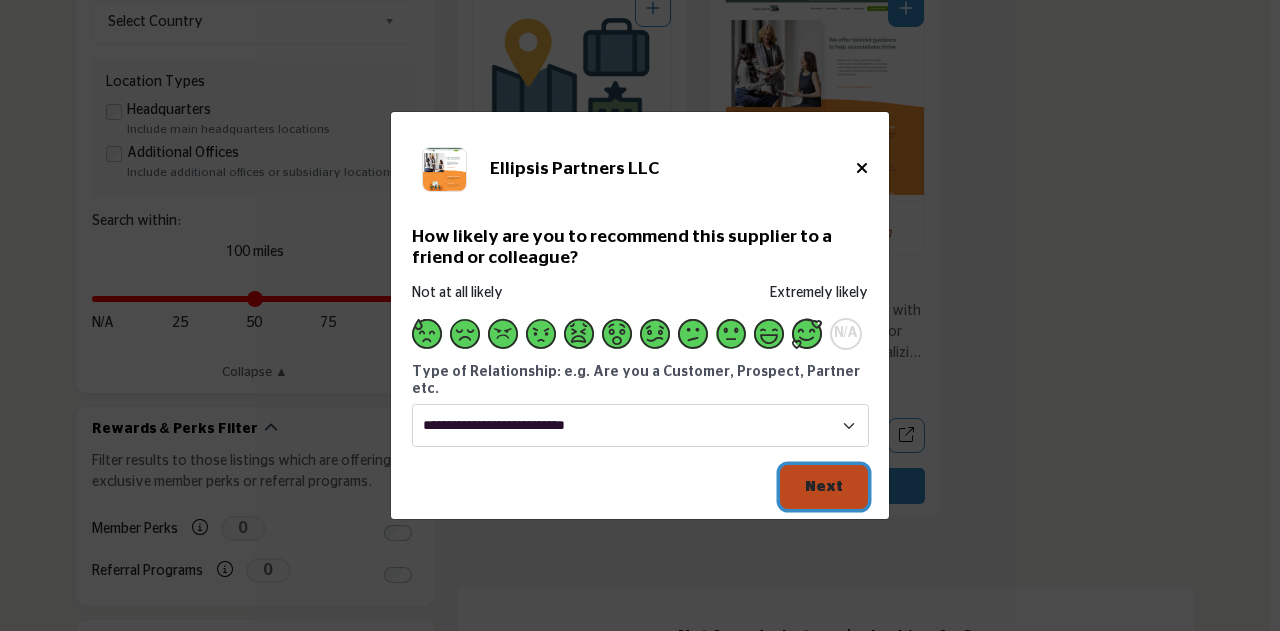 click on "Next" at bounding box center [824, 486] 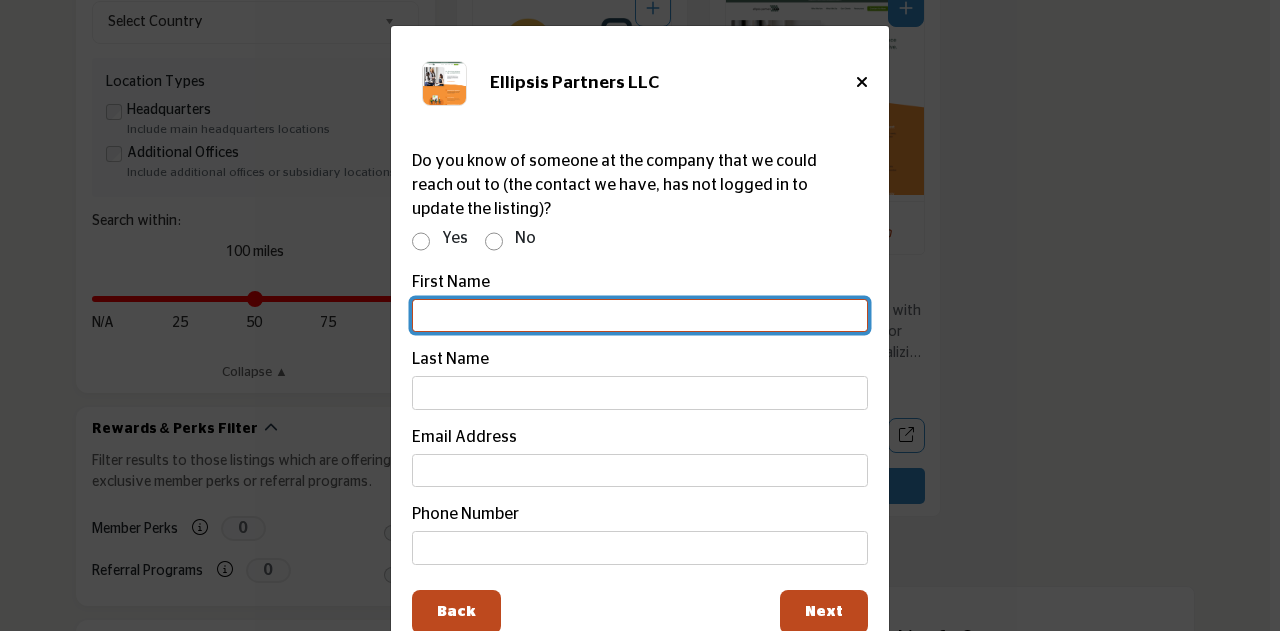 click at bounding box center (640, 316) 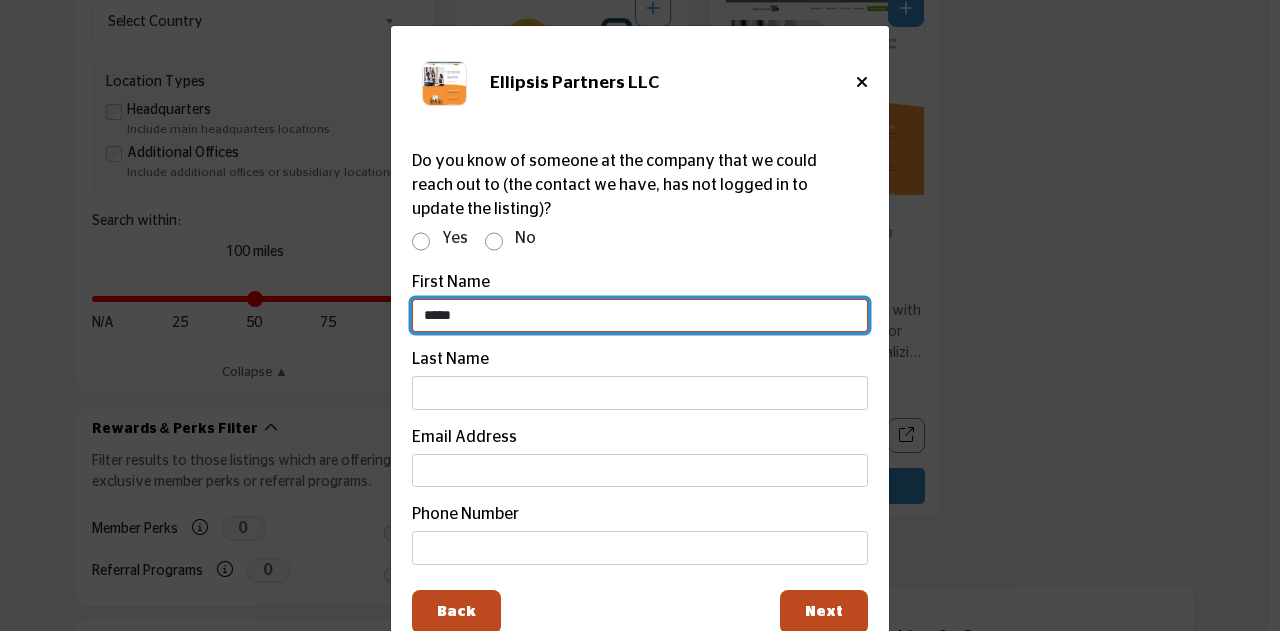type on "*****" 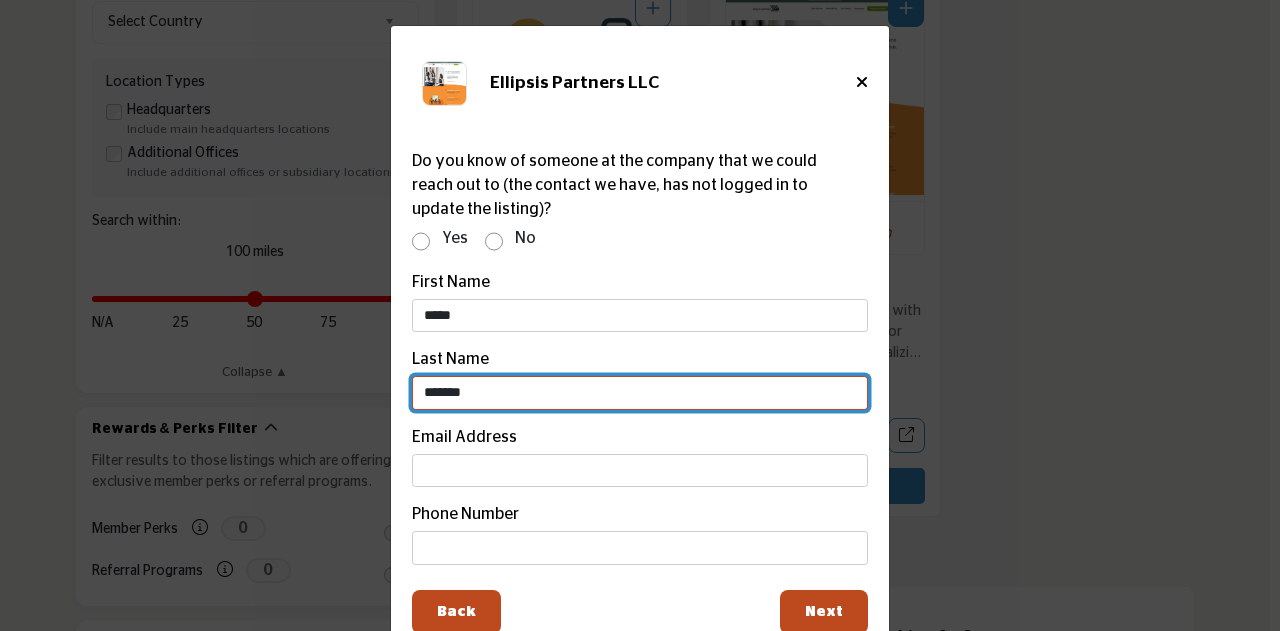 type on "*******" 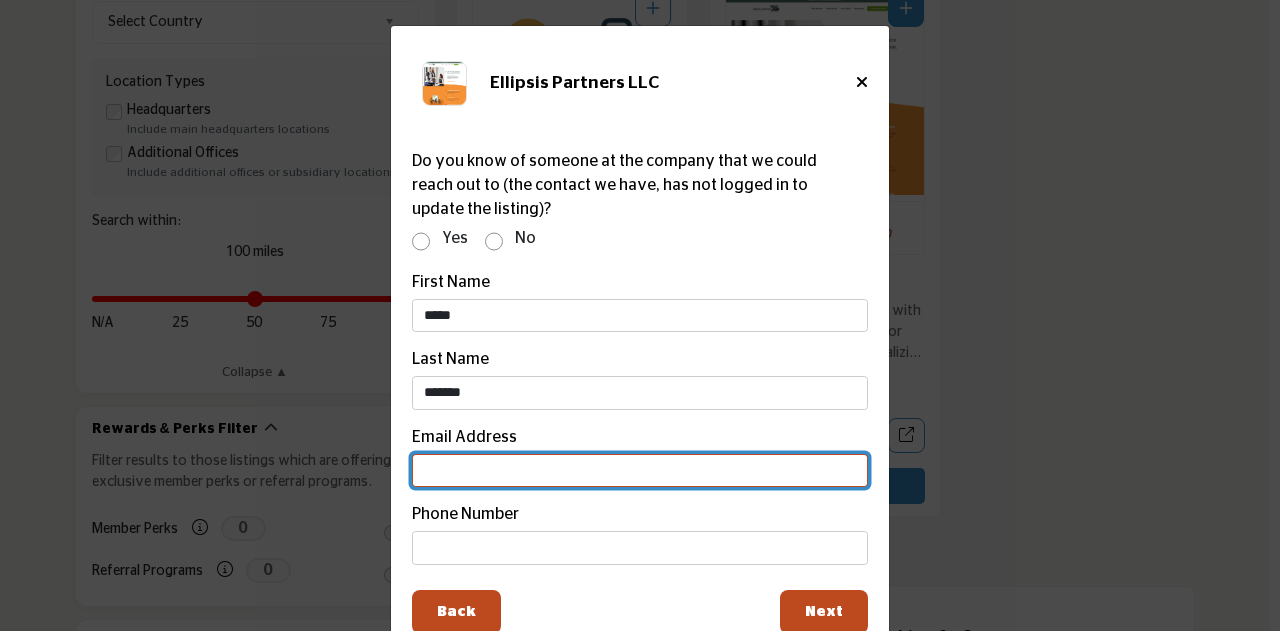 paste on "**********" 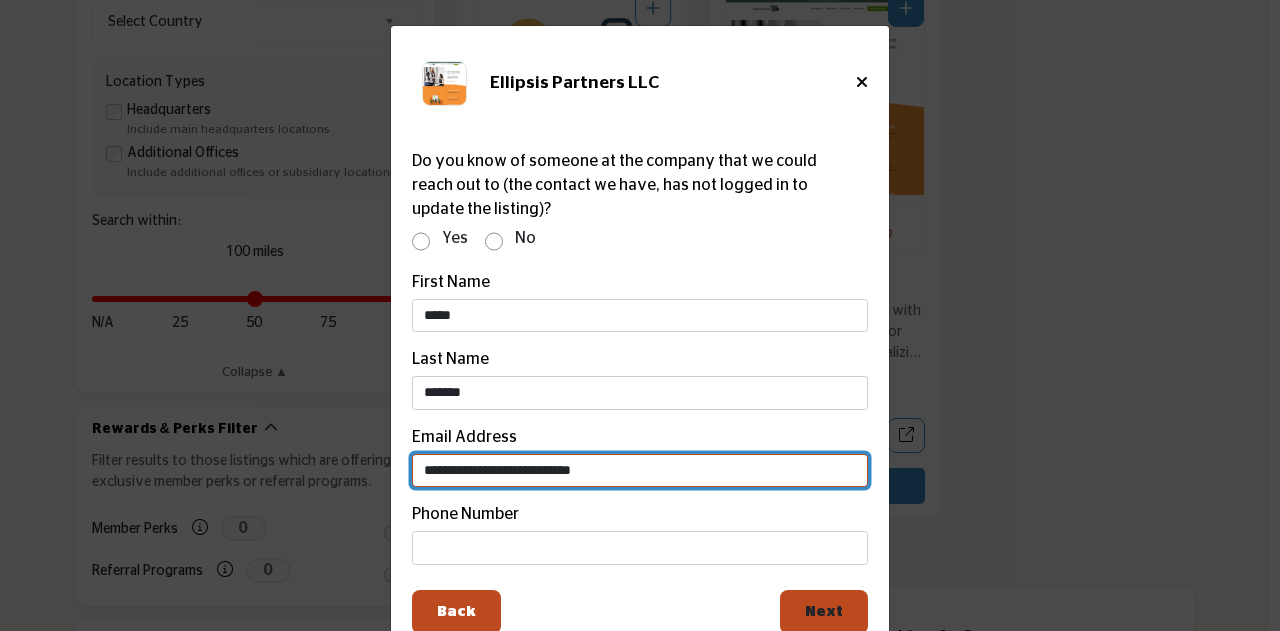 type on "**********" 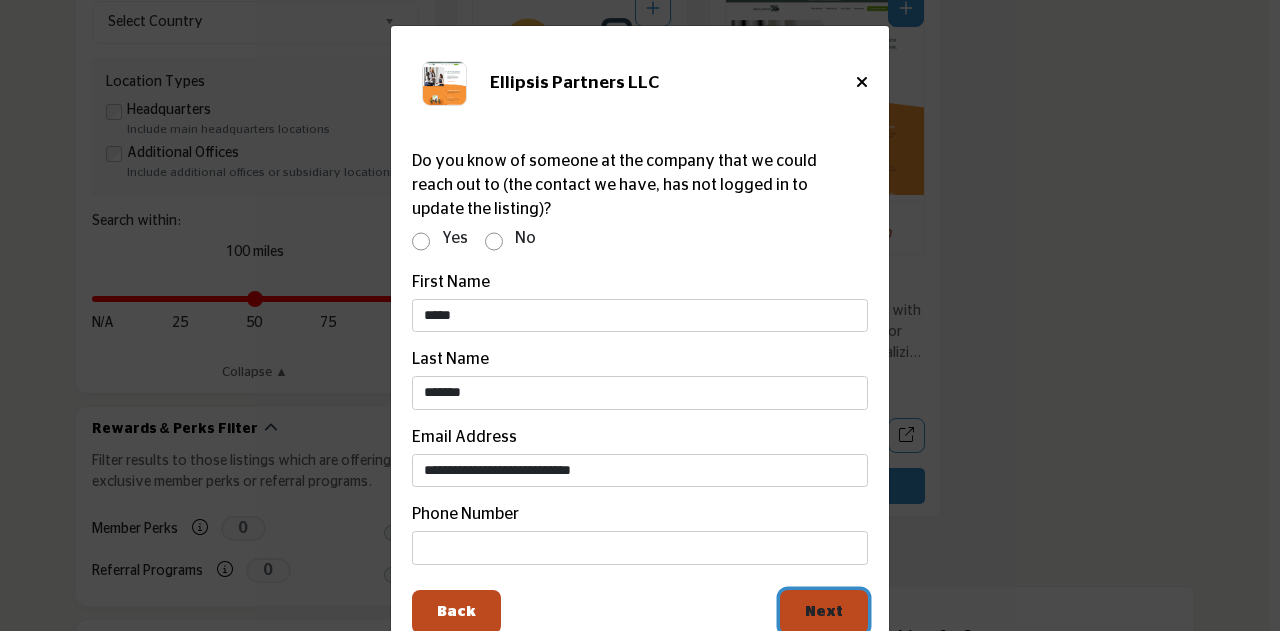 click on "Next" at bounding box center [824, 611] 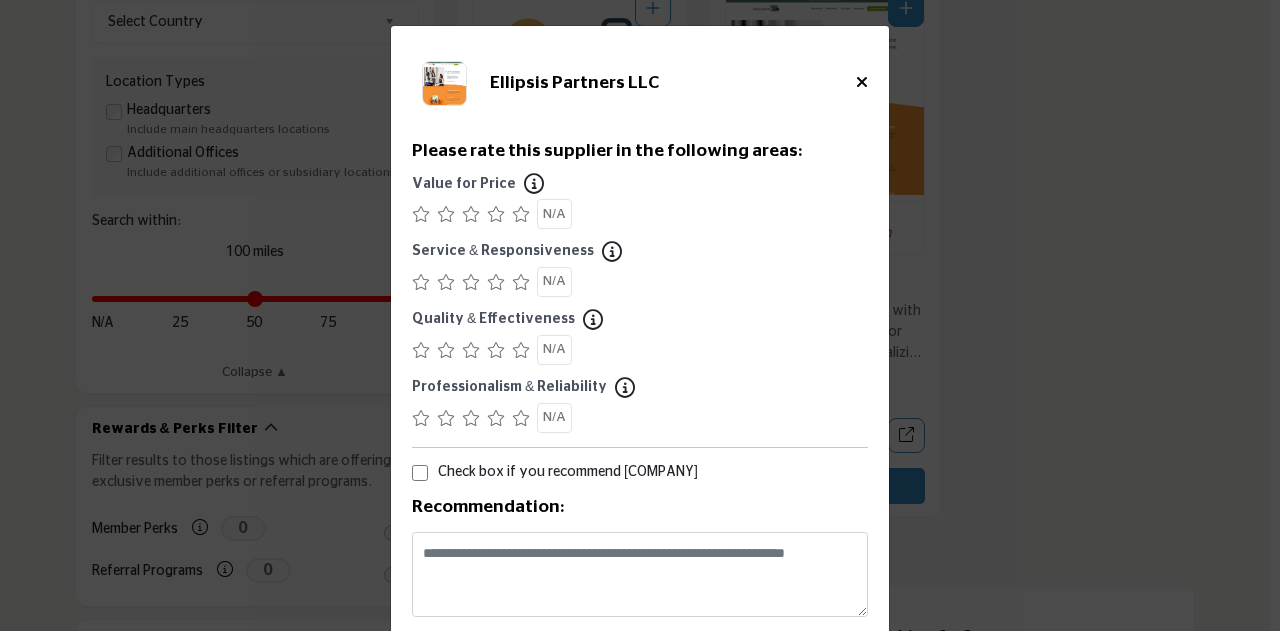 click at bounding box center [521, 214] 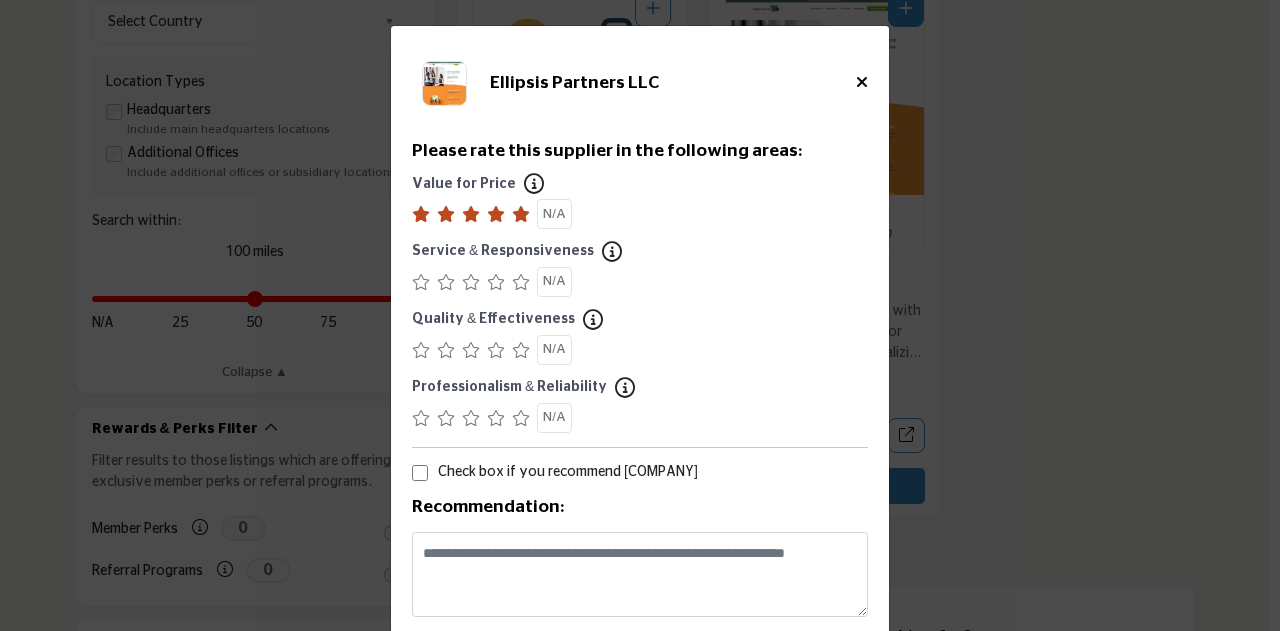 click at bounding box center (521, 282) 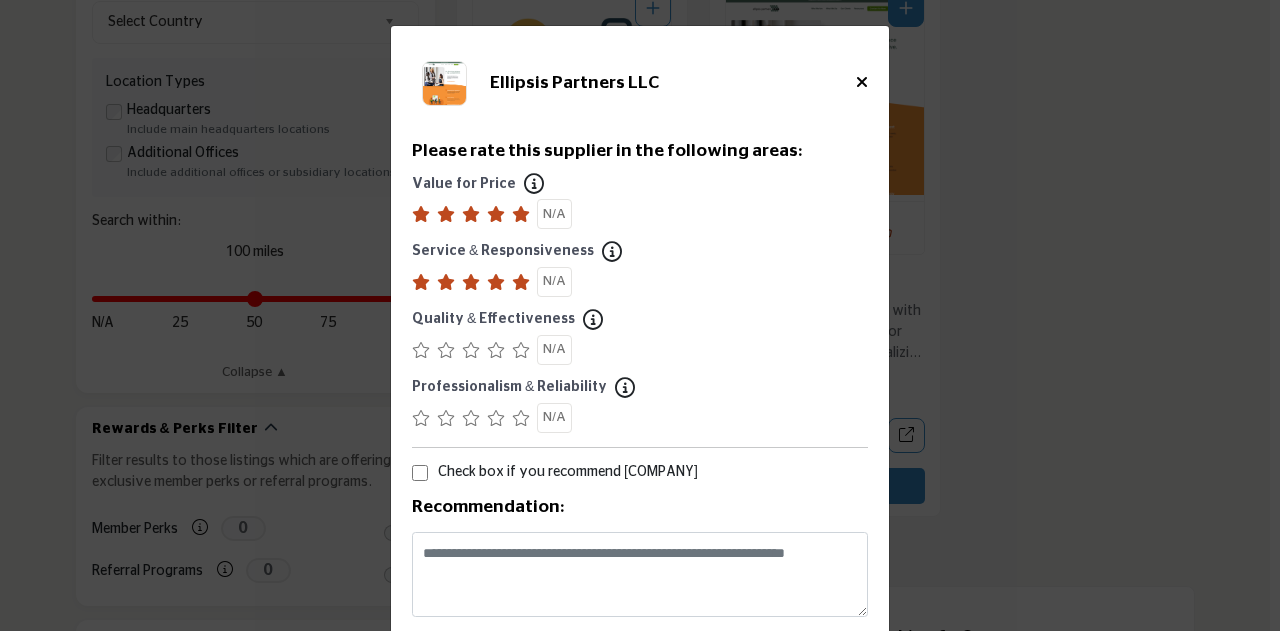 drag, startPoint x: 520, startPoint y: 349, endPoint x: 518, endPoint y: 367, distance: 18.110771 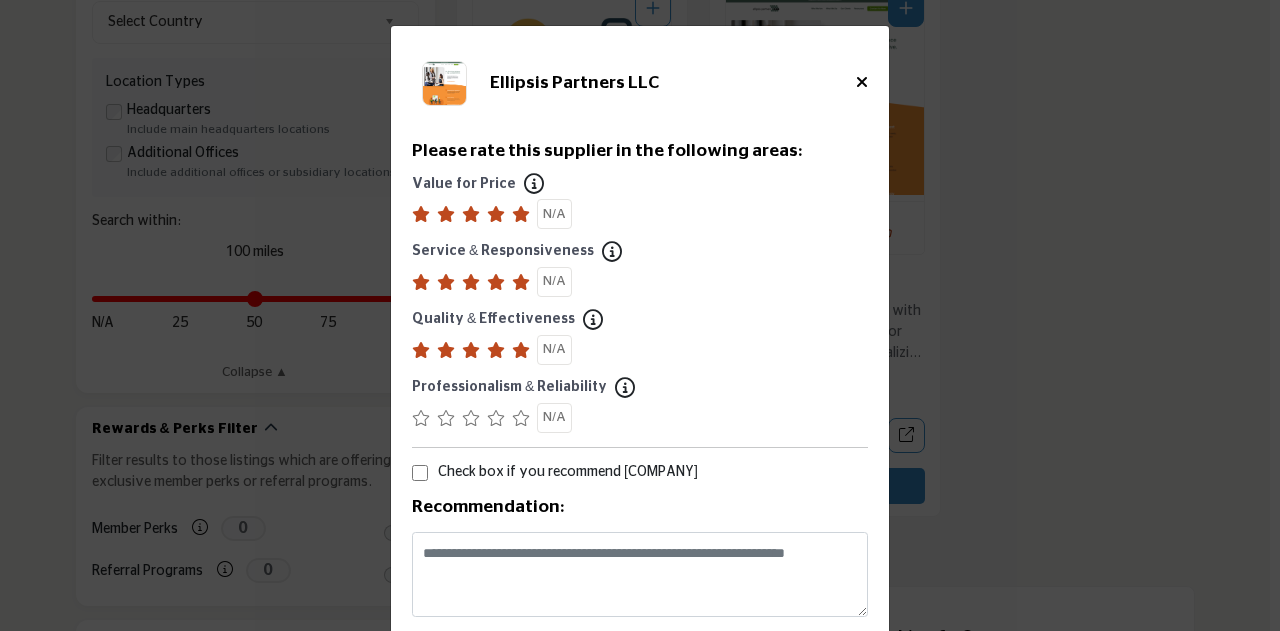 click at bounding box center (521, 418) 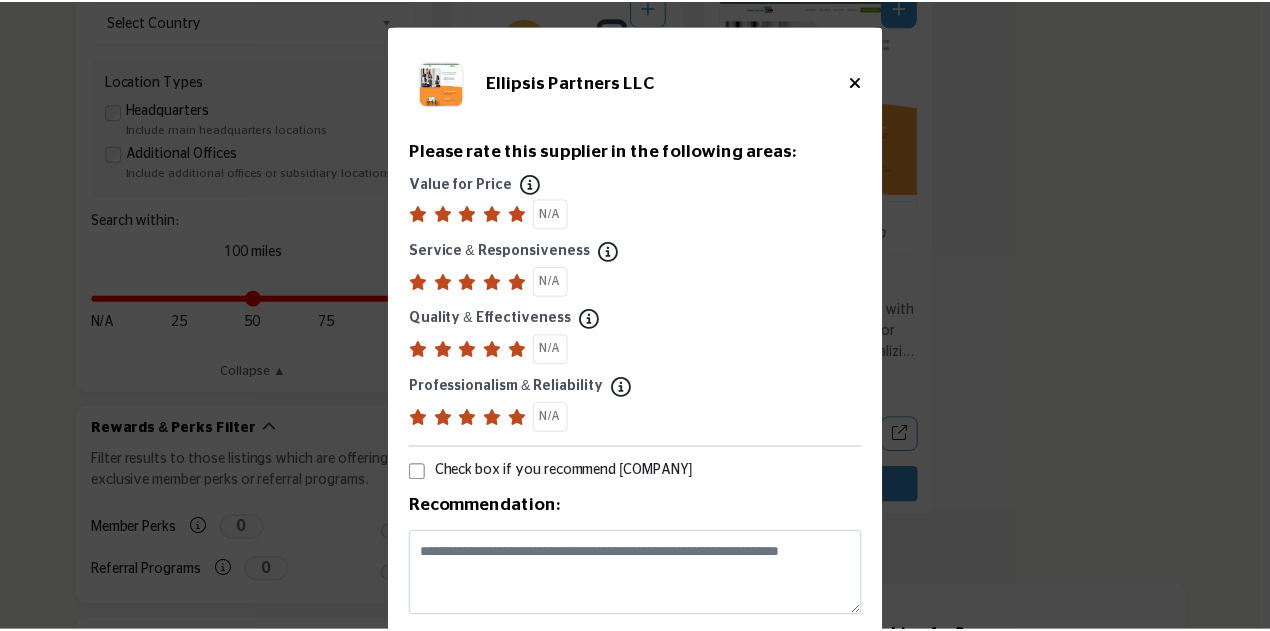 scroll, scrollTop: 81, scrollLeft: 0, axis: vertical 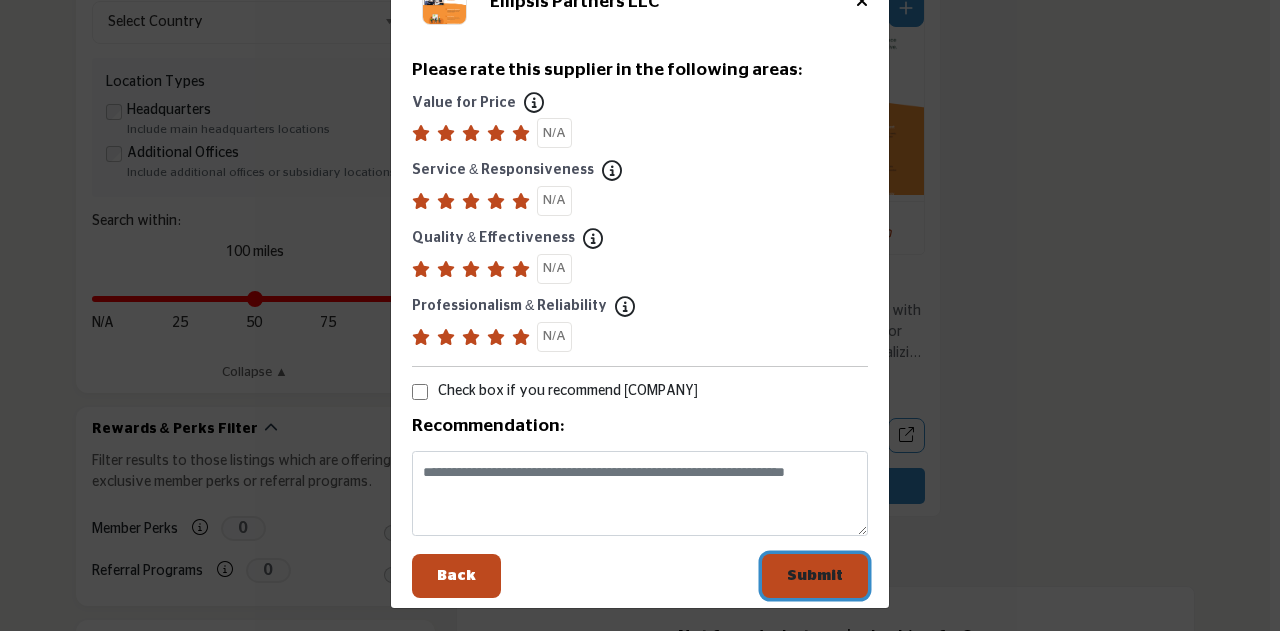 click on "Submit" at bounding box center [815, 575] 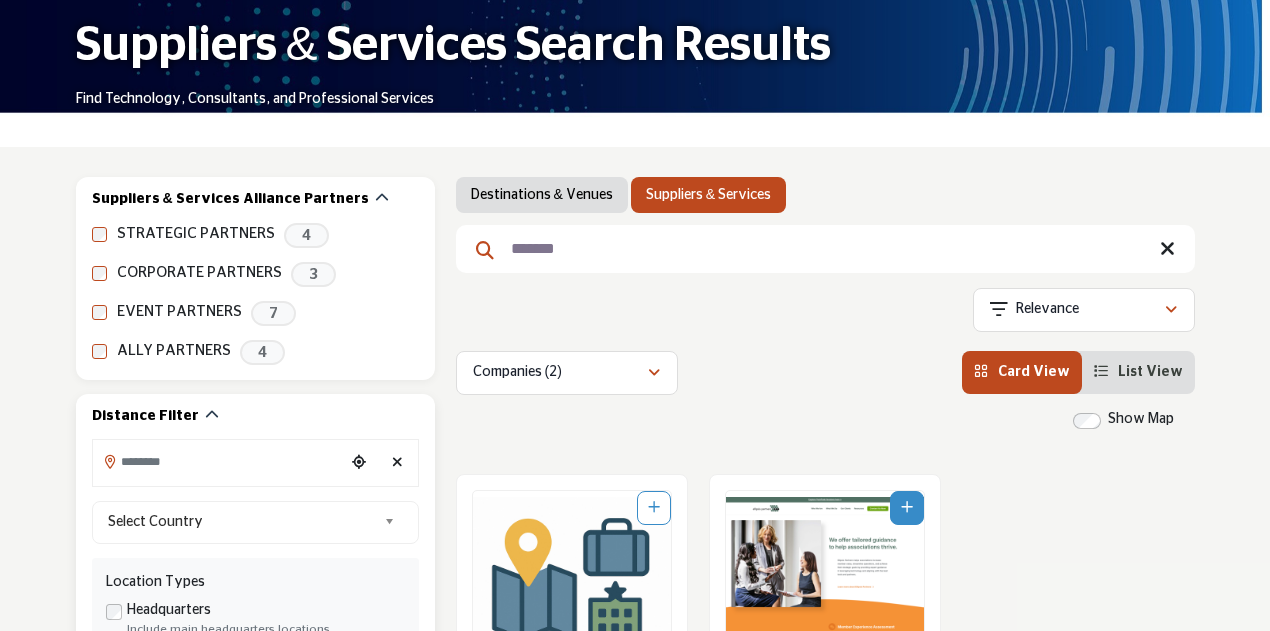 scroll, scrollTop: 100, scrollLeft: 0, axis: vertical 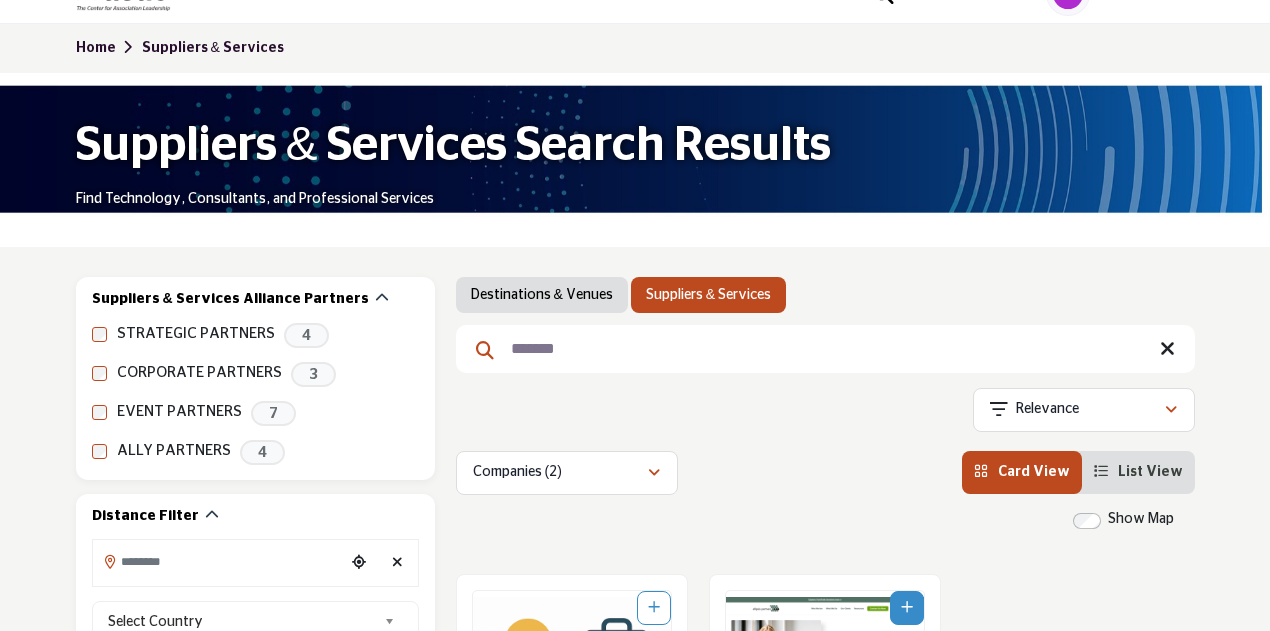 click on "*******" at bounding box center [825, 349] 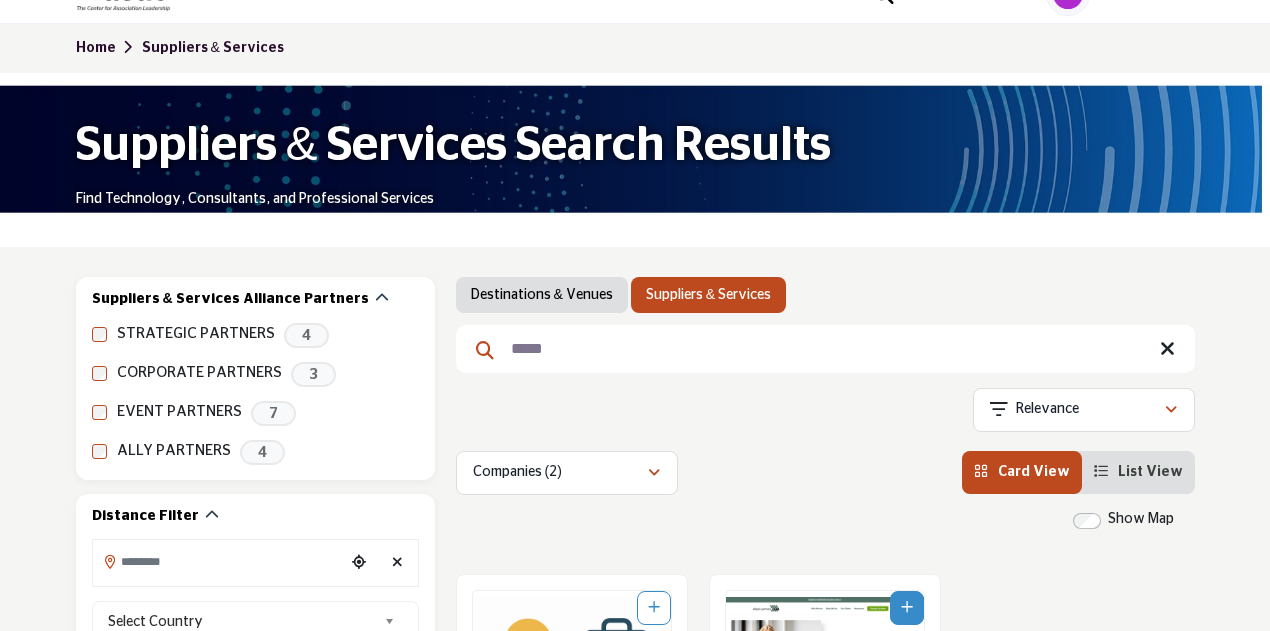 type on "*****" 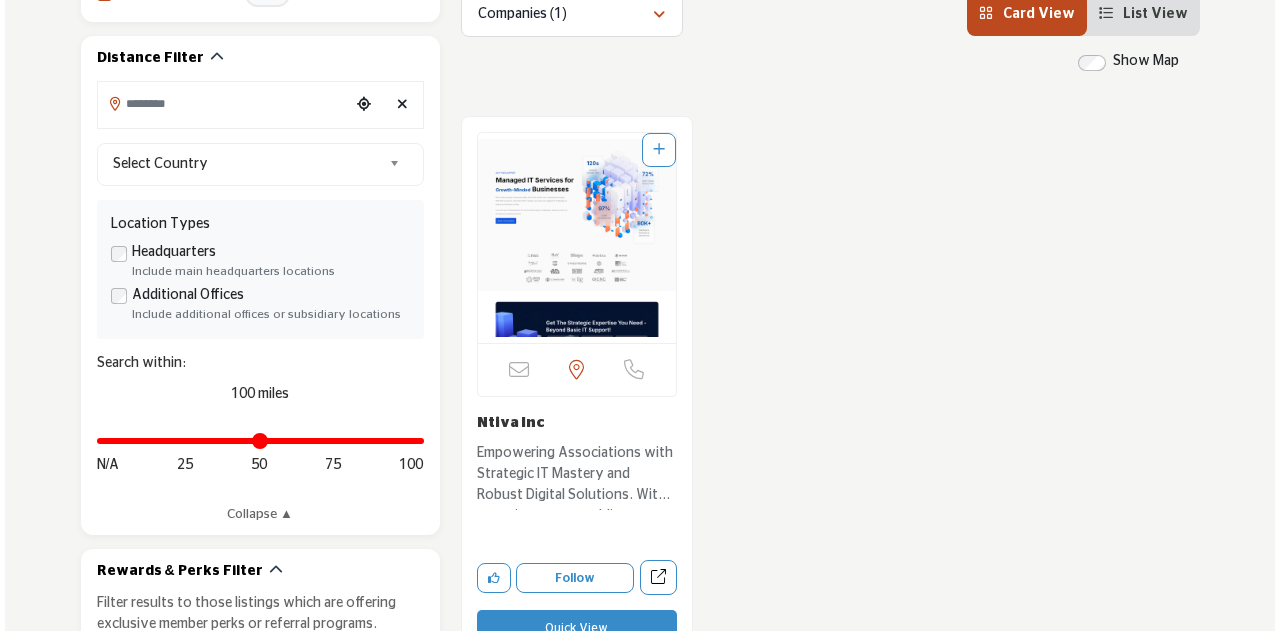 scroll, scrollTop: 600, scrollLeft: 0, axis: vertical 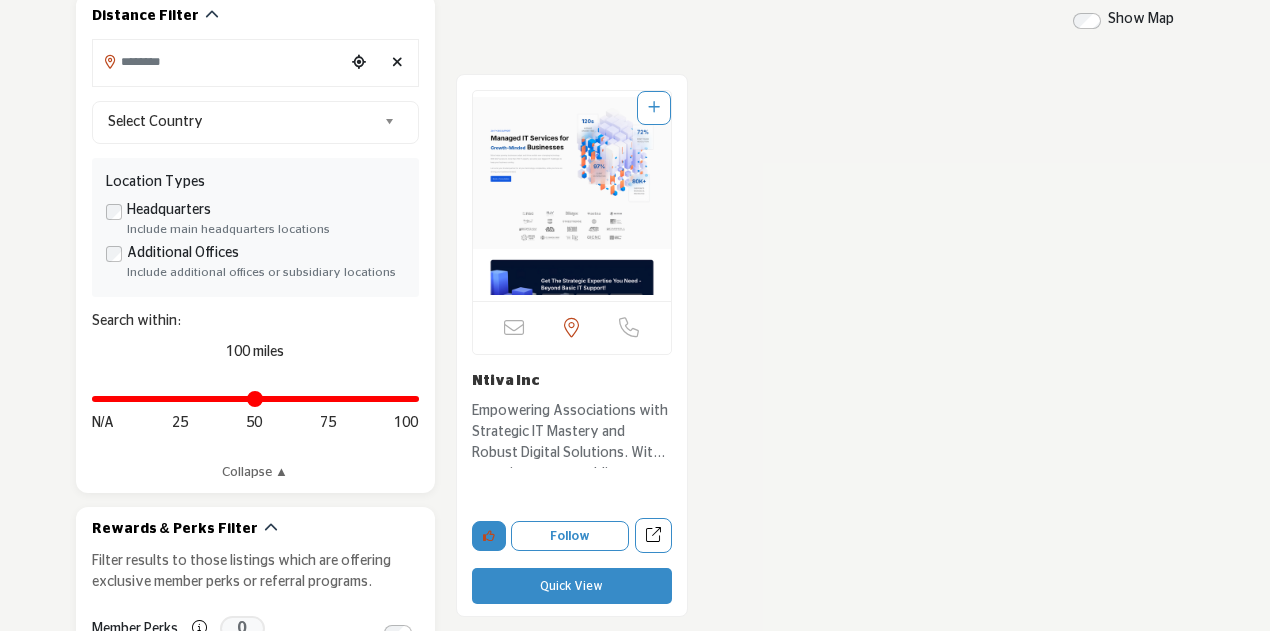 click at bounding box center [489, 536] 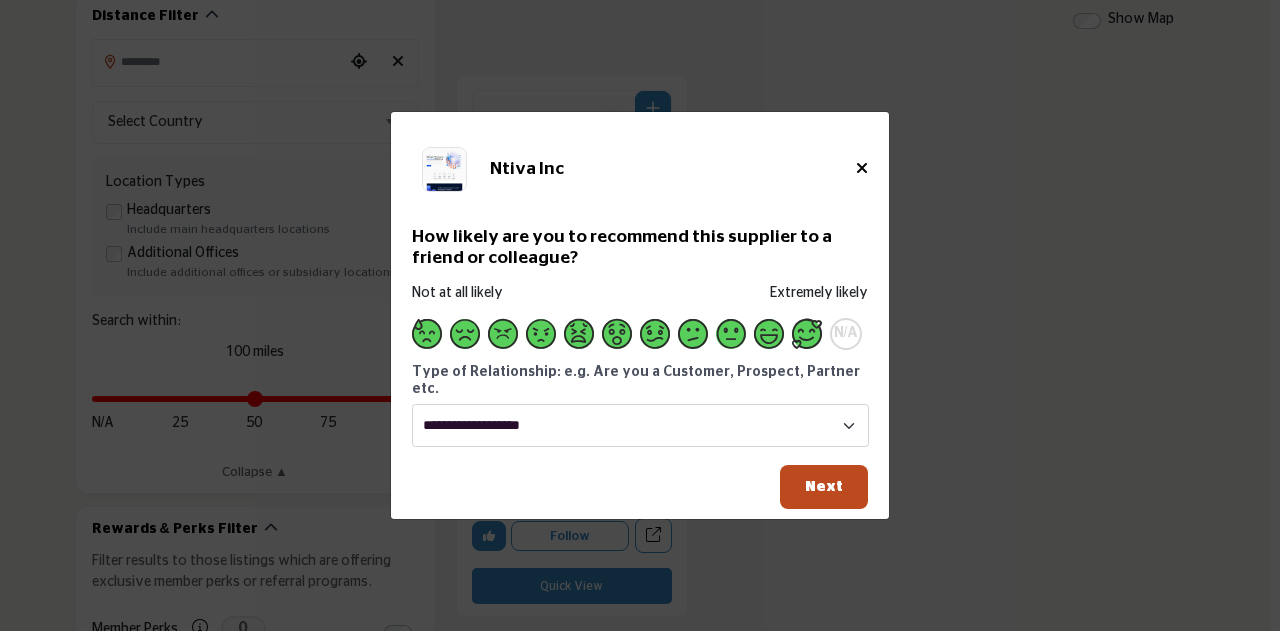 click at bounding box center [807, 334] 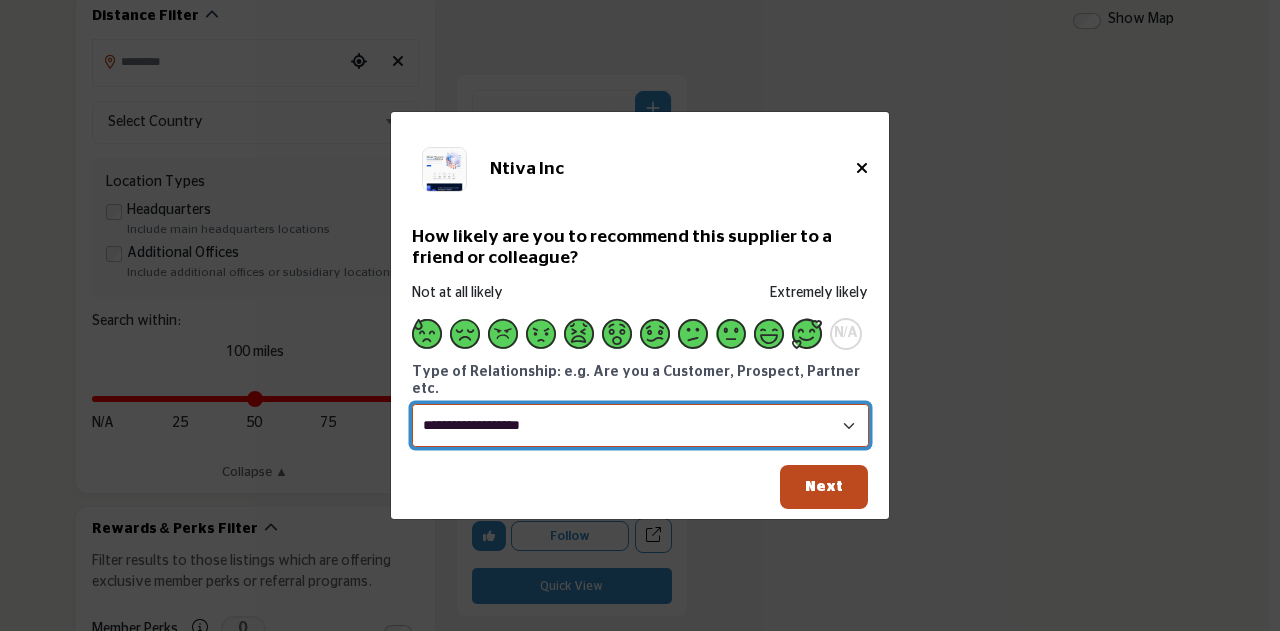 click on "**********" at bounding box center (640, 425) 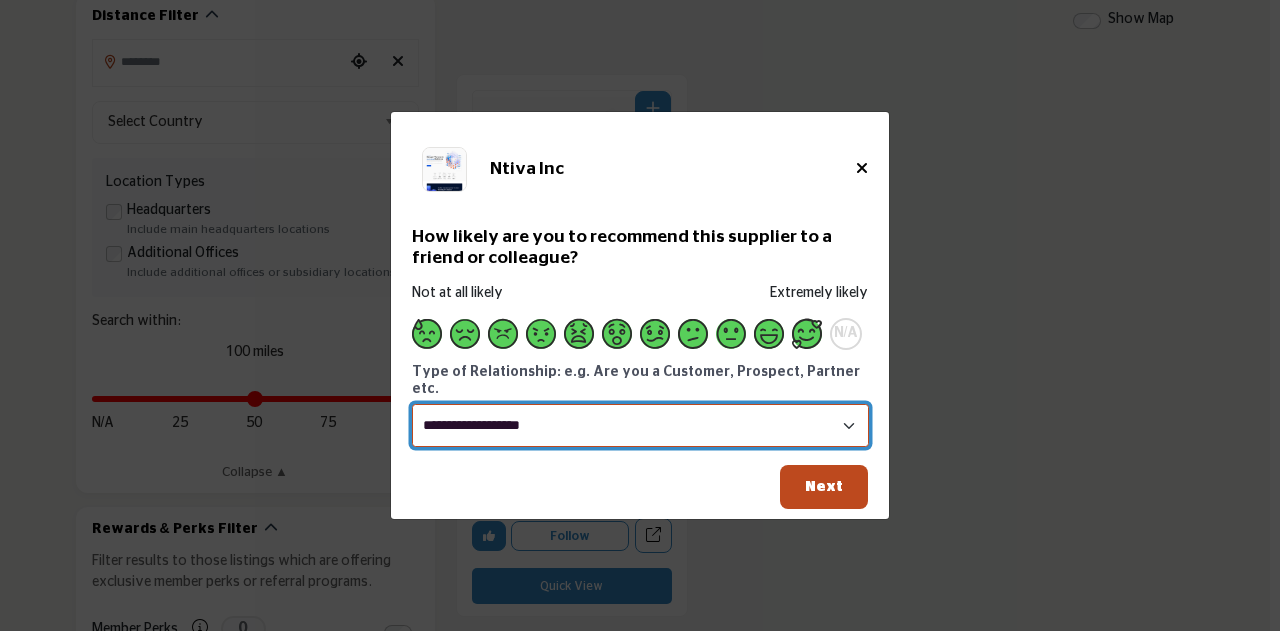 select on "********" 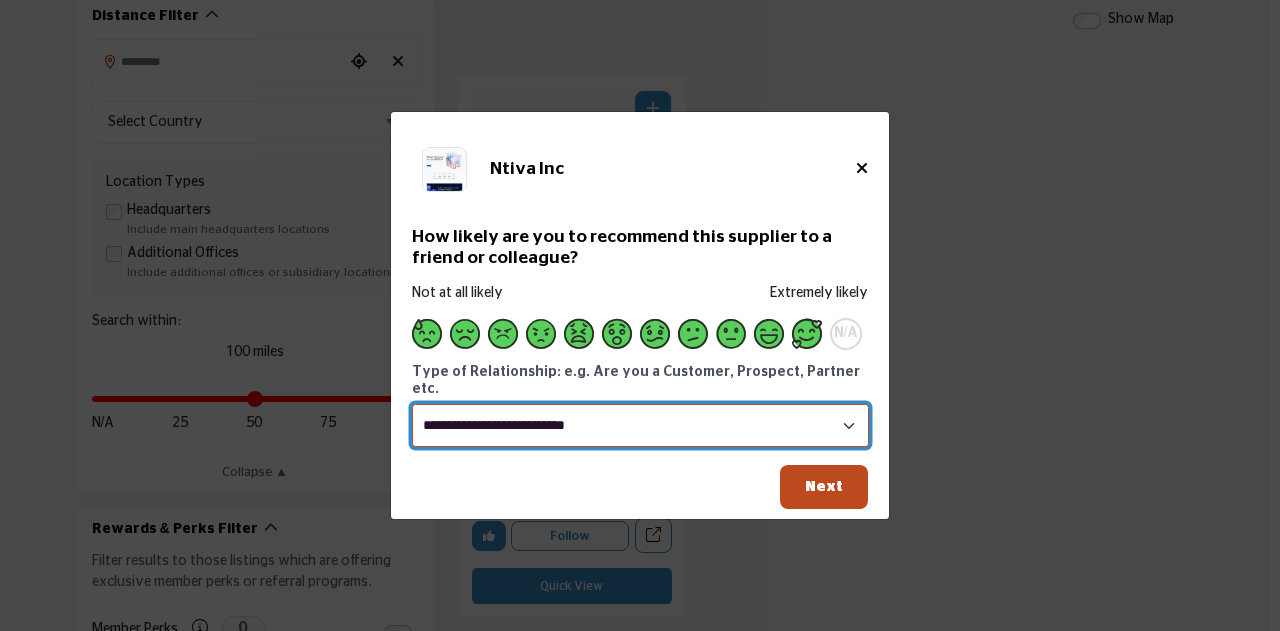 click on "**********" at bounding box center [640, 425] 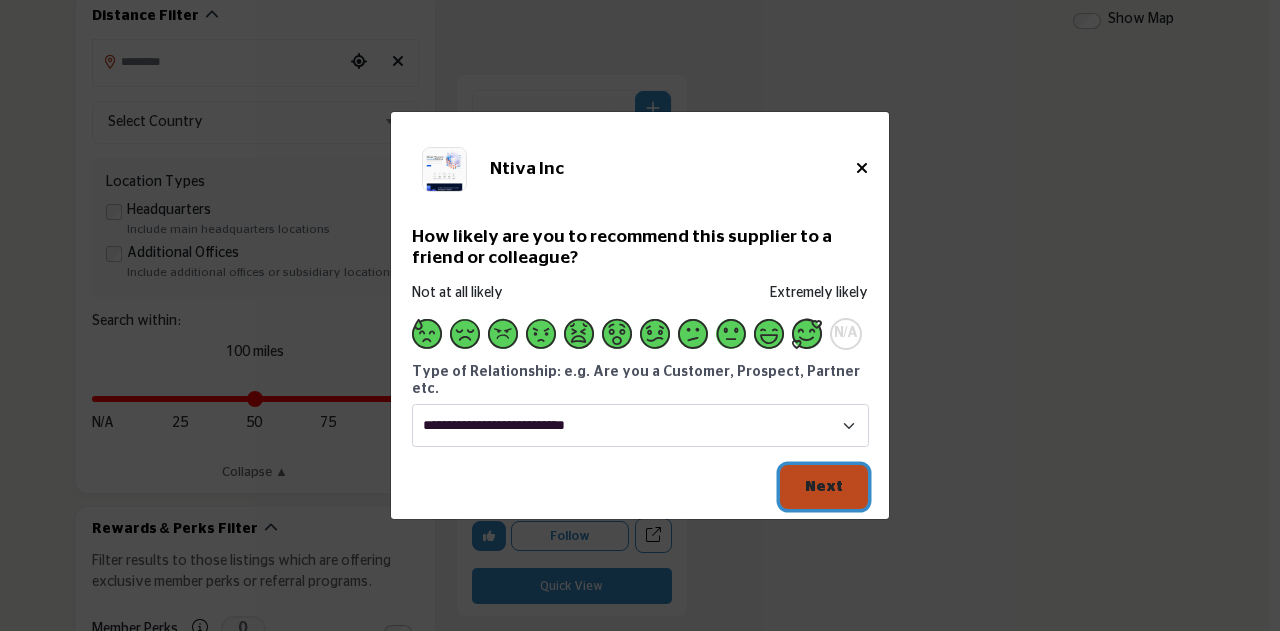 click on "Next" at bounding box center (824, 486) 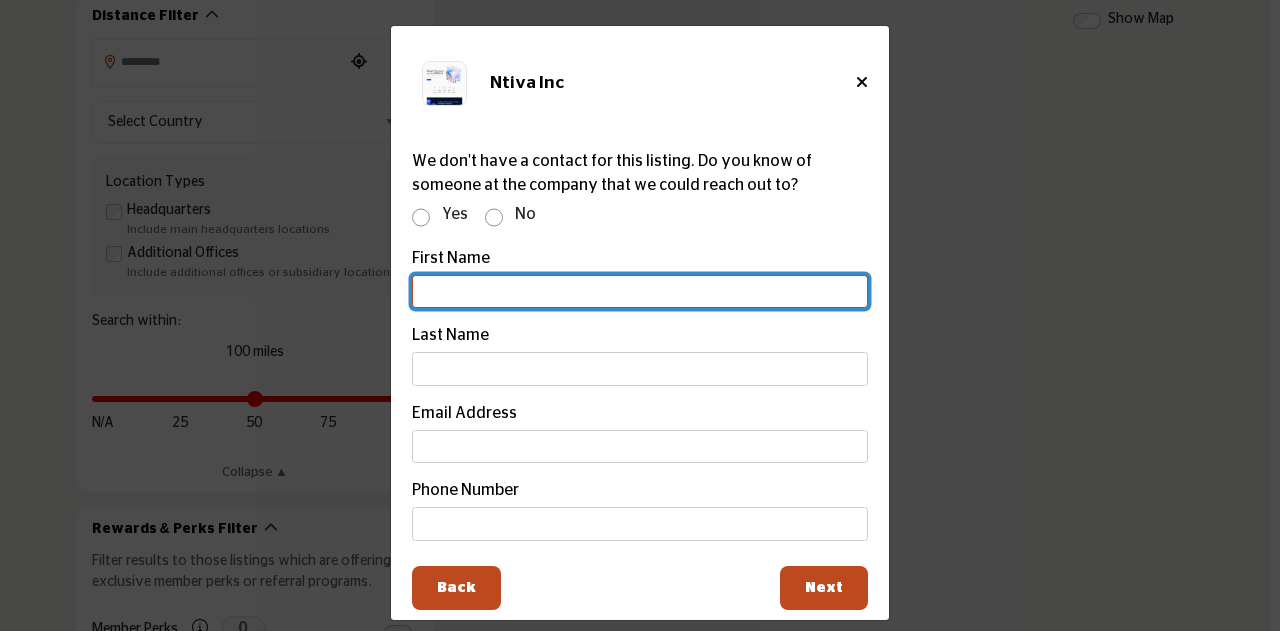 click at bounding box center [640, 292] 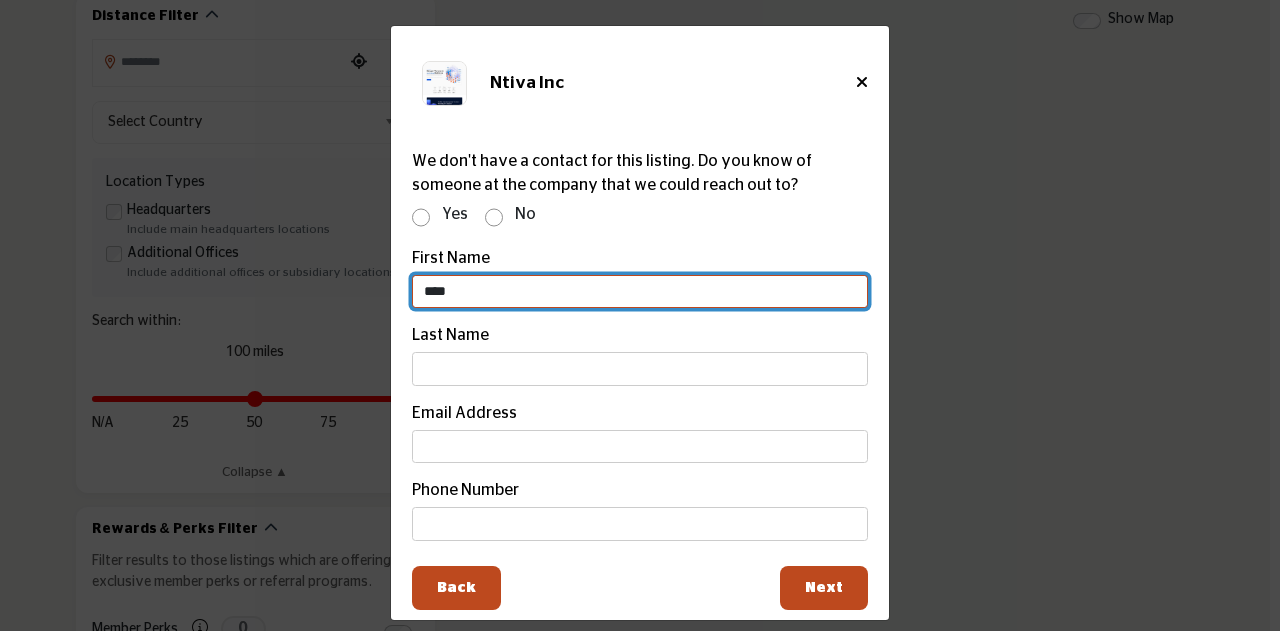 type on "****" 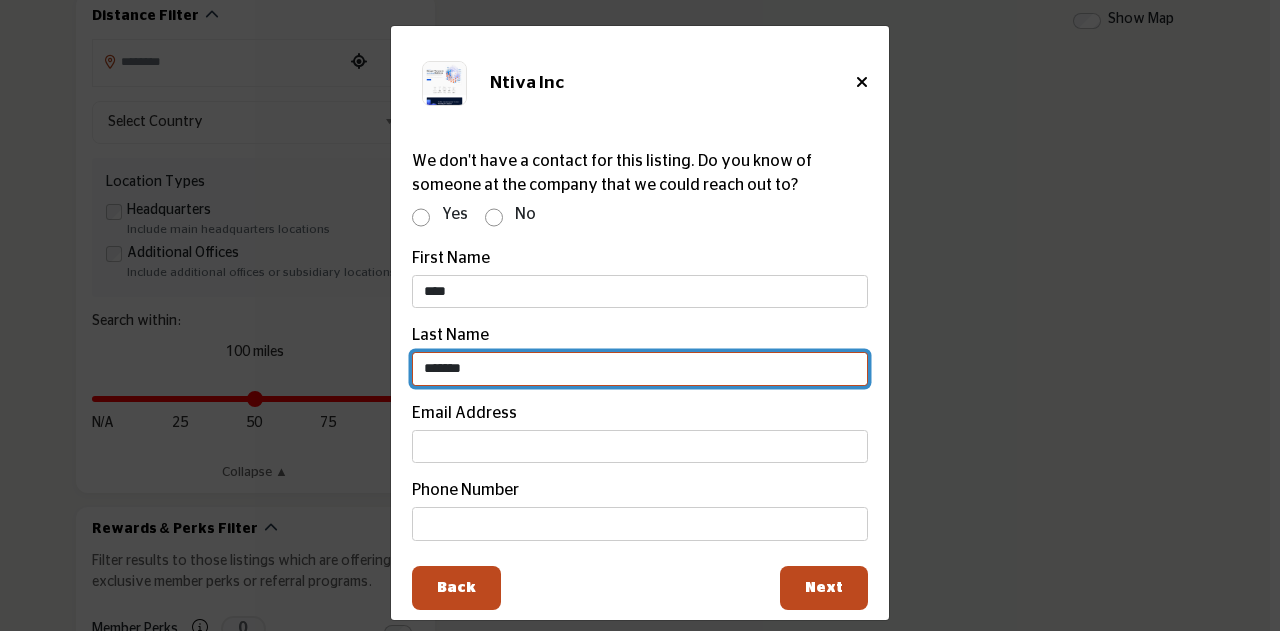 type on "*******" 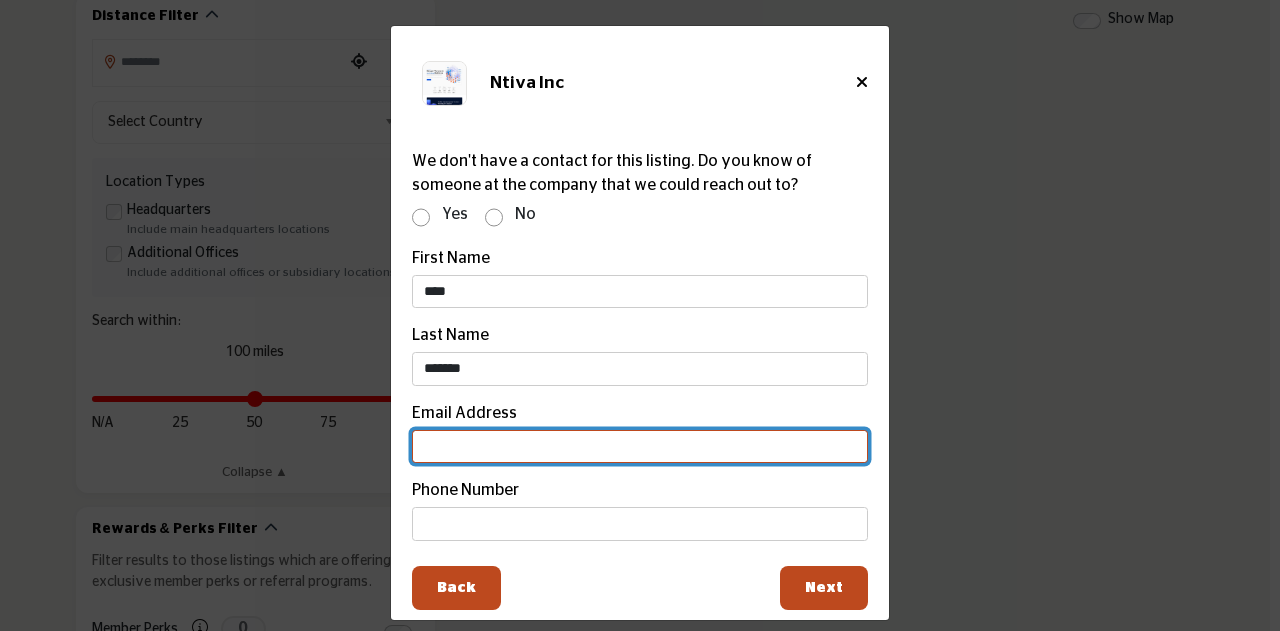 paste on "**********" 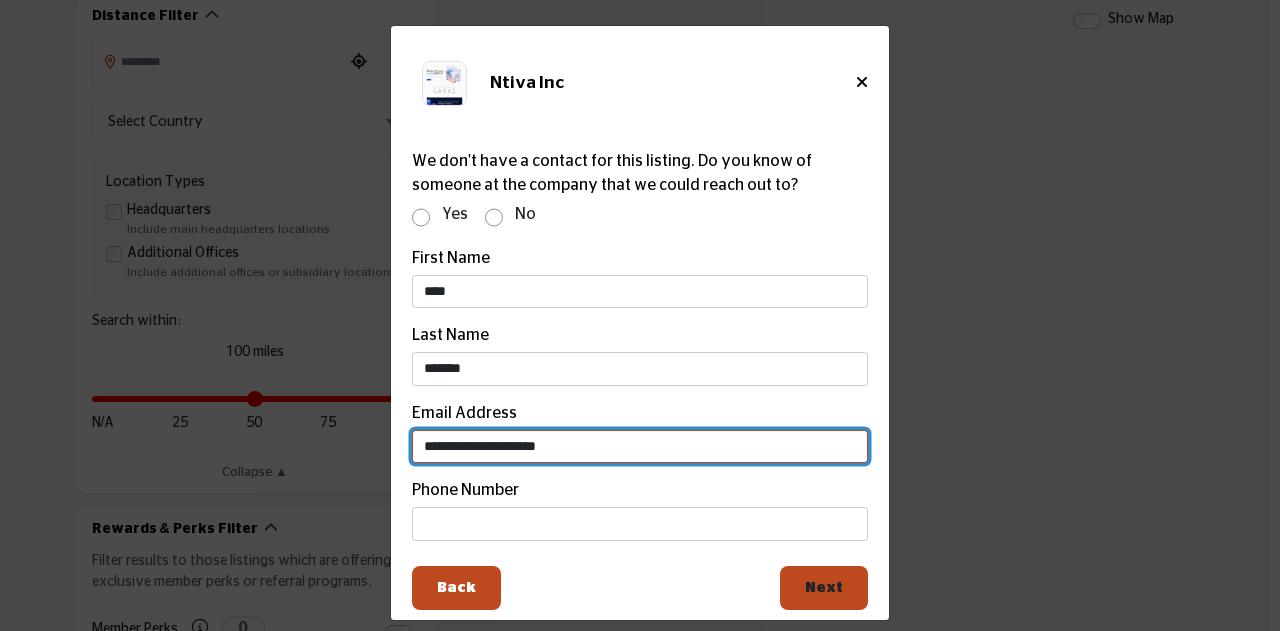 type on "**********" 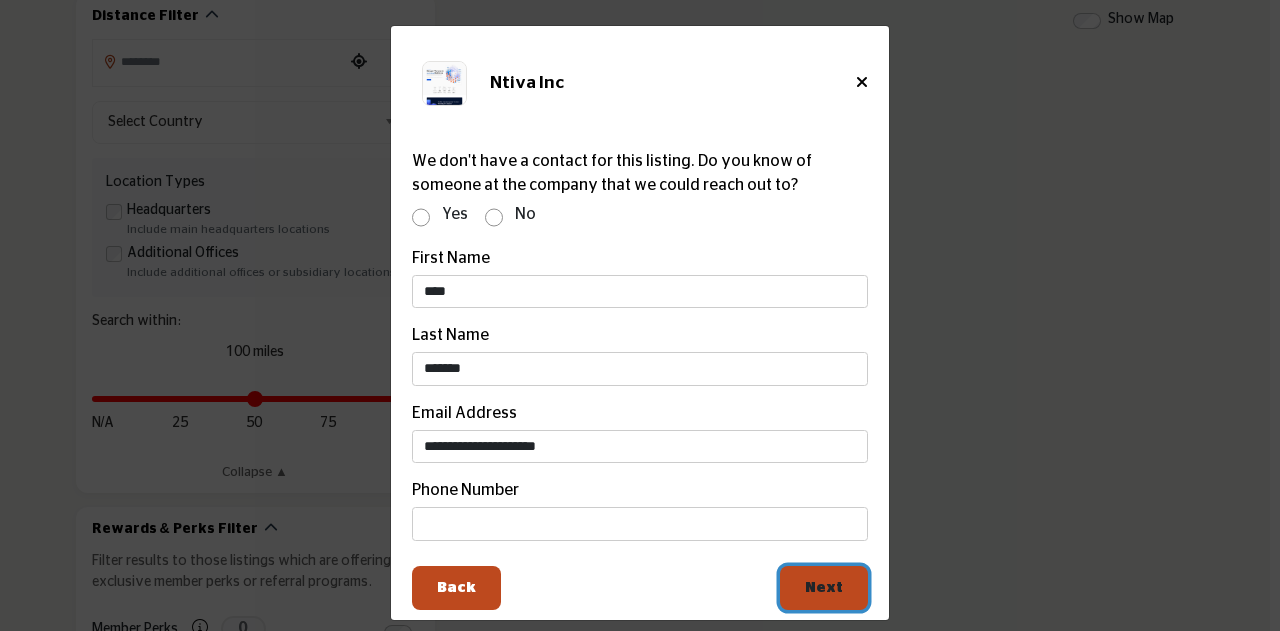click on "Next" at bounding box center [824, 587] 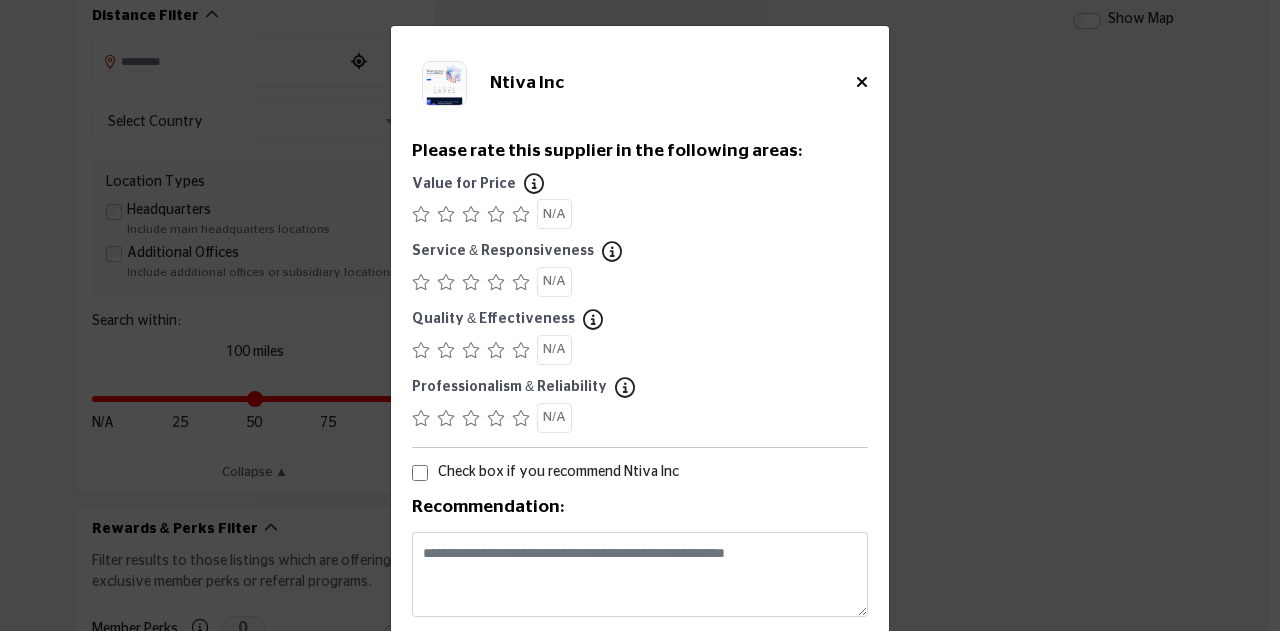 click at bounding box center (521, 214) 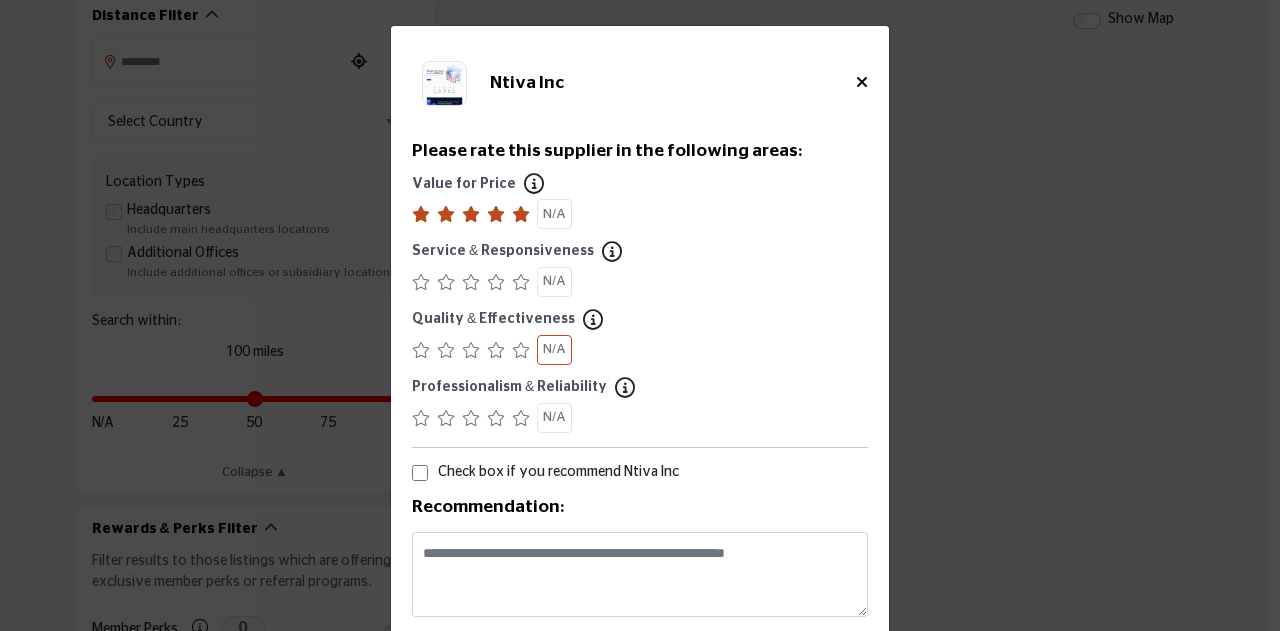 drag, startPoint x: 515, startPoint y: 281, endPoint x: 532, endPoint y: 345, distance: 66.21933 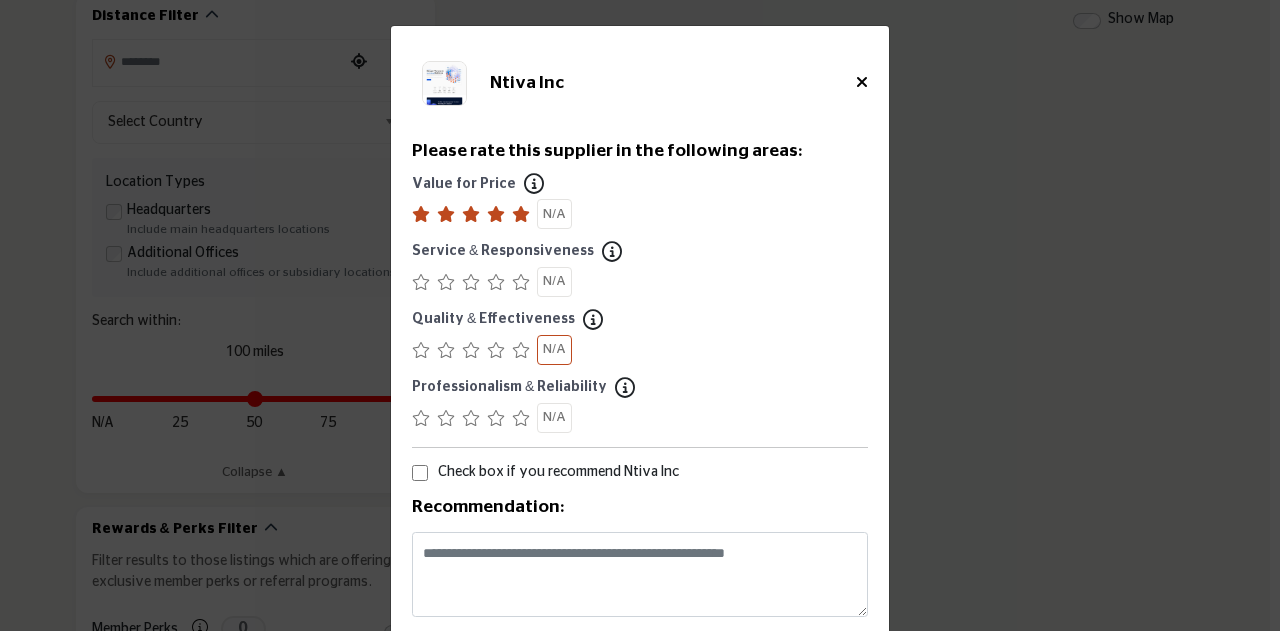 click at bounding box center [521, 282] 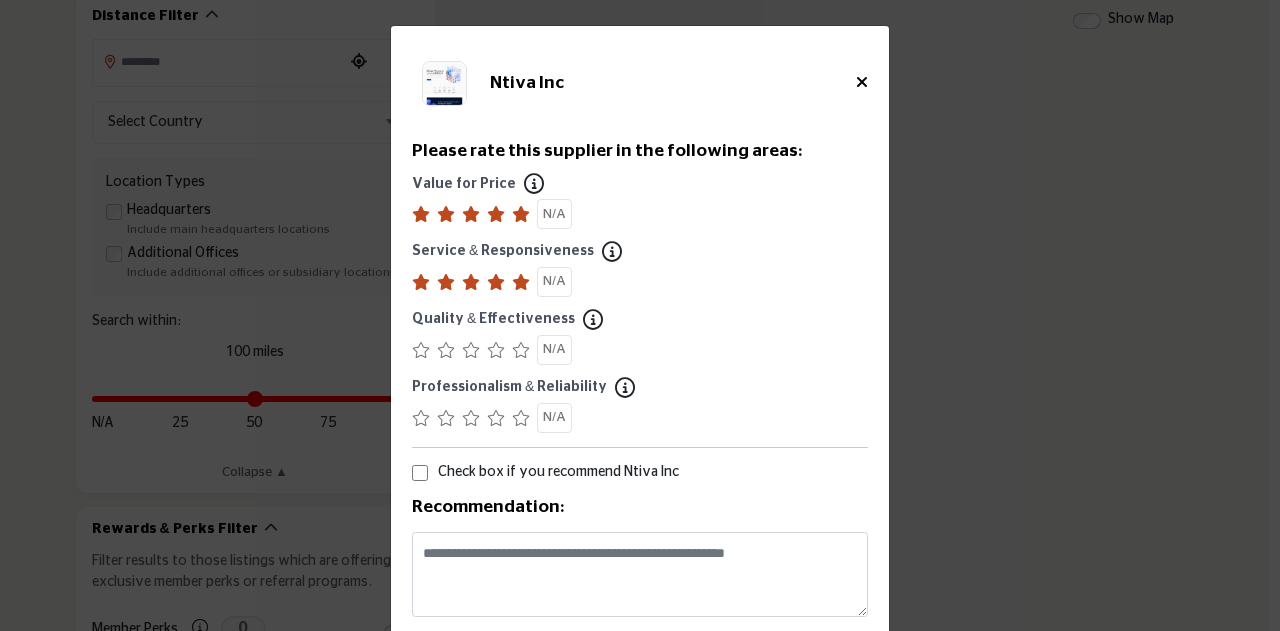 drag, startPoint x: 517, startPoint y: 350, endPoint x: 509, endPoint y: 390, distance: 40.792156 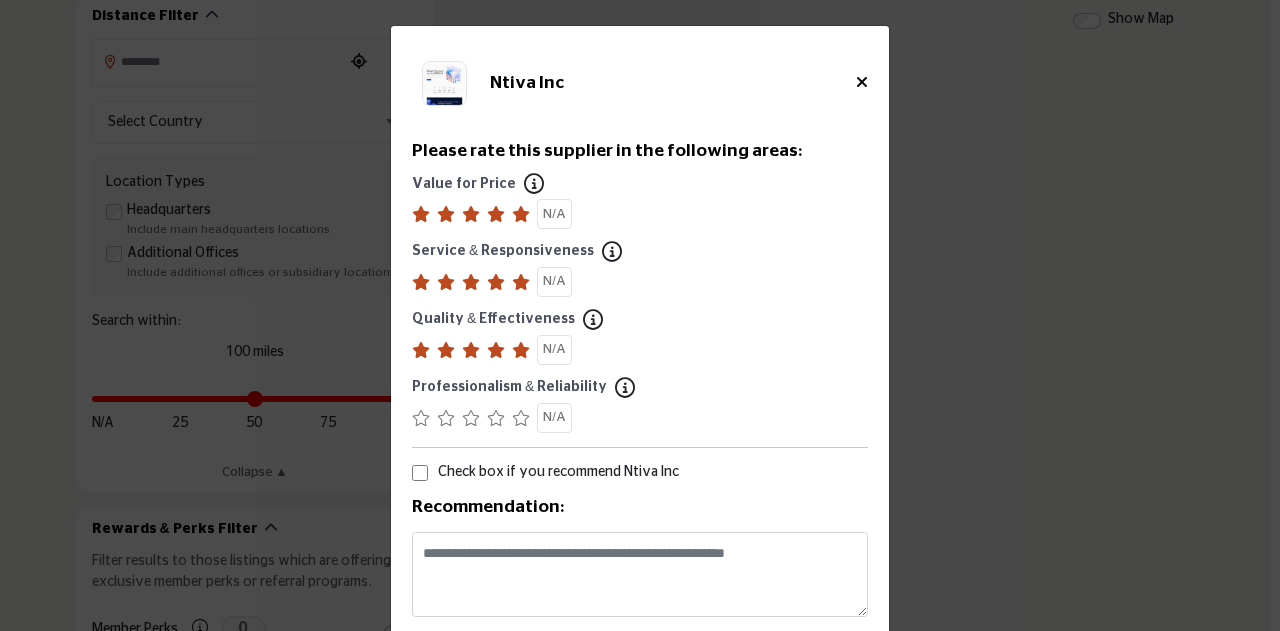 click at bounding box center [521, 418] 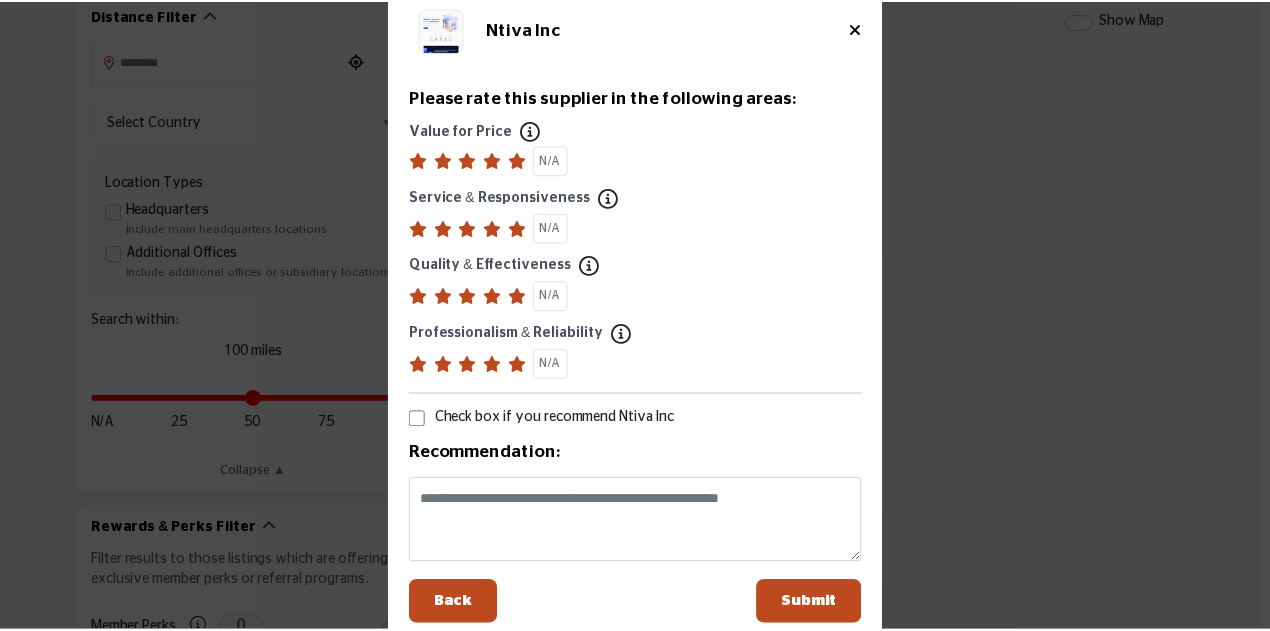 scroll, scrollTop: 81, scrollLeft: 0, axis: vertical 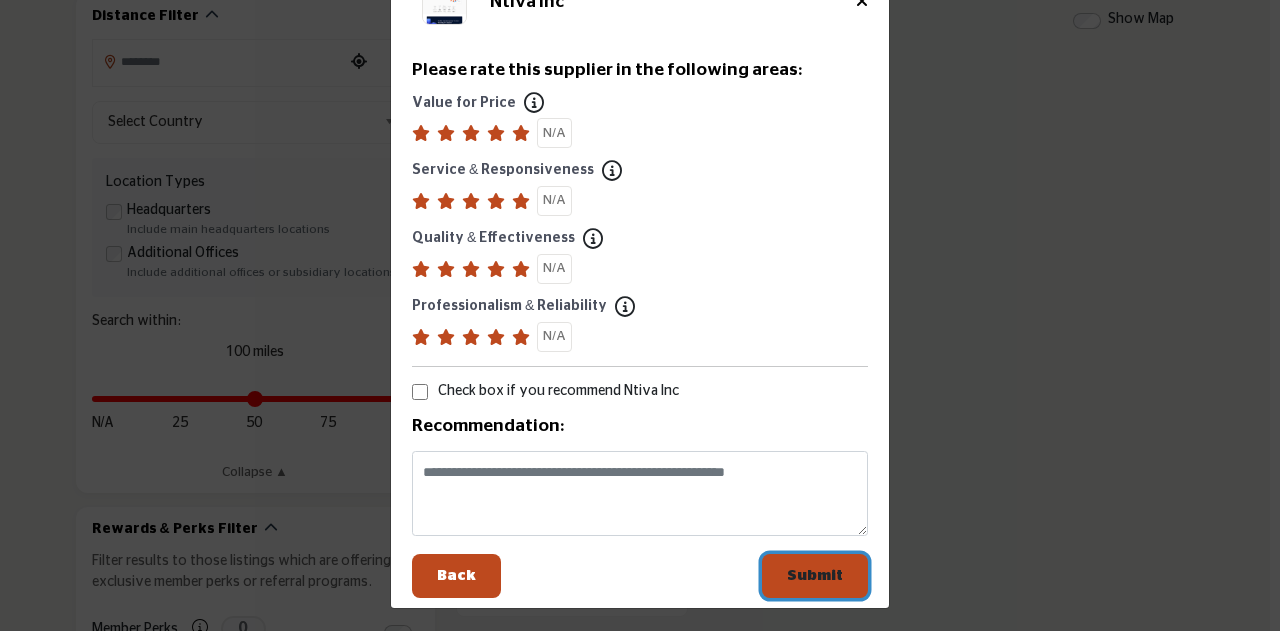 click on "Submit" at bounding box center (815, 575) 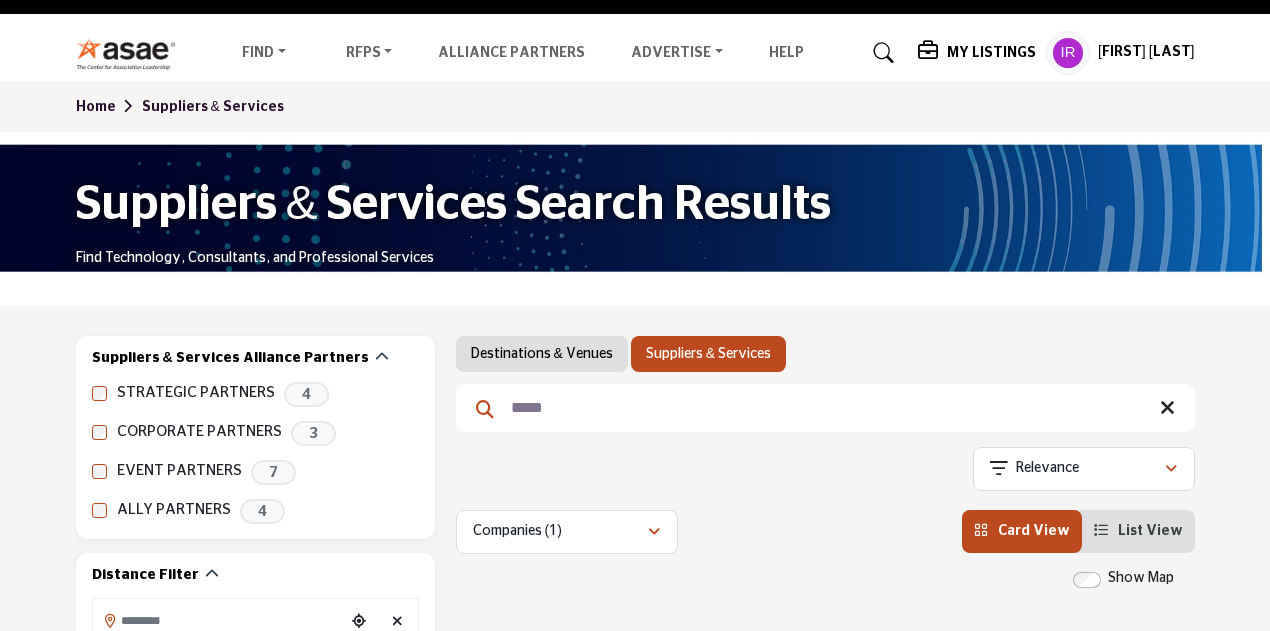 scroll, scrollTop: 0, scrollLeft: 0, axis: both 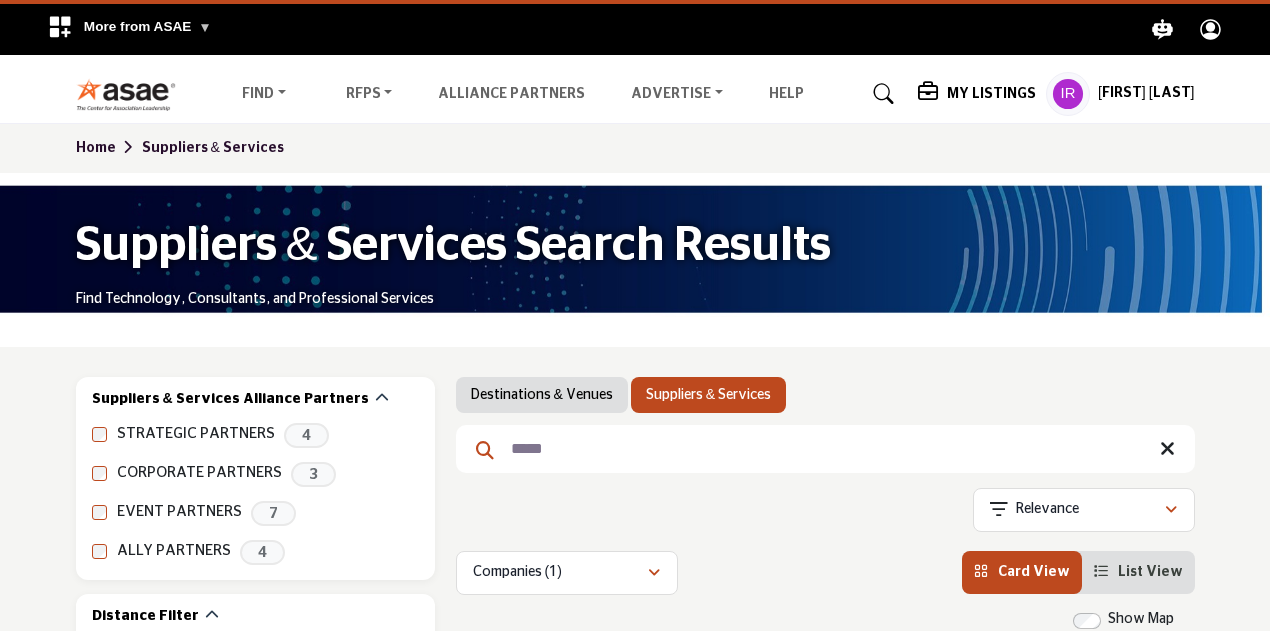 click on "My Listings" at bounding box center [991, 94] 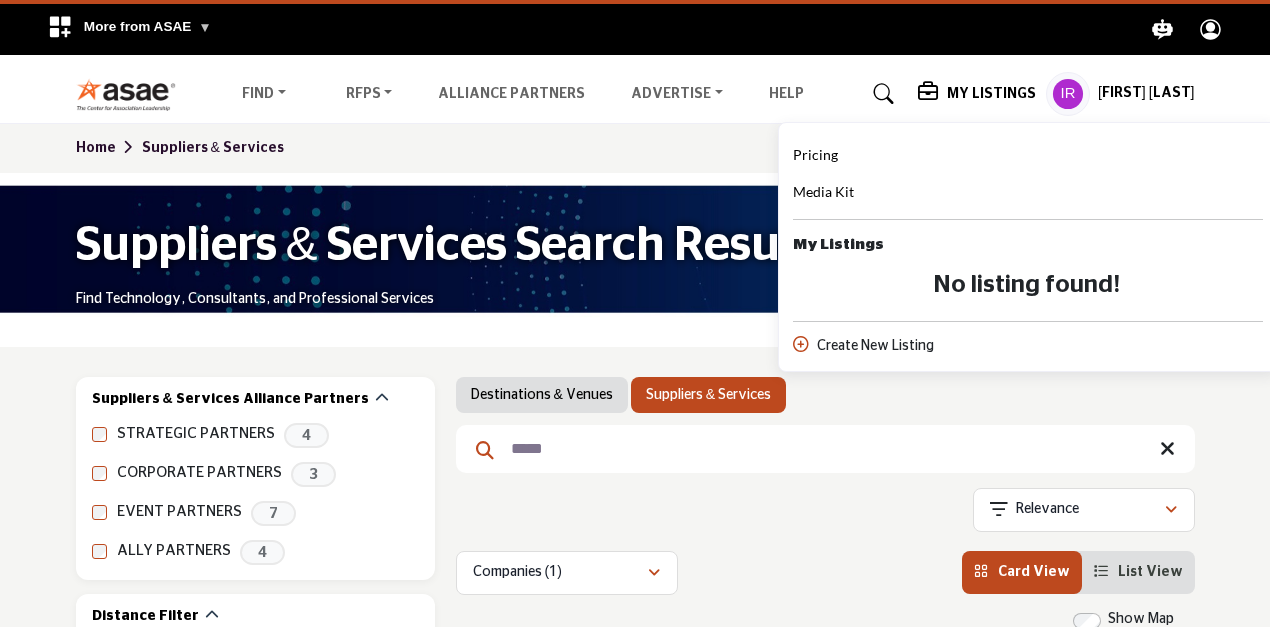 click on "My Listings" at bounding box center [838, 245] 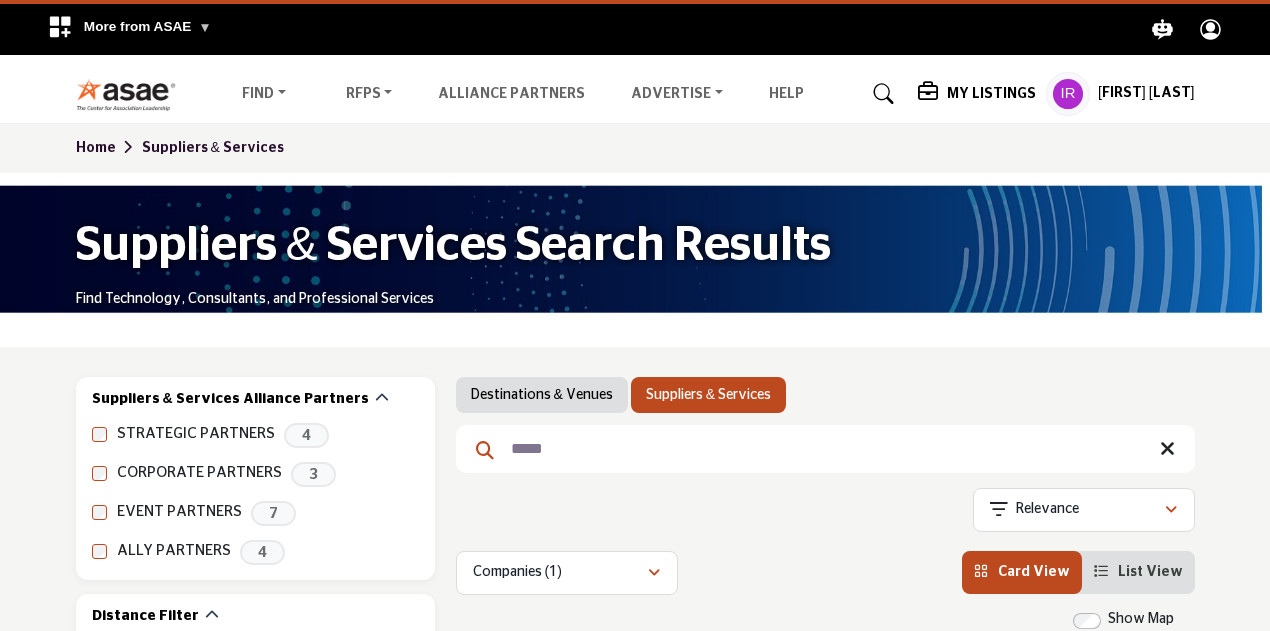 click on "My Listings" at bounding box center [991, 94] 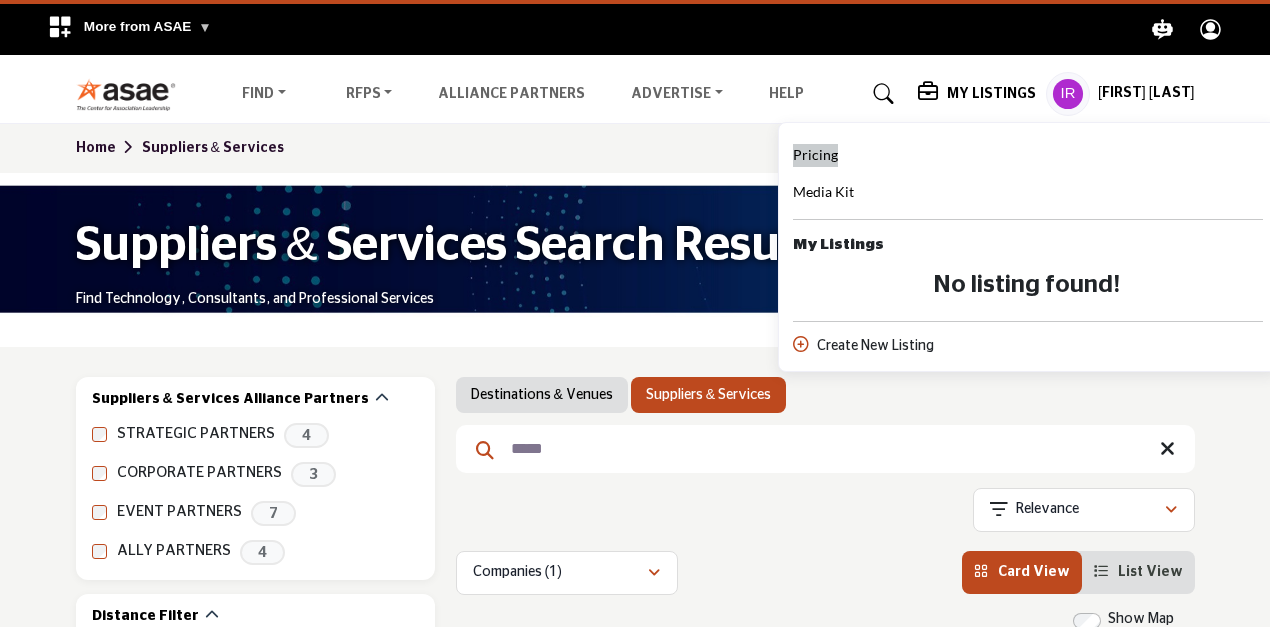 click on "Pricing" at bounding box center (815, 156) 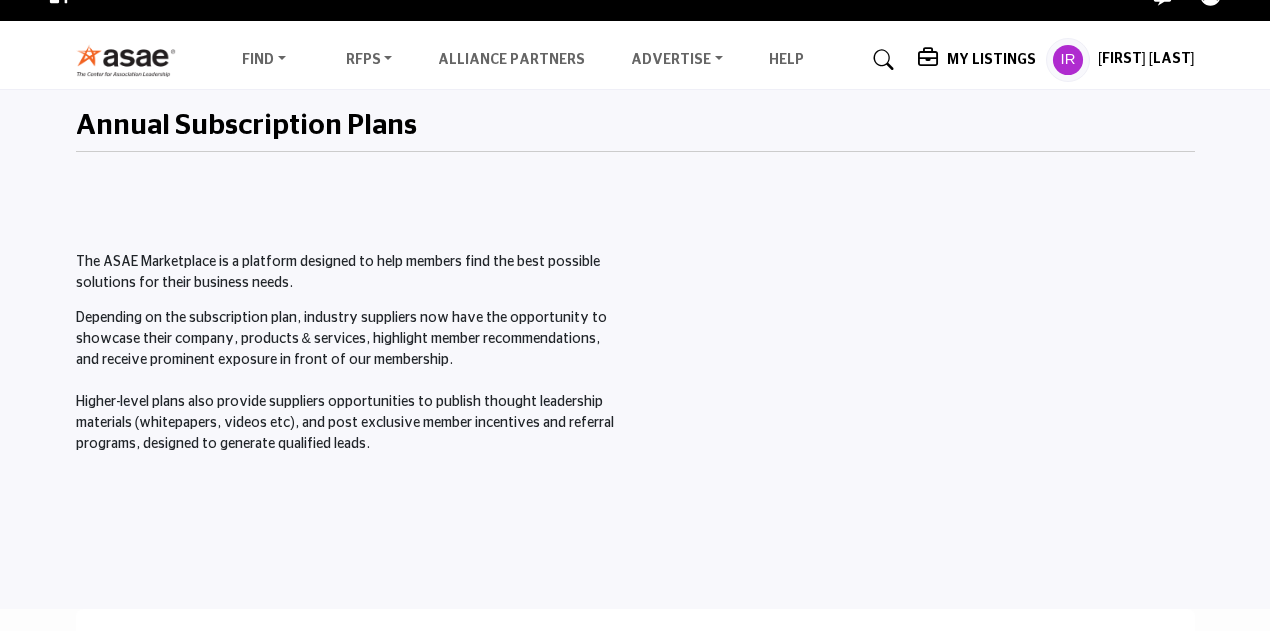 scroll, scrollTop: 0, scrollLeft: 0, axis: both 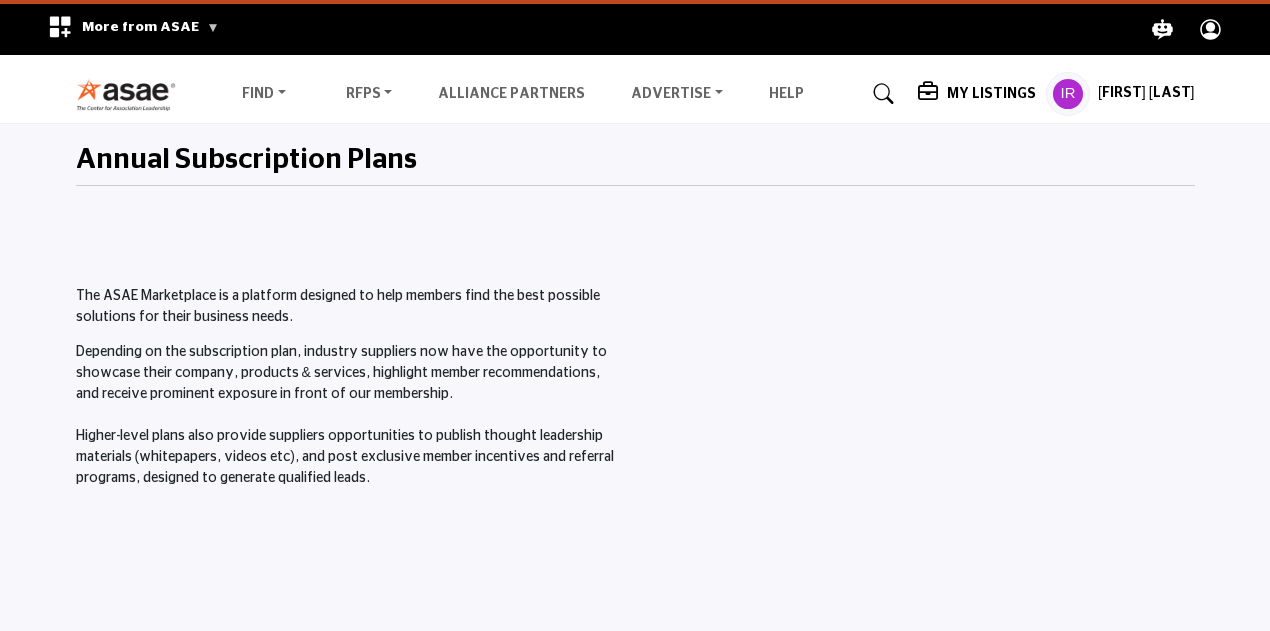 click on "My Listings" at bounding box center (991, 94) 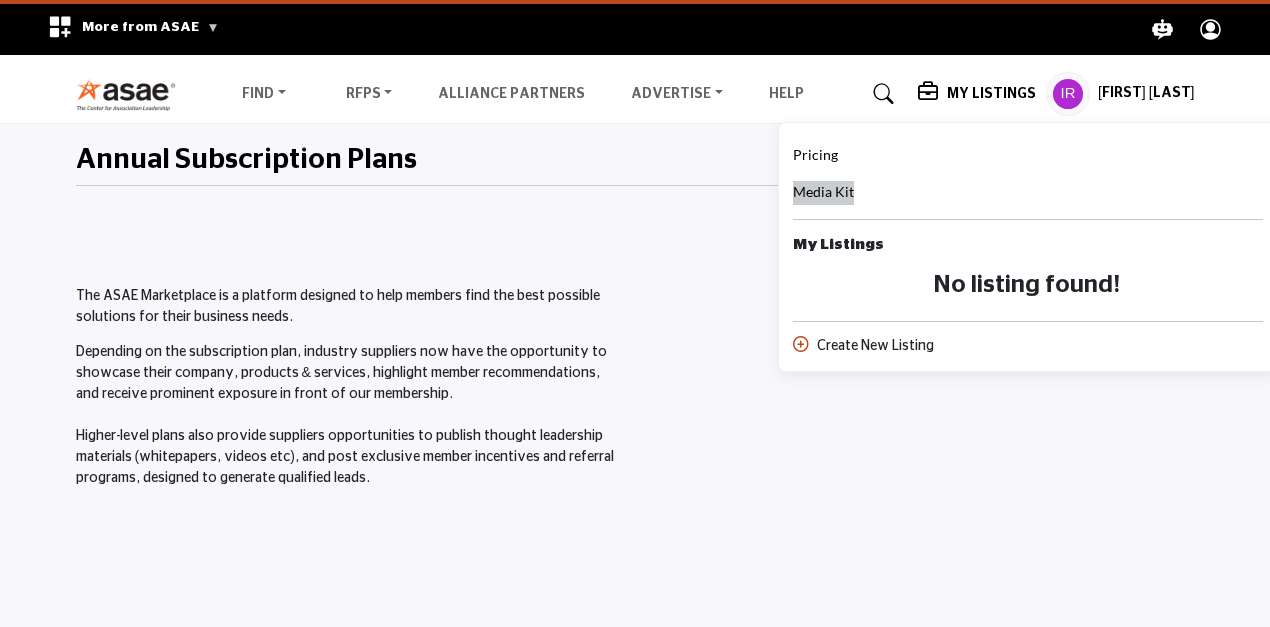 click on "Media Kit" at bounding box center (823, 191) 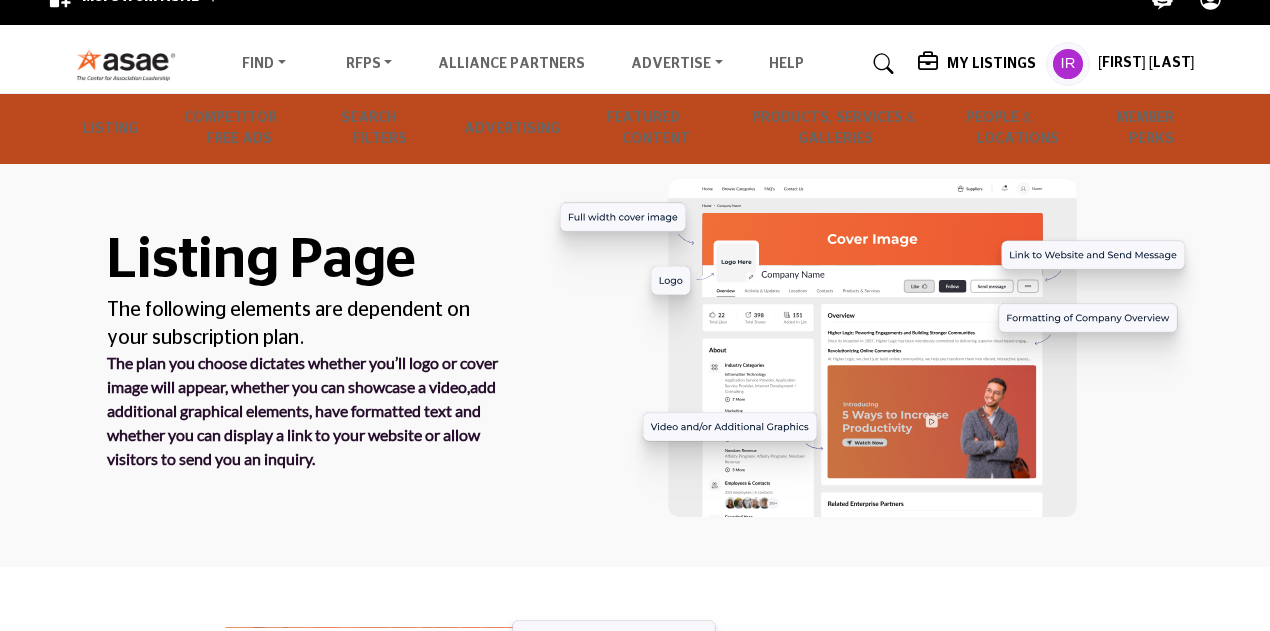 scroll, scrollTop: 0, scrollLeft: 0, axis: both 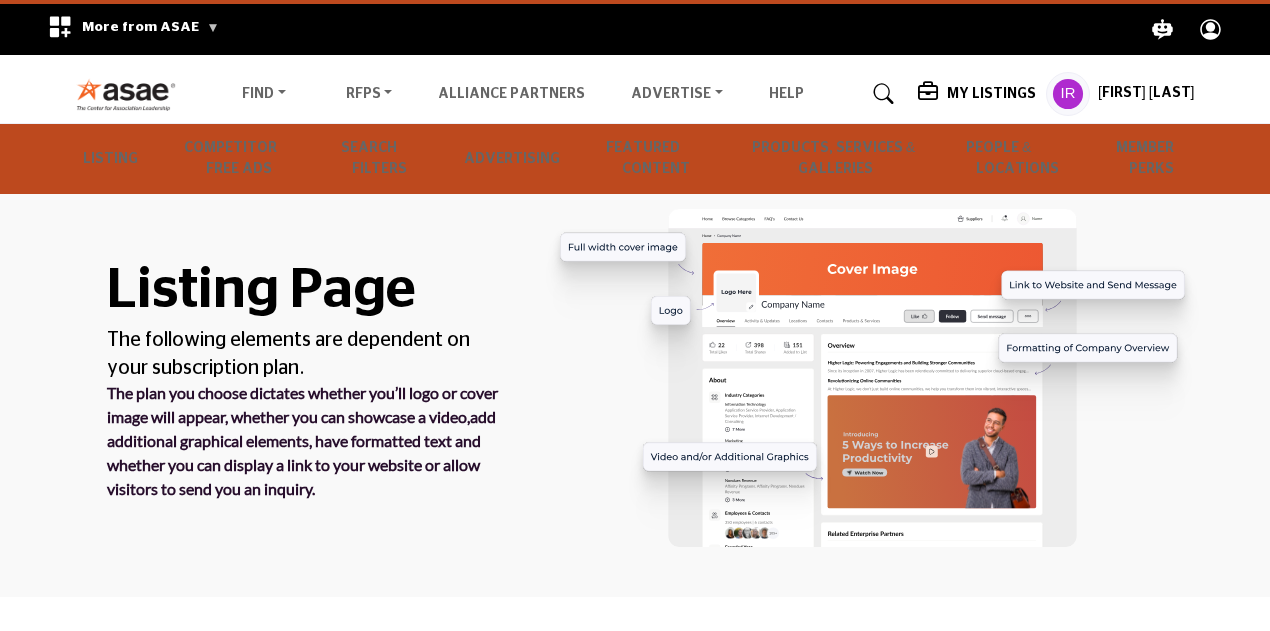 click on "My Listings" at bounding box center (991, 94) 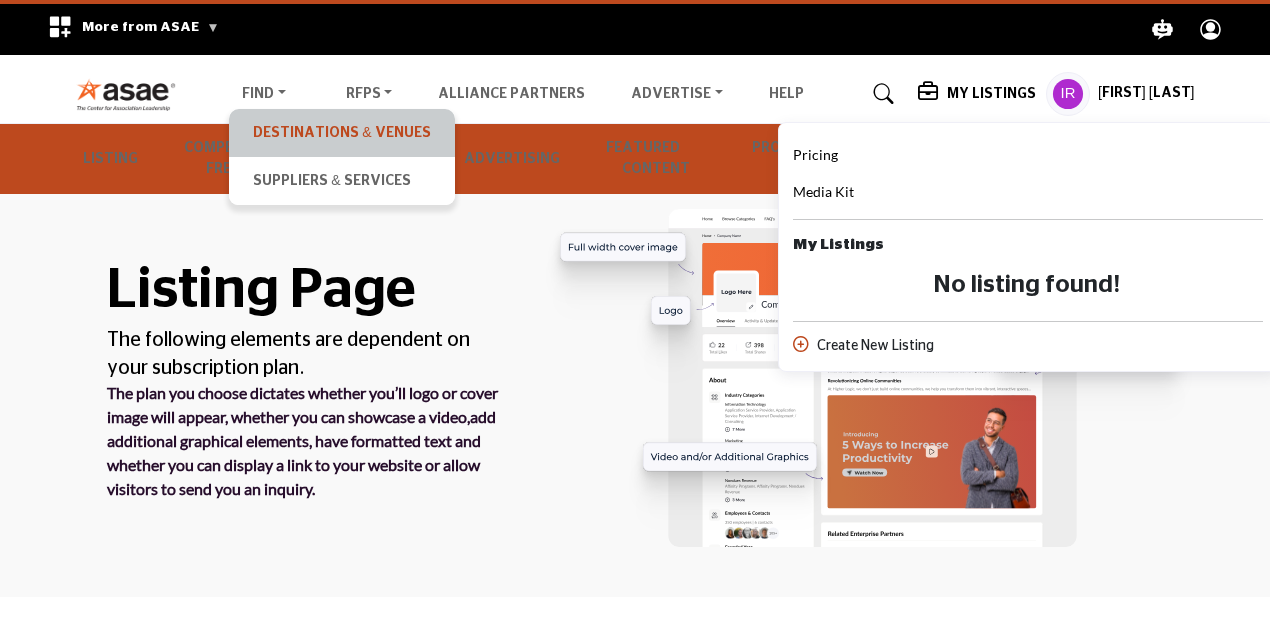 click on "Destinations & Venues" at bounding box center (341, 133) 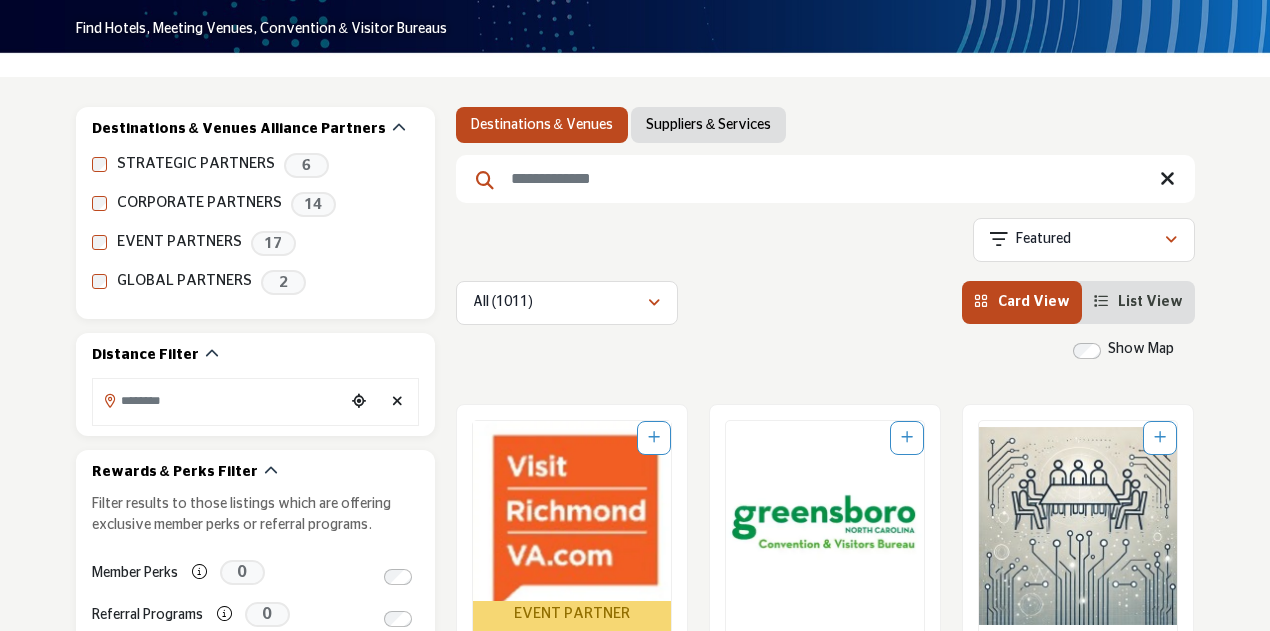 scroll, scrollTop: 300, scrollLeft: 0, axis: vertical 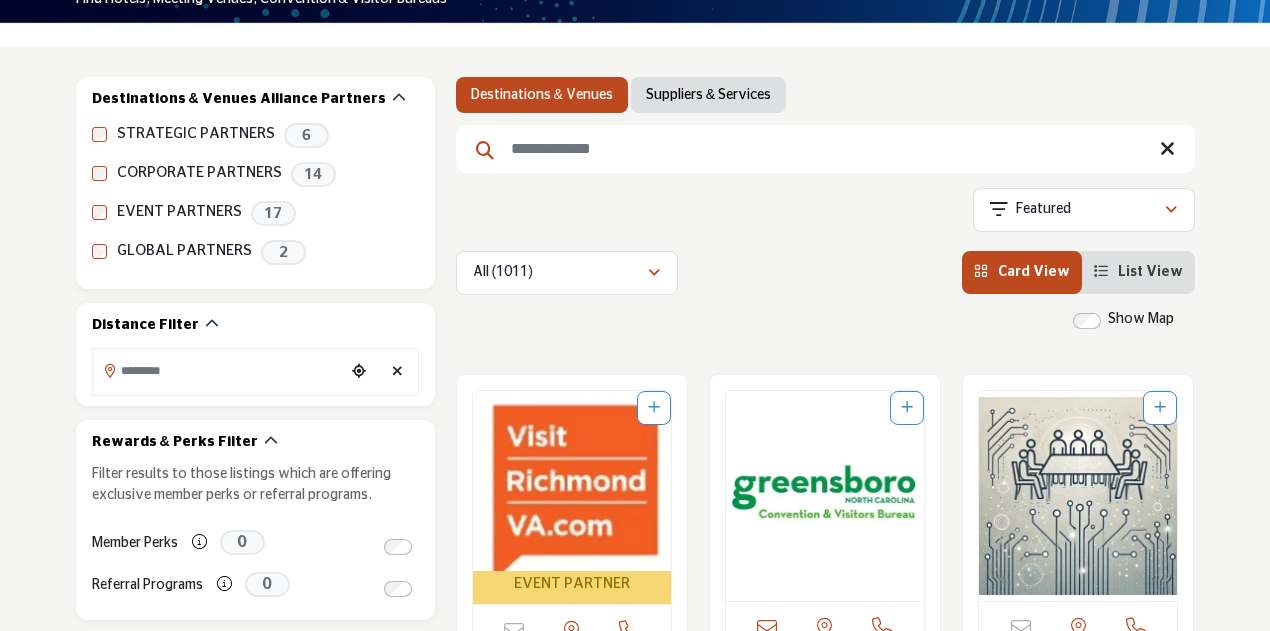 click at bounding box center (825, 149) 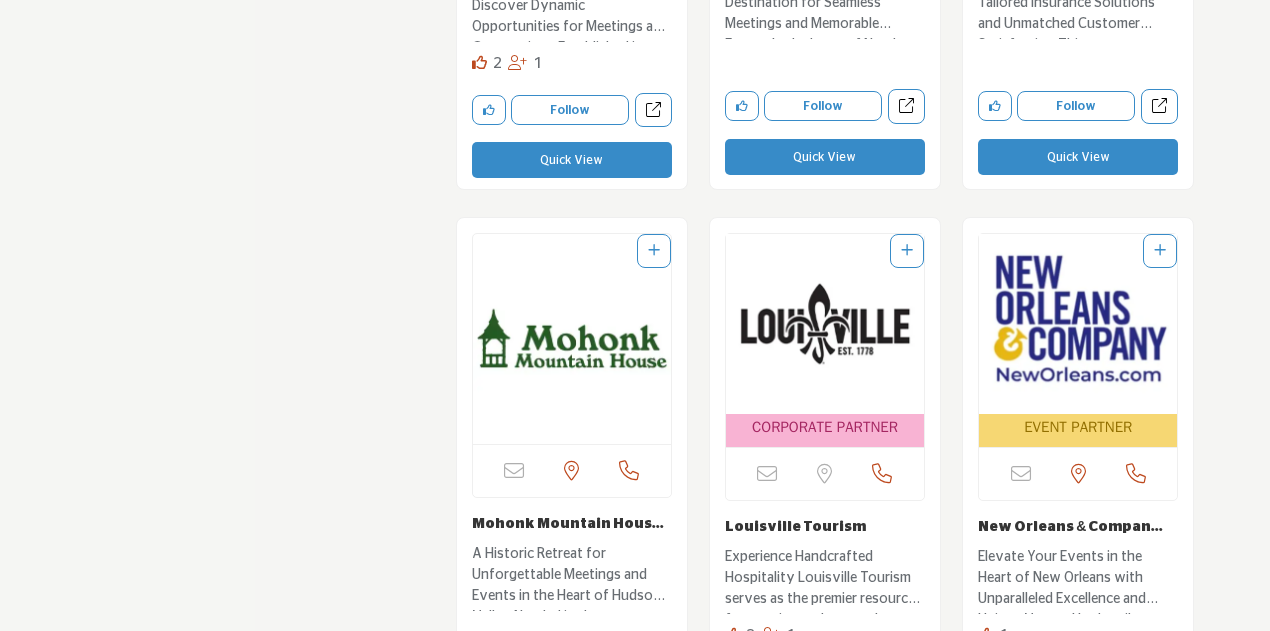 scroll, scrollTop: 9200, scrollLeft: 0, axis: vertical 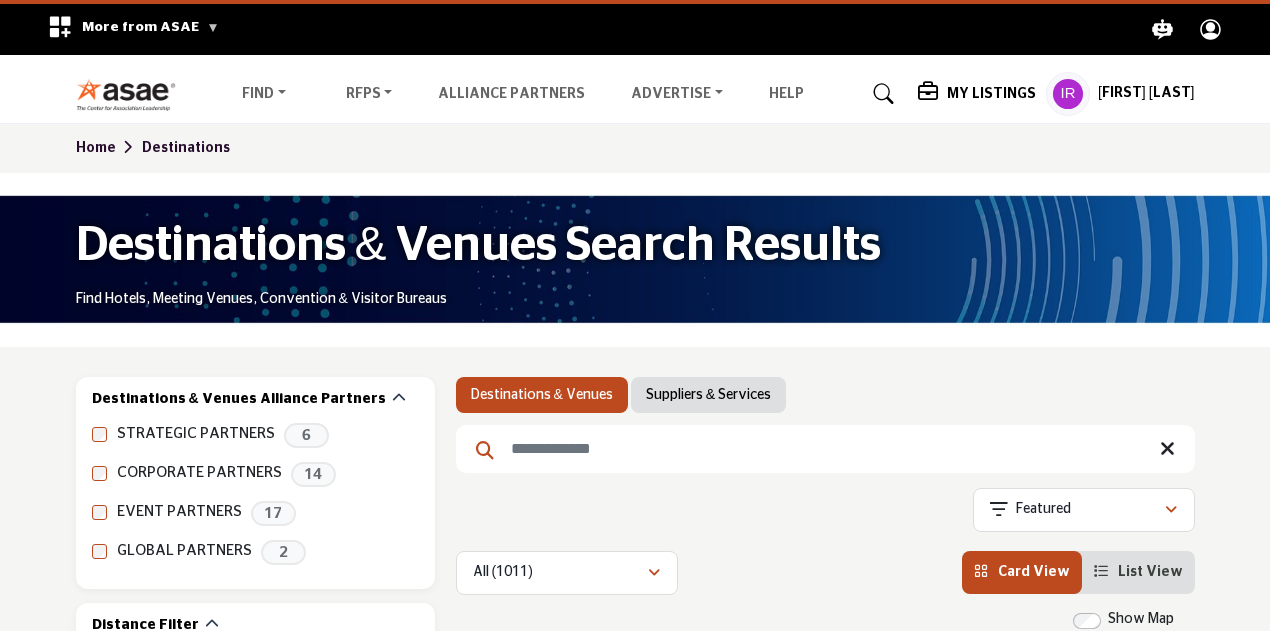 click on "Suppliers & Services" at bounding box center (708, 395) 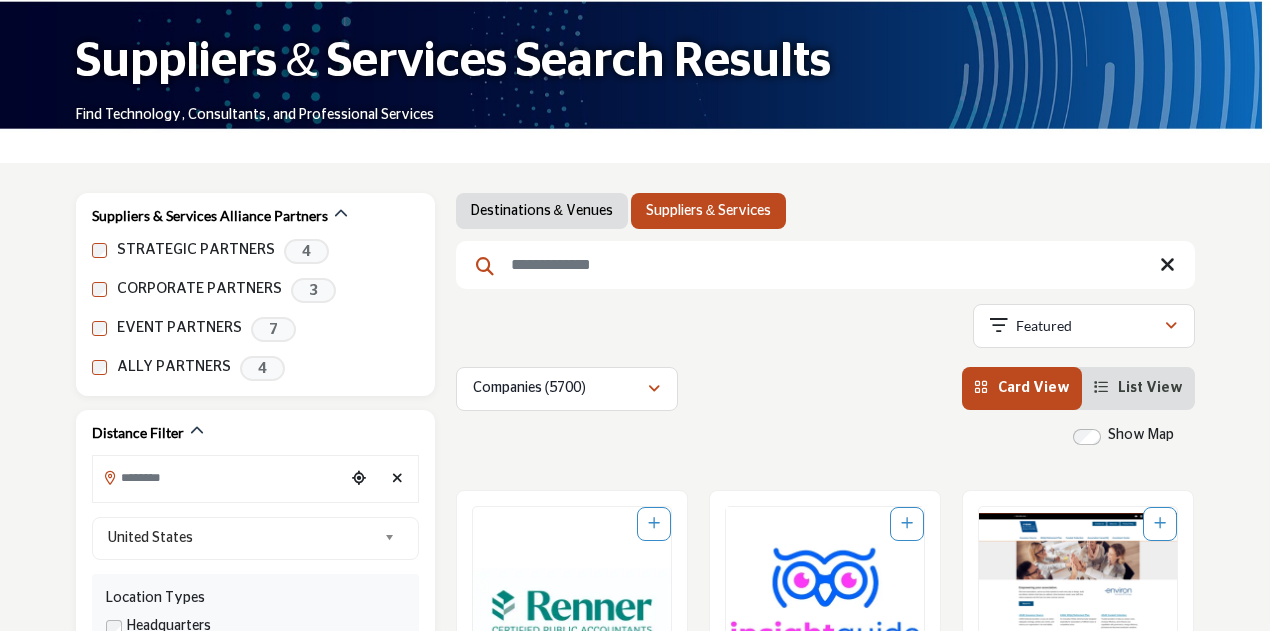 scroll, scrollTop: 0, scrollLeft: 0, axis: both 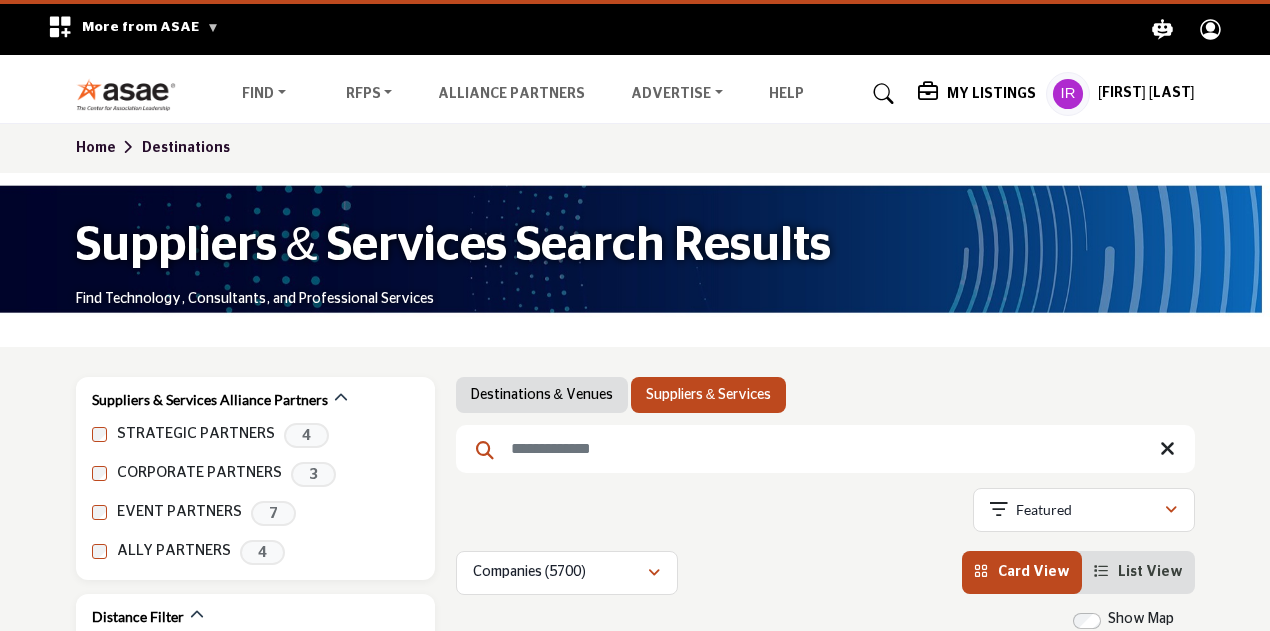 click on "[FIRST] [LAST]" at bounding box center (1146, 94) 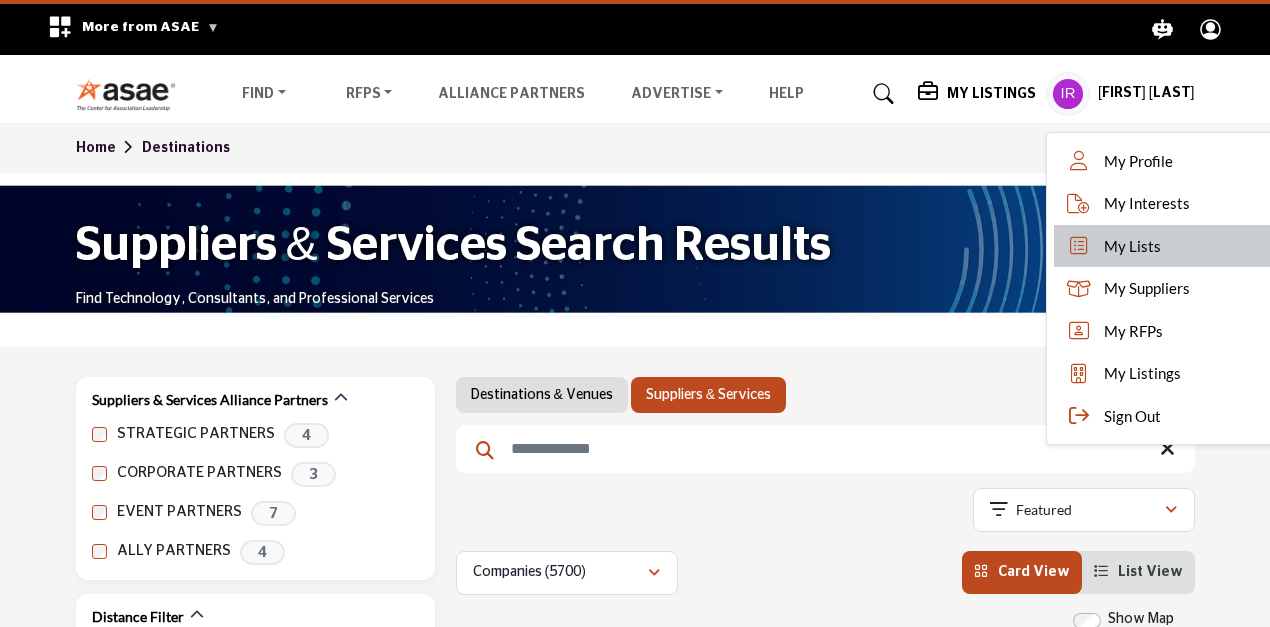click on "My Lists" at bounding box center [1132, 246] 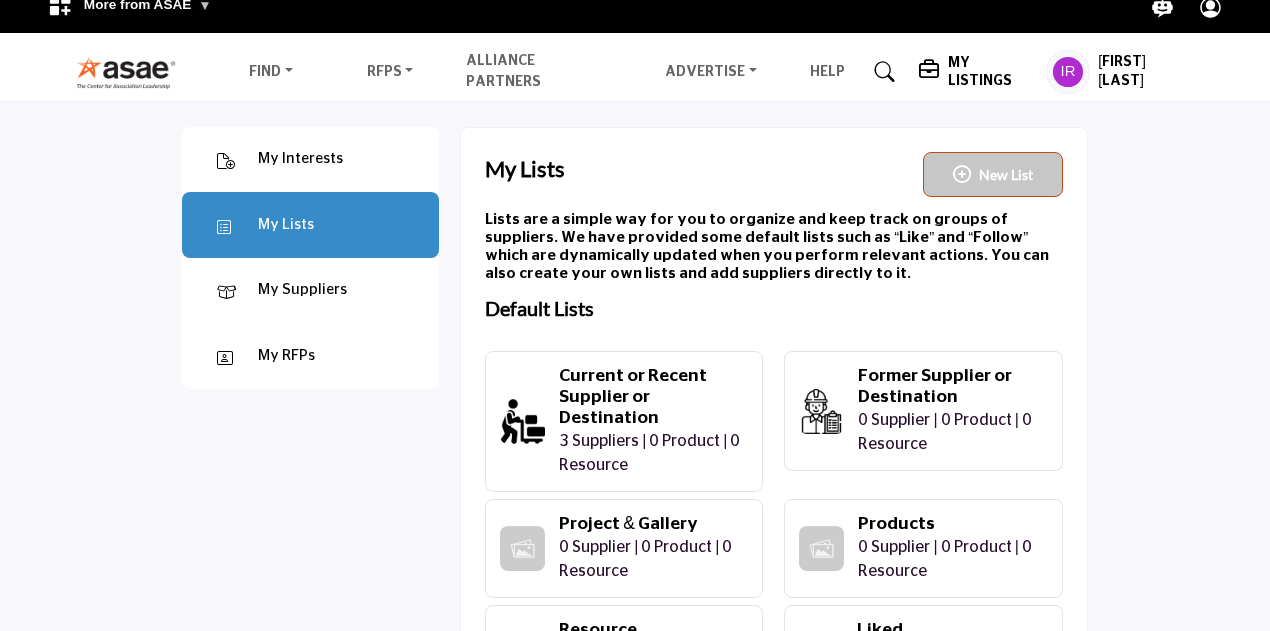 scroll, scrollTop: 0, scrollLeft: 0, axis: both 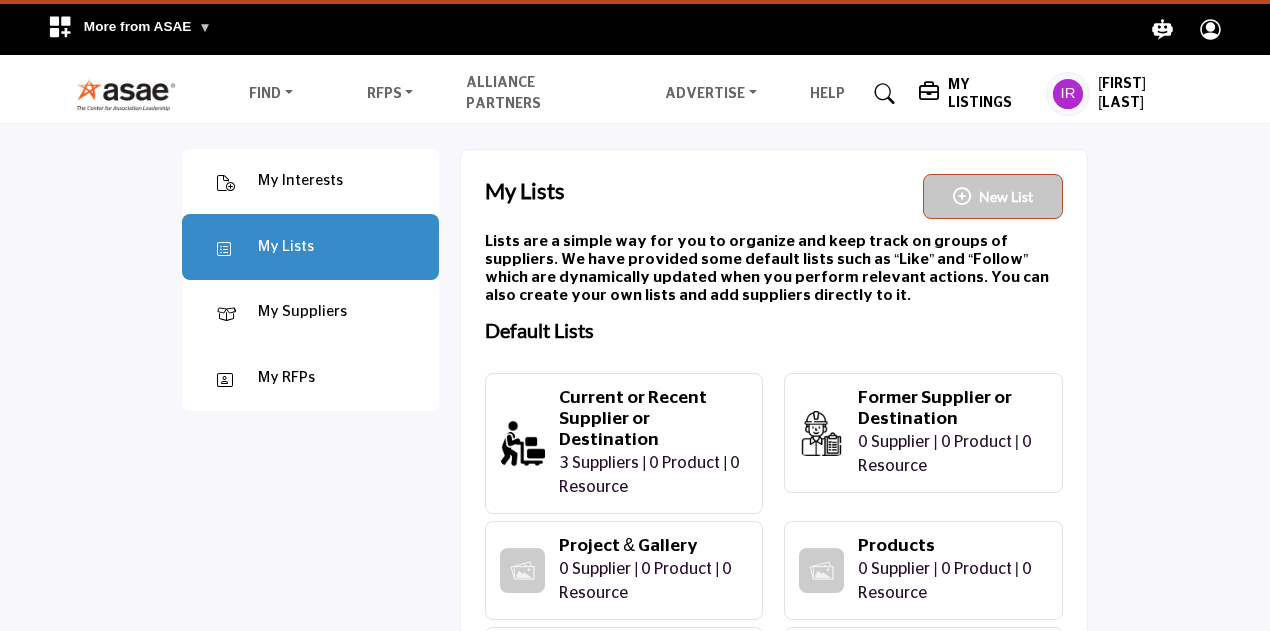 click on "My Suppliers" at bounding box center (310, 313) 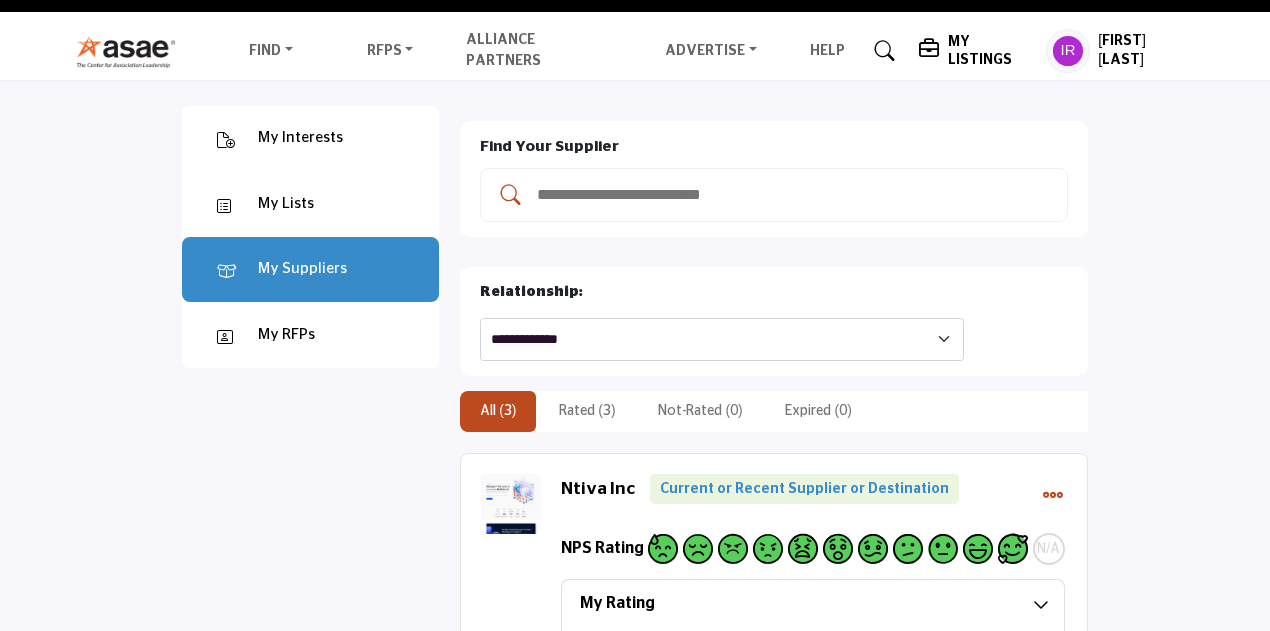 scroll, scrollTop: 0, scrollLeft: 0, axis: both 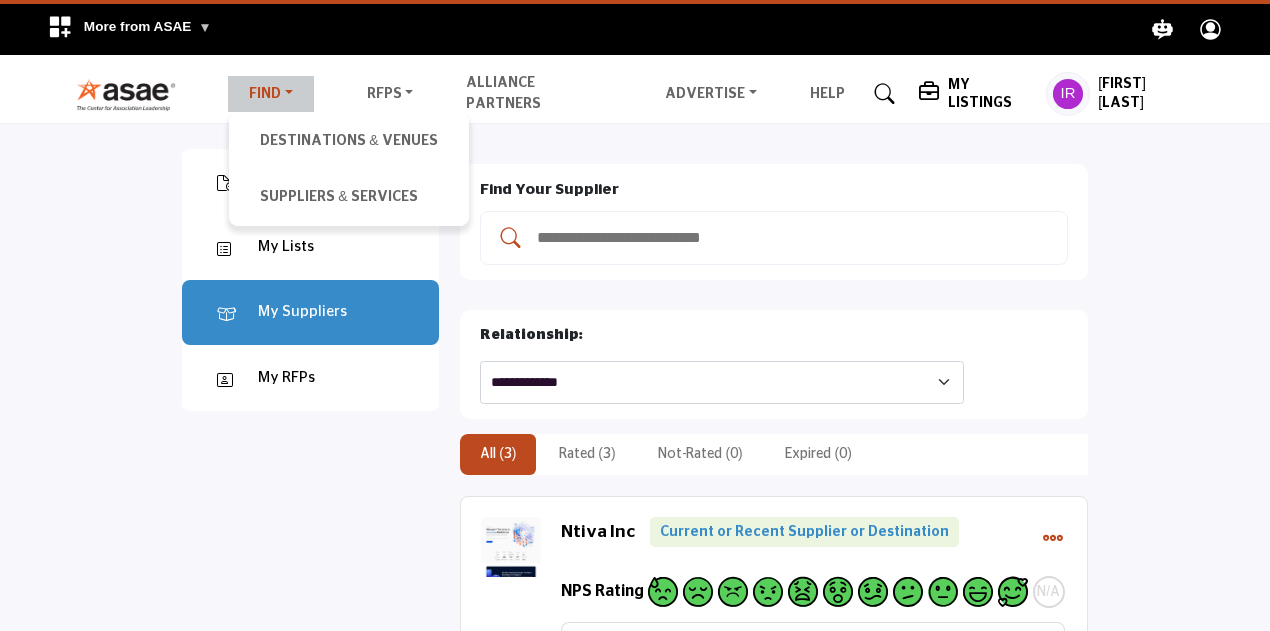 click on "Find" at bounding box center [271, 94] 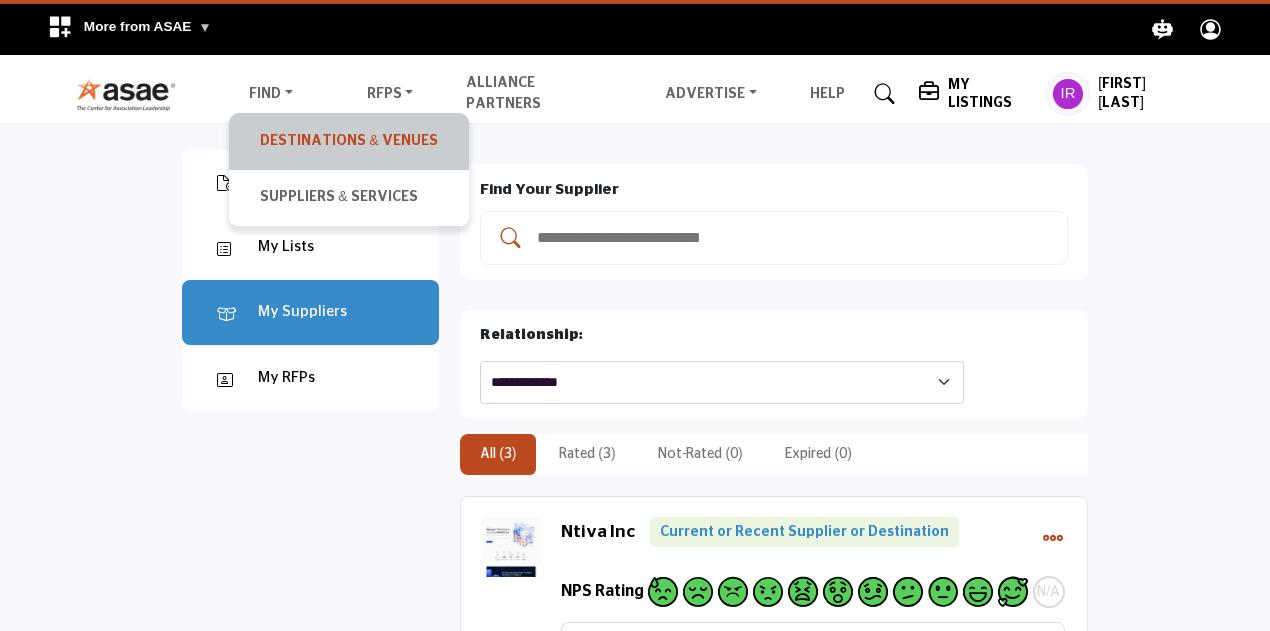 click on "Destinations & Venues" at bounding box center [348, 141] 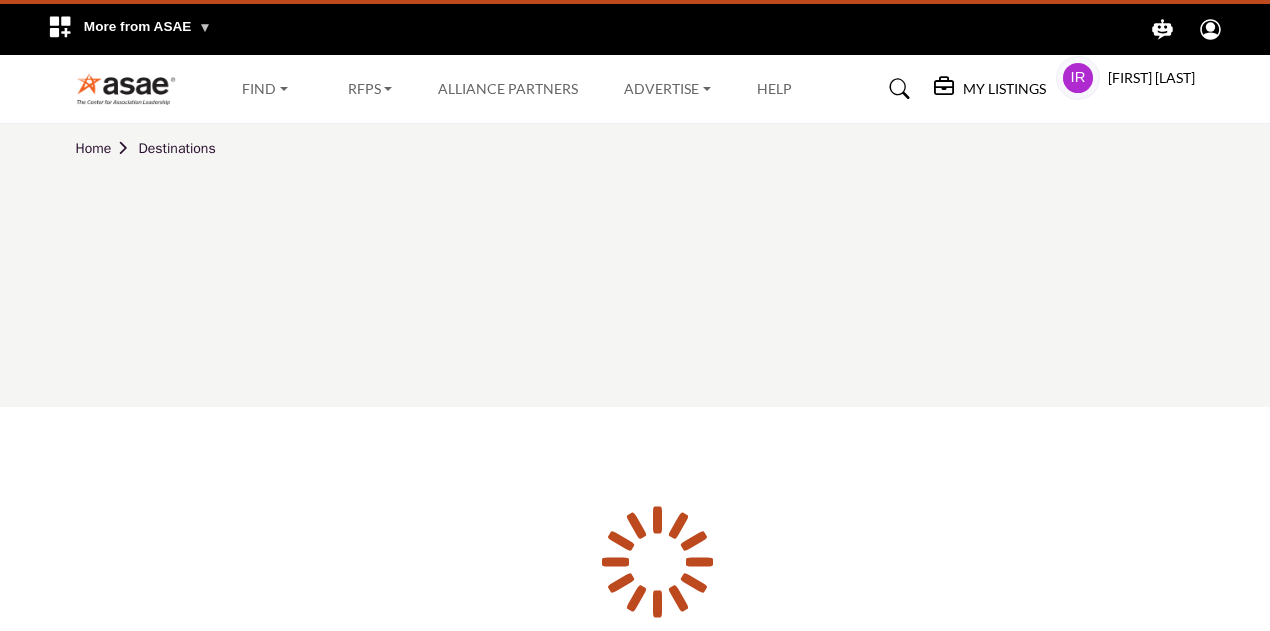 scroll, scrollTop: 0, scrollLeft: 0, axis: both 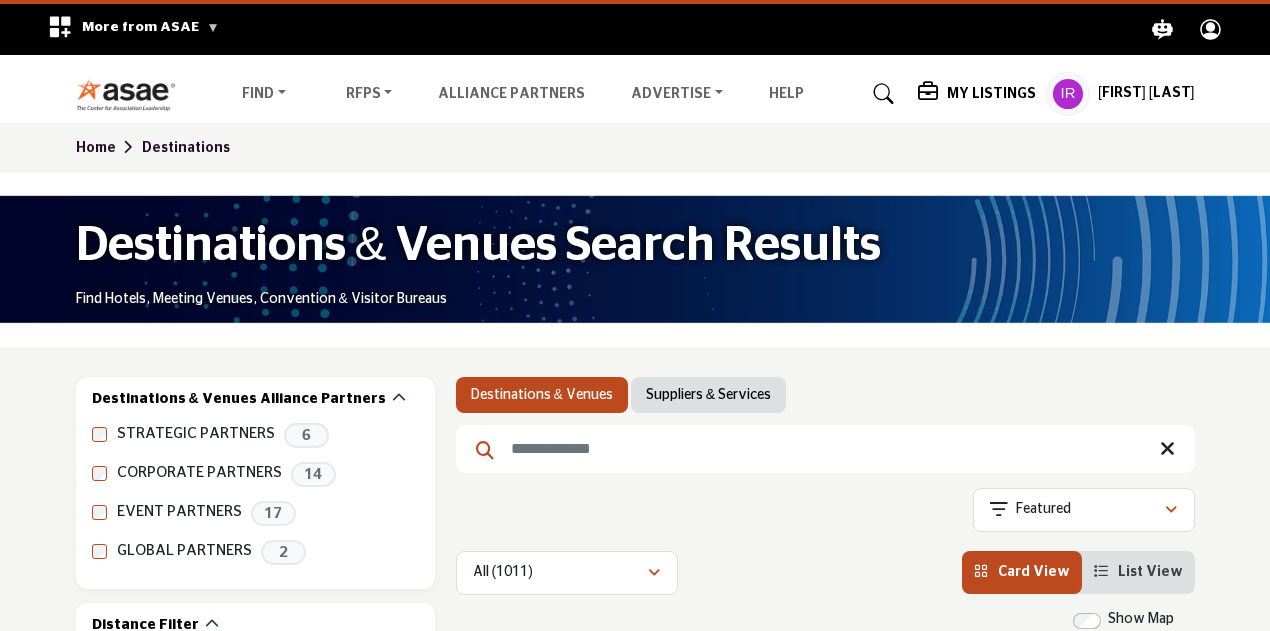 click on "My Listings" at bounding box center [991, 94] 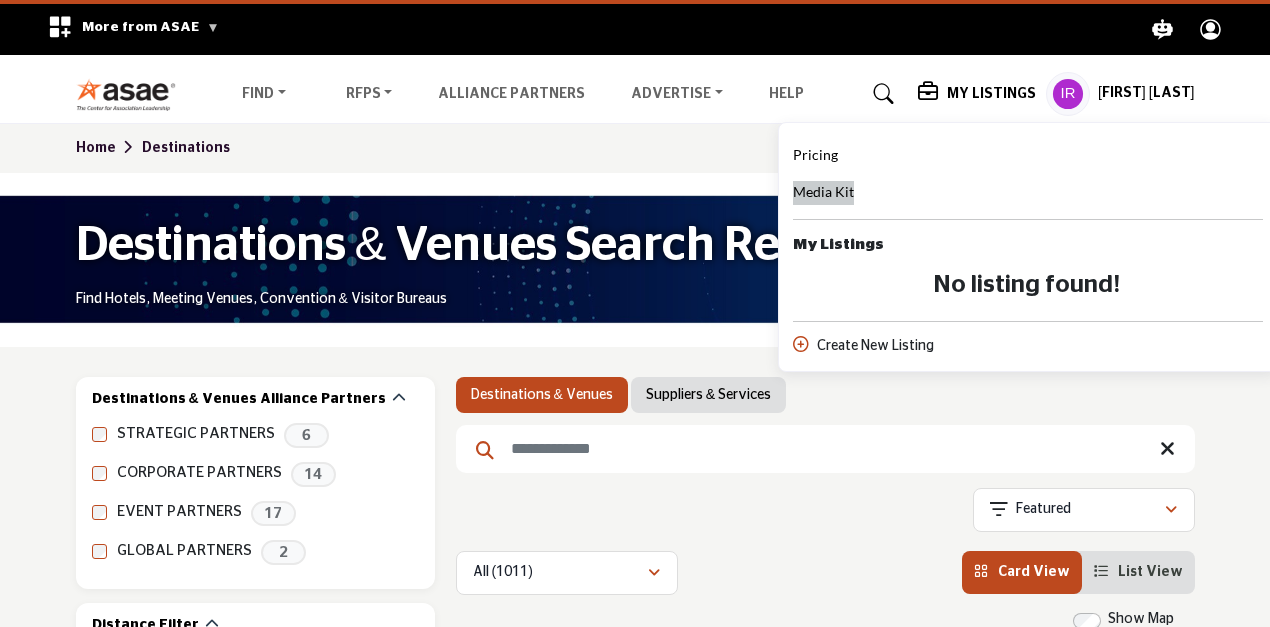 click on "Media Kit" at bounding box center (823, 191) 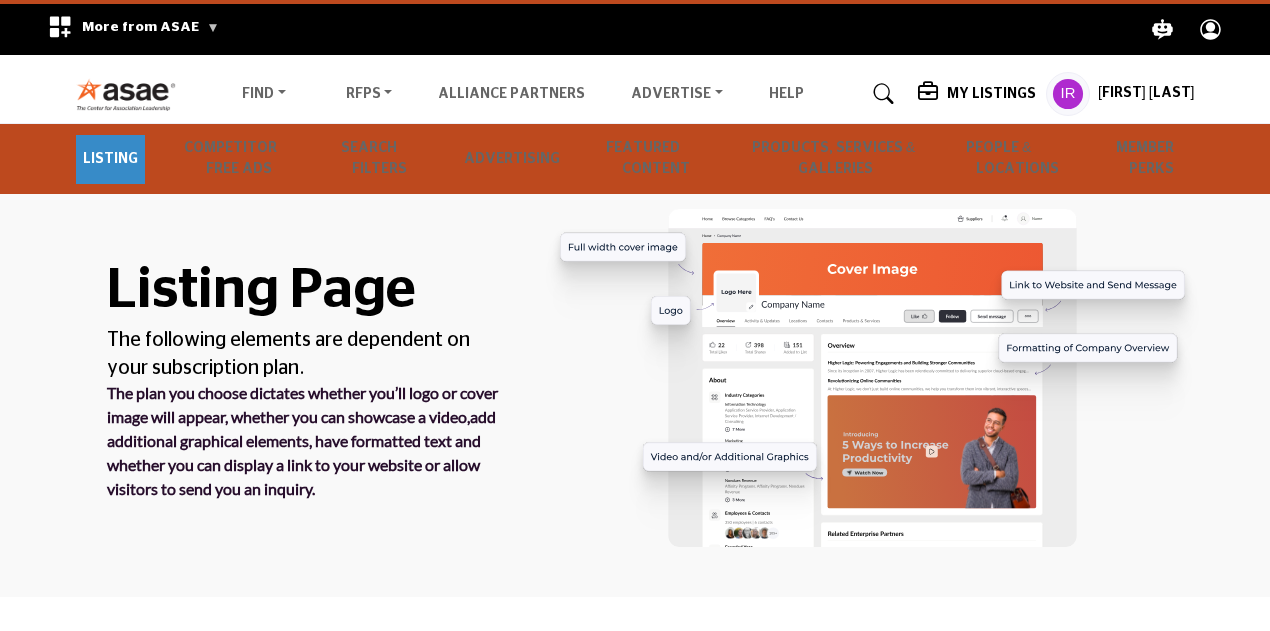 scroll, scrollTop: 0, scrollLeft: 0, axis: both 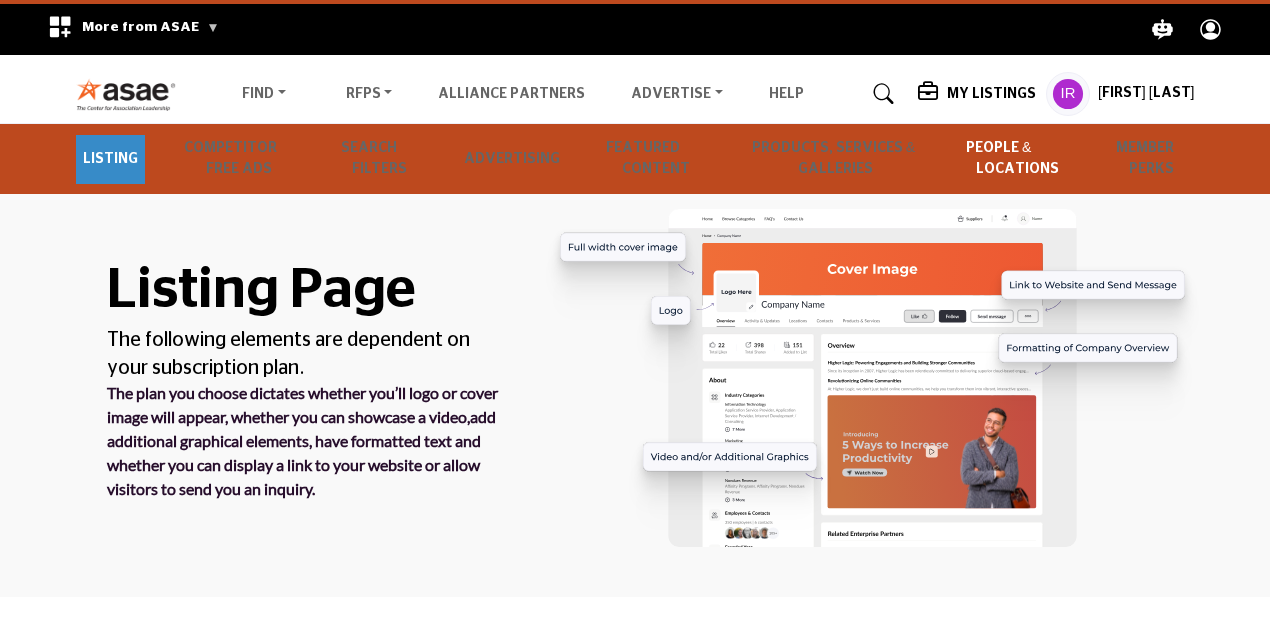 click on "People & Locations" at bounding box center (1018, 159) 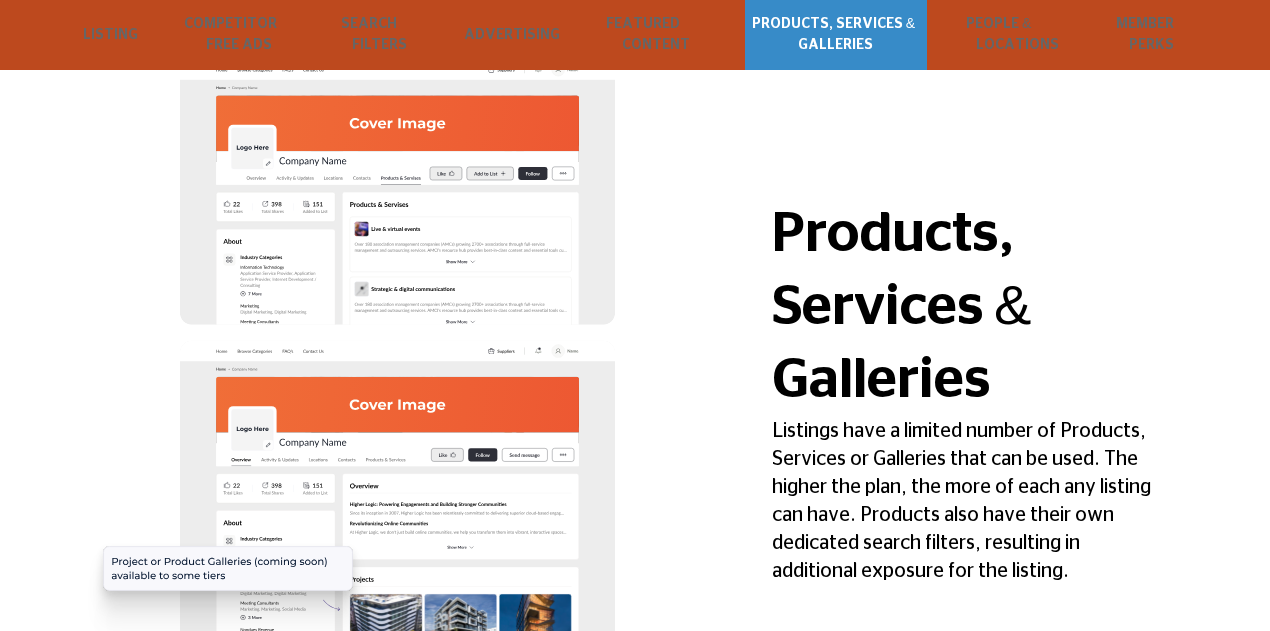 scroll, scrollTop: 3168, scrollLeft: 0, axis: vertical 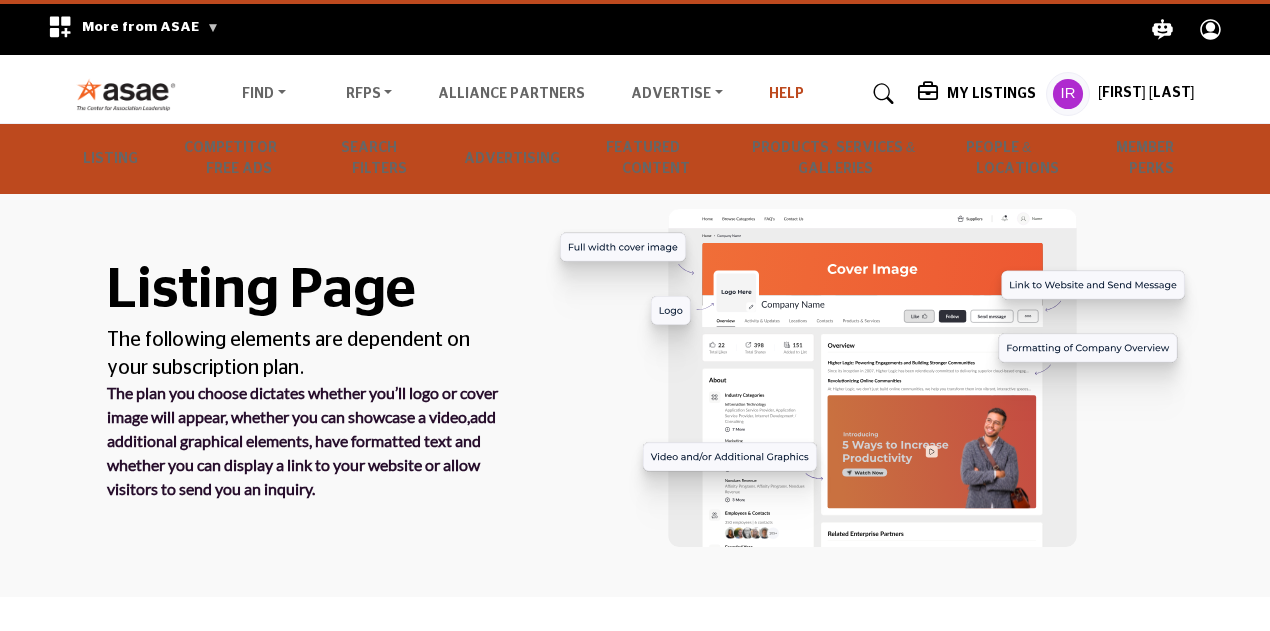 click on "Help" at bounding box center [786, 94] 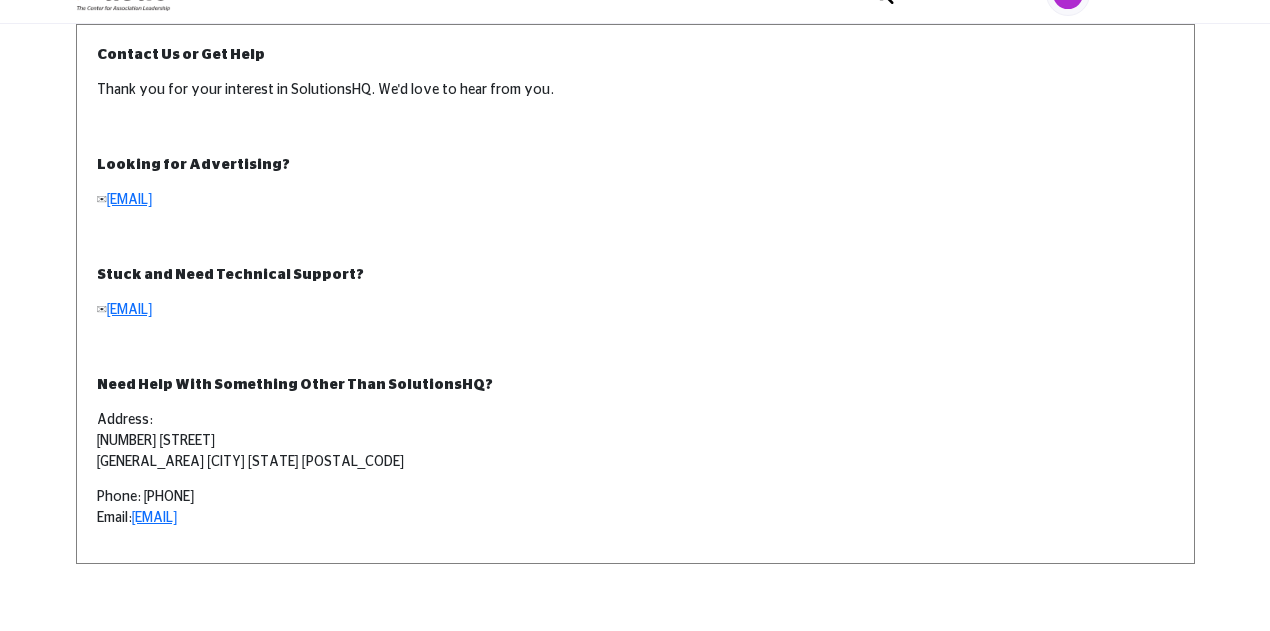 scroll, scrollTop: 0, scrollLeft: 0, axis: both 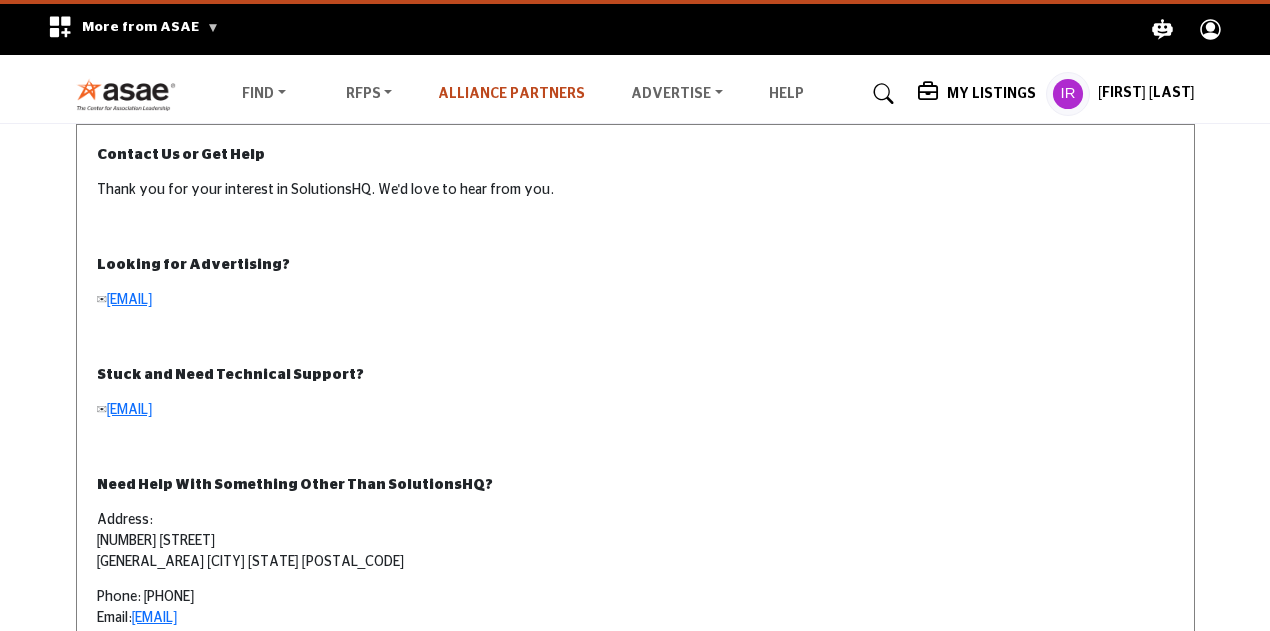 click on "Alliance Partners" at bounding box center [511, 94] 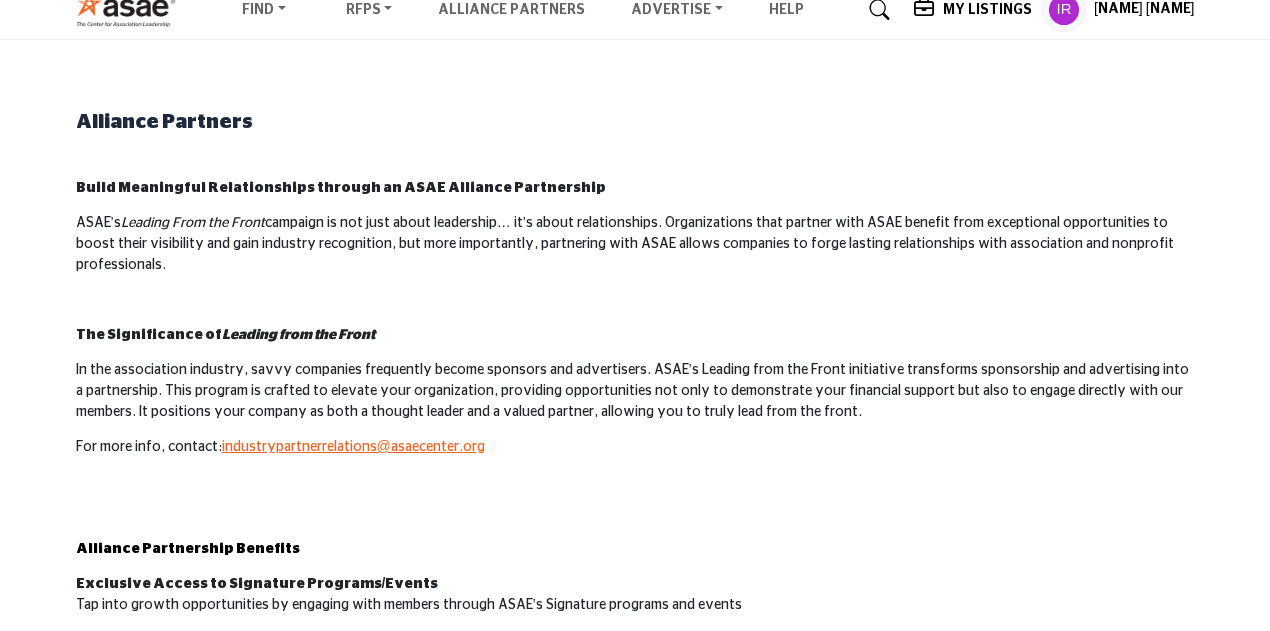scroll, scrollTop: 0, scrollLeft: 0, axis: both 